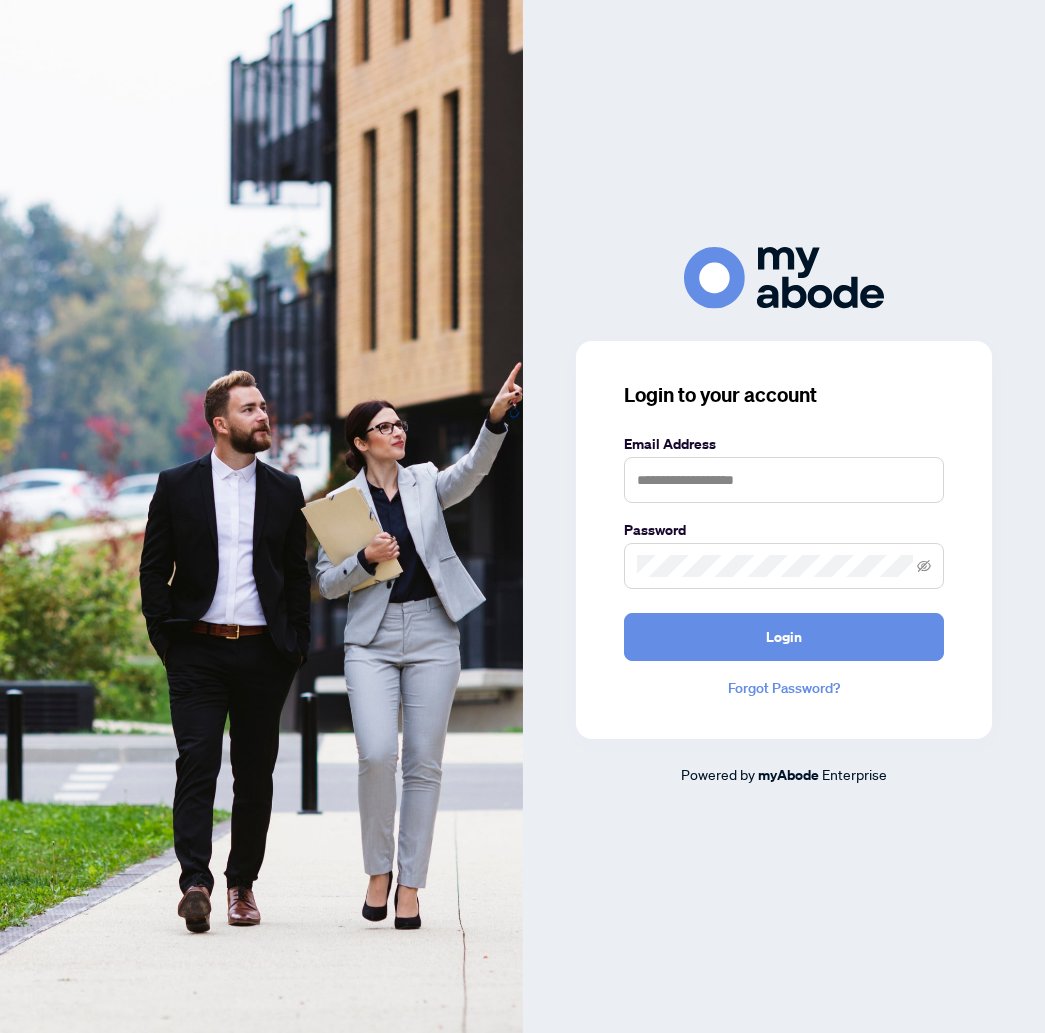 scroll, scrollTop: 0, scrollLeft: 0, axis: both 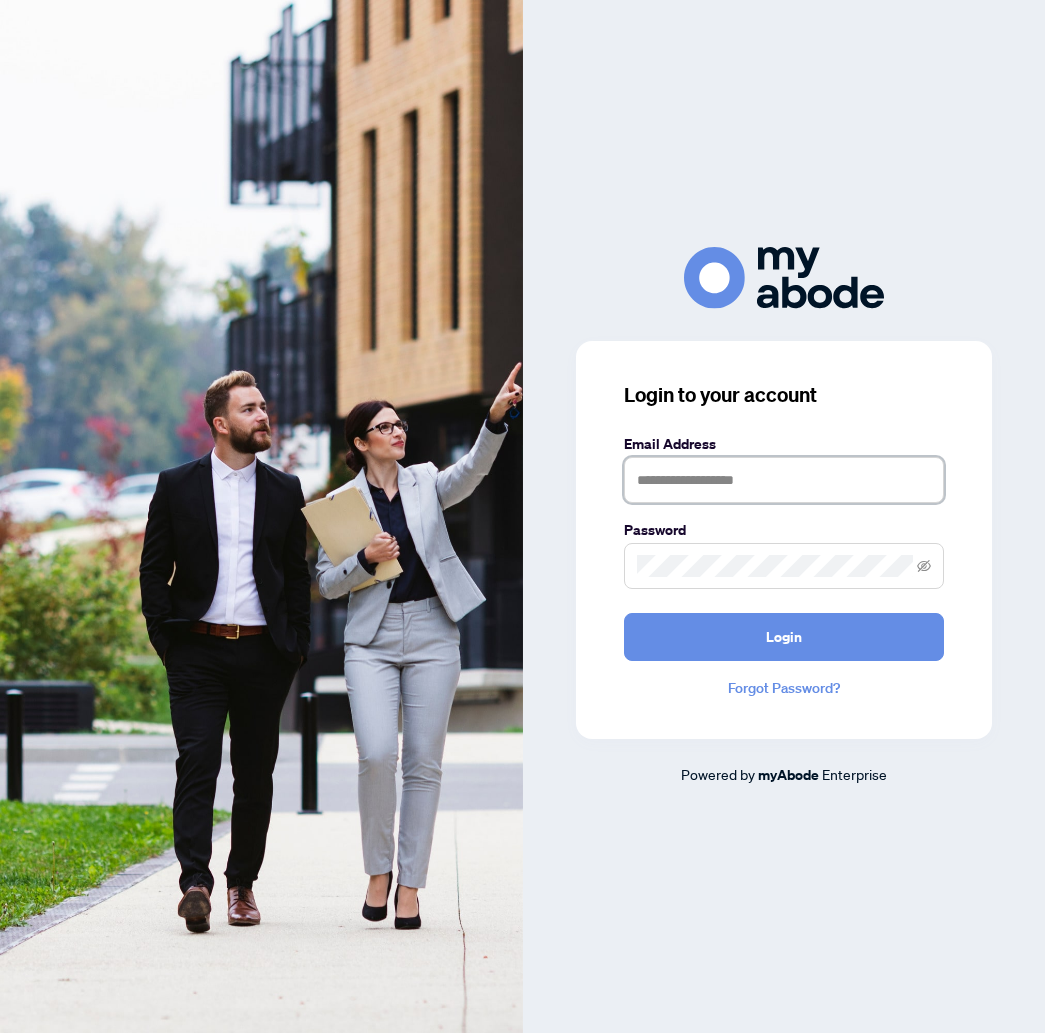 click at bounding box center (784, 480) 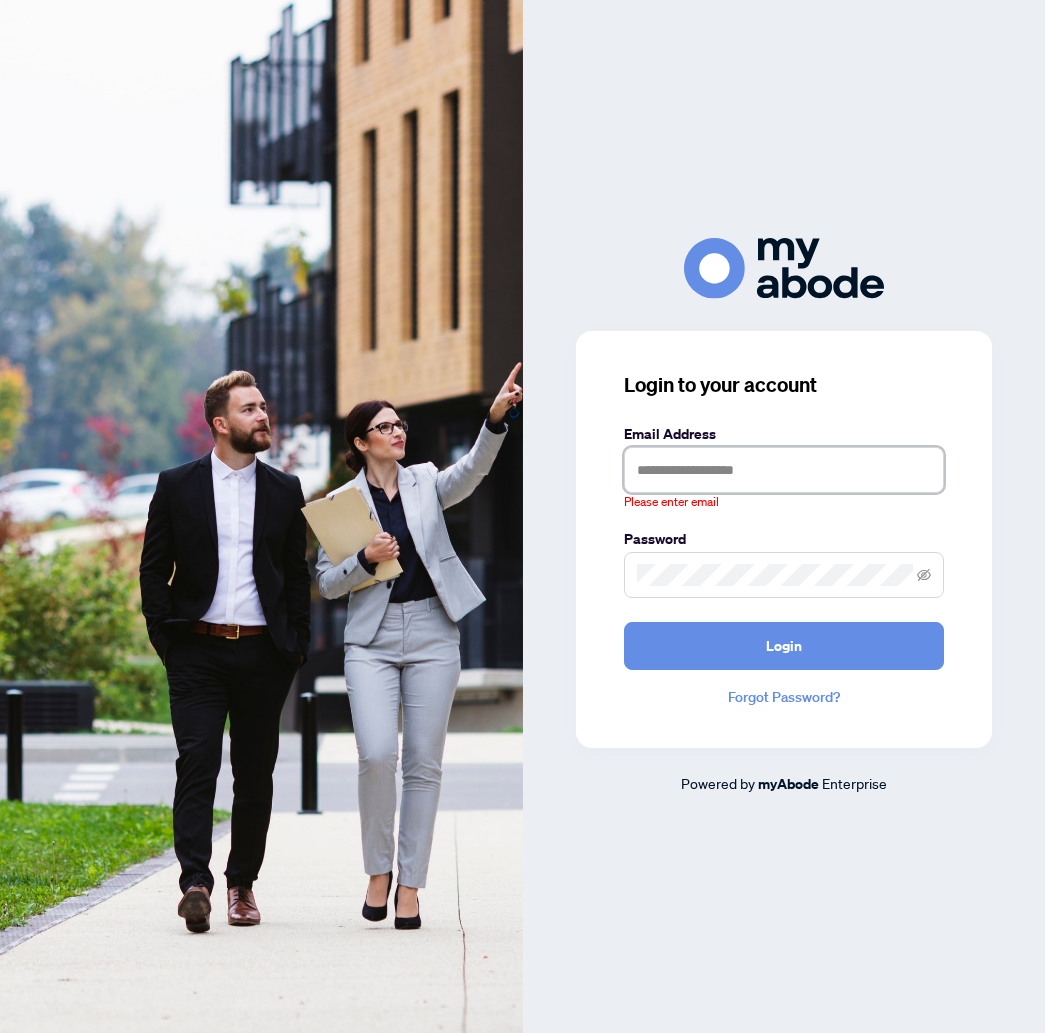 type on "**********" 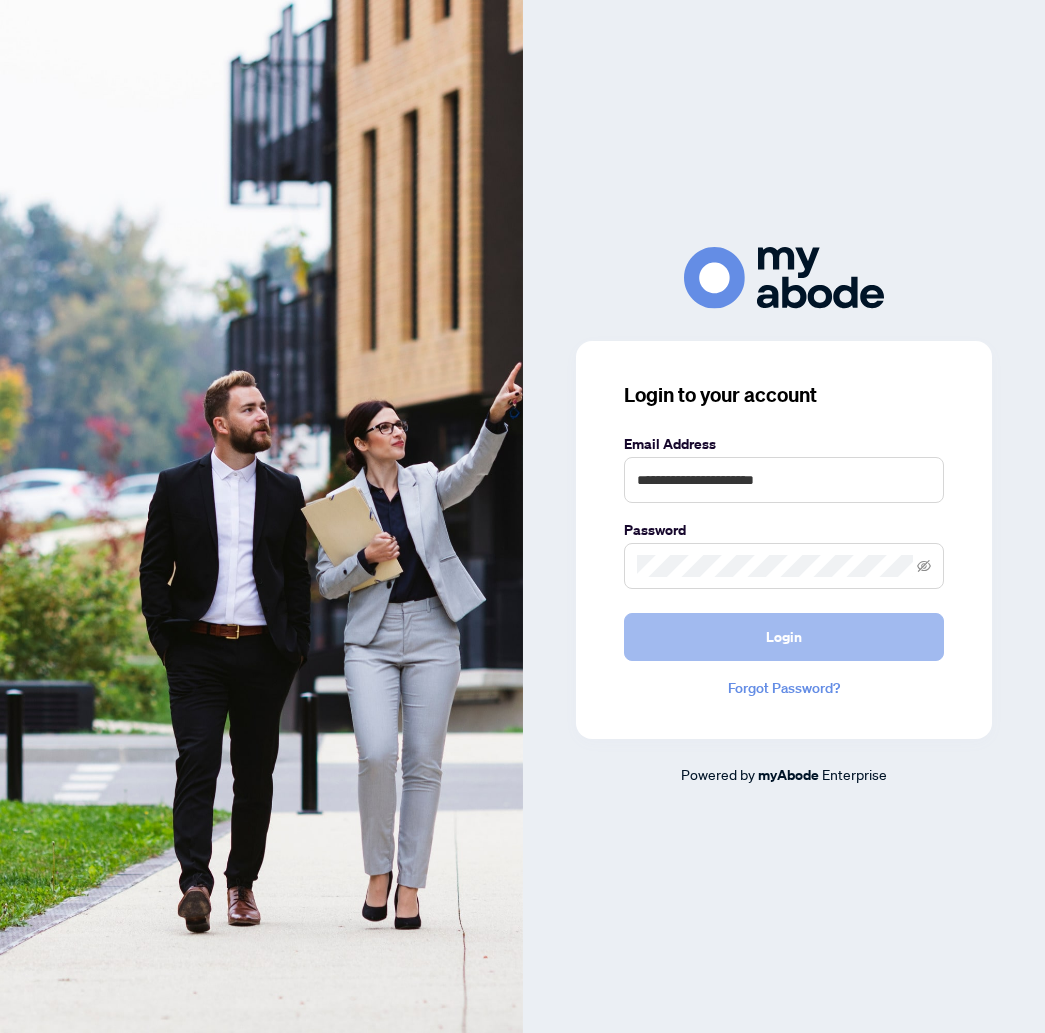 click on "Login" at bounding box center (784, 637) 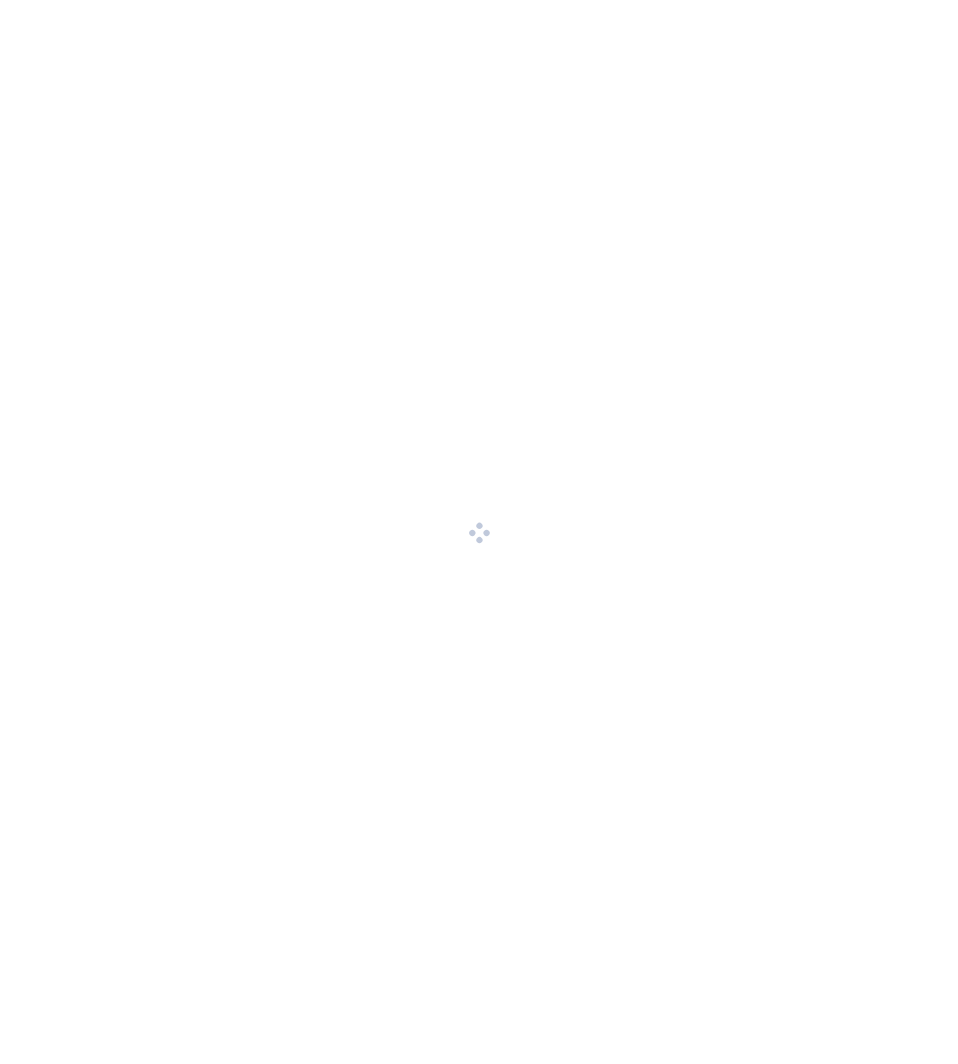 scroll, scrollTop: 0, scrollLeft: 0, axis: both 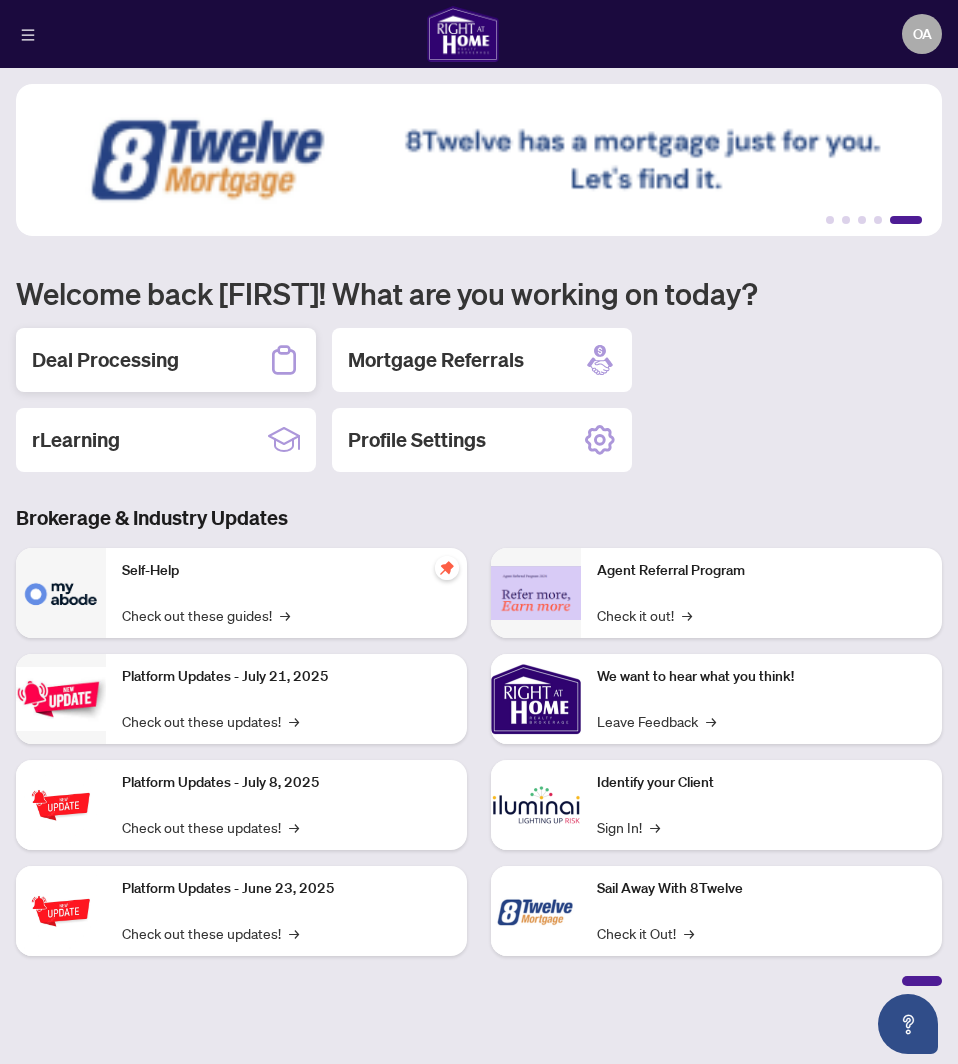 click on "Deal Processing" at bounding box center (105, 360) 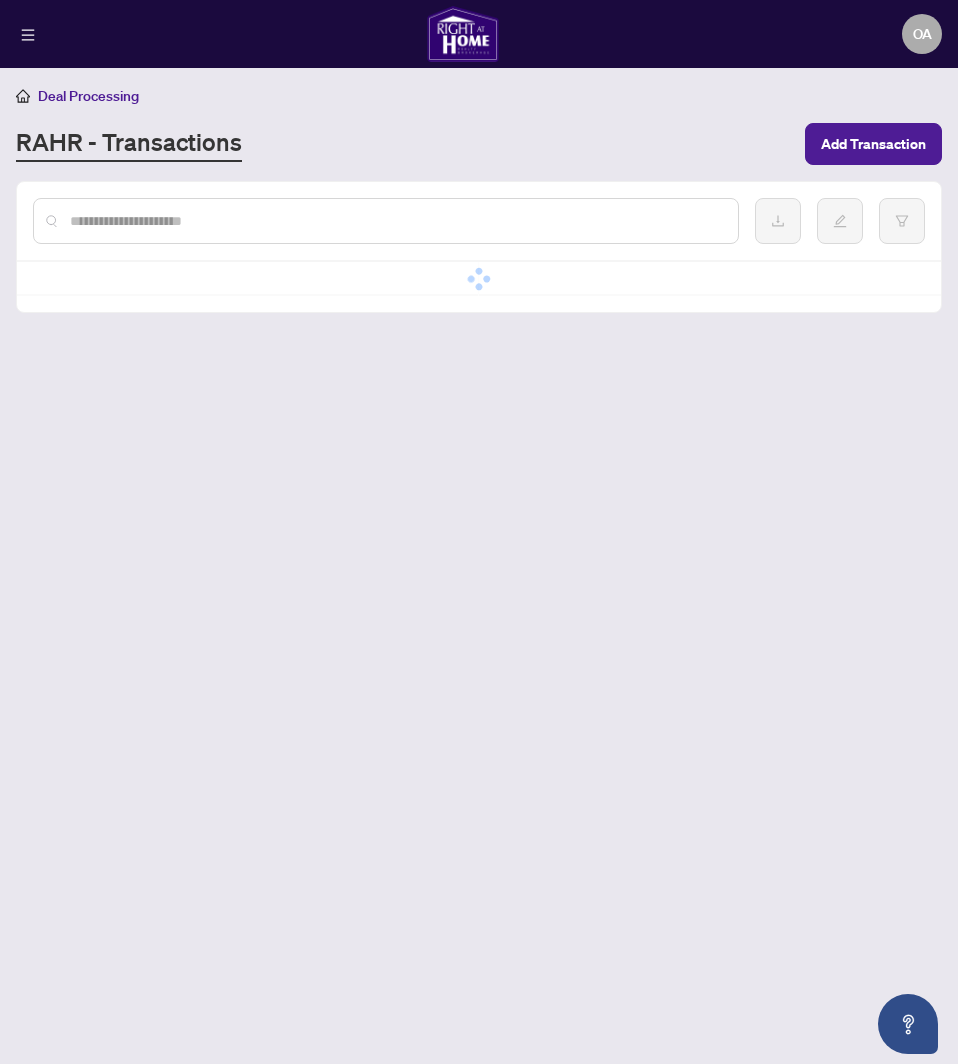 click on "Deal Processing RAHR - Transactions Add Transaction   Simple Empty No data" at bounding box center [479, 532] 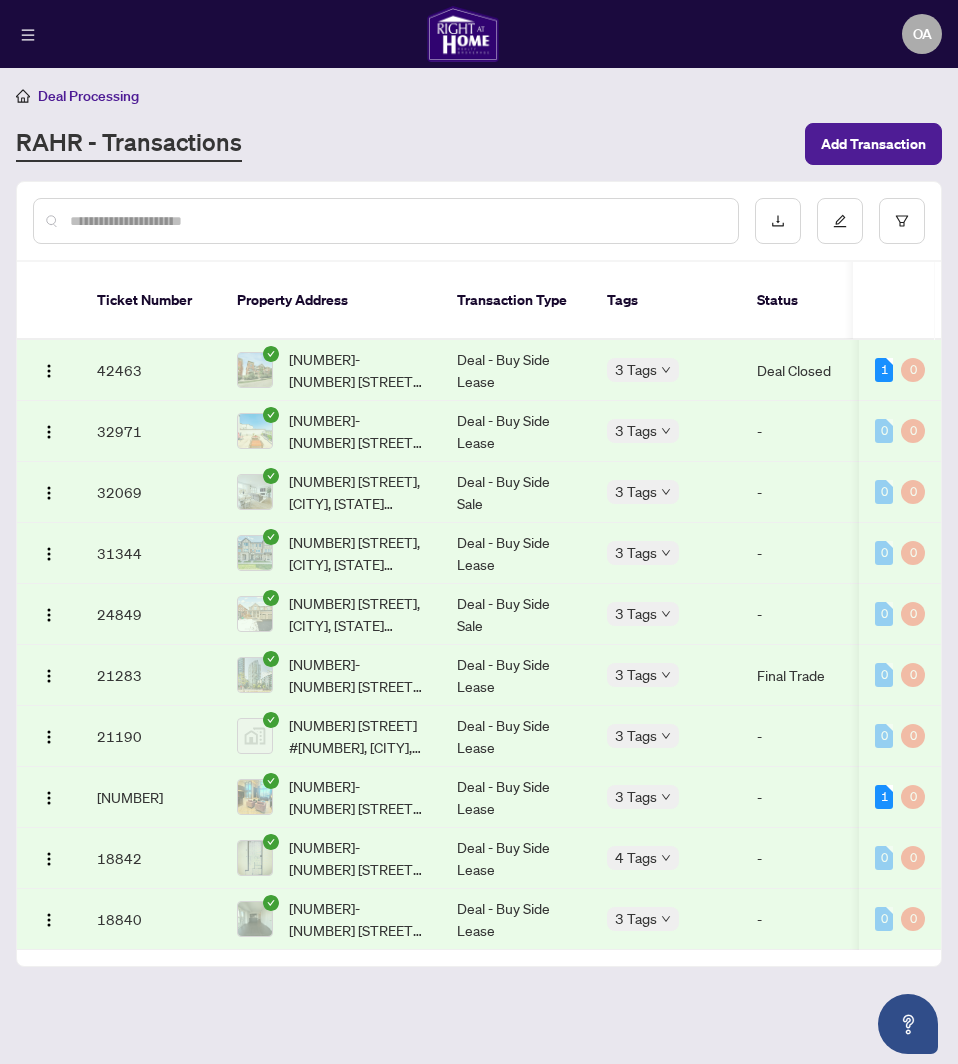 click at bounding box center (49, 370) 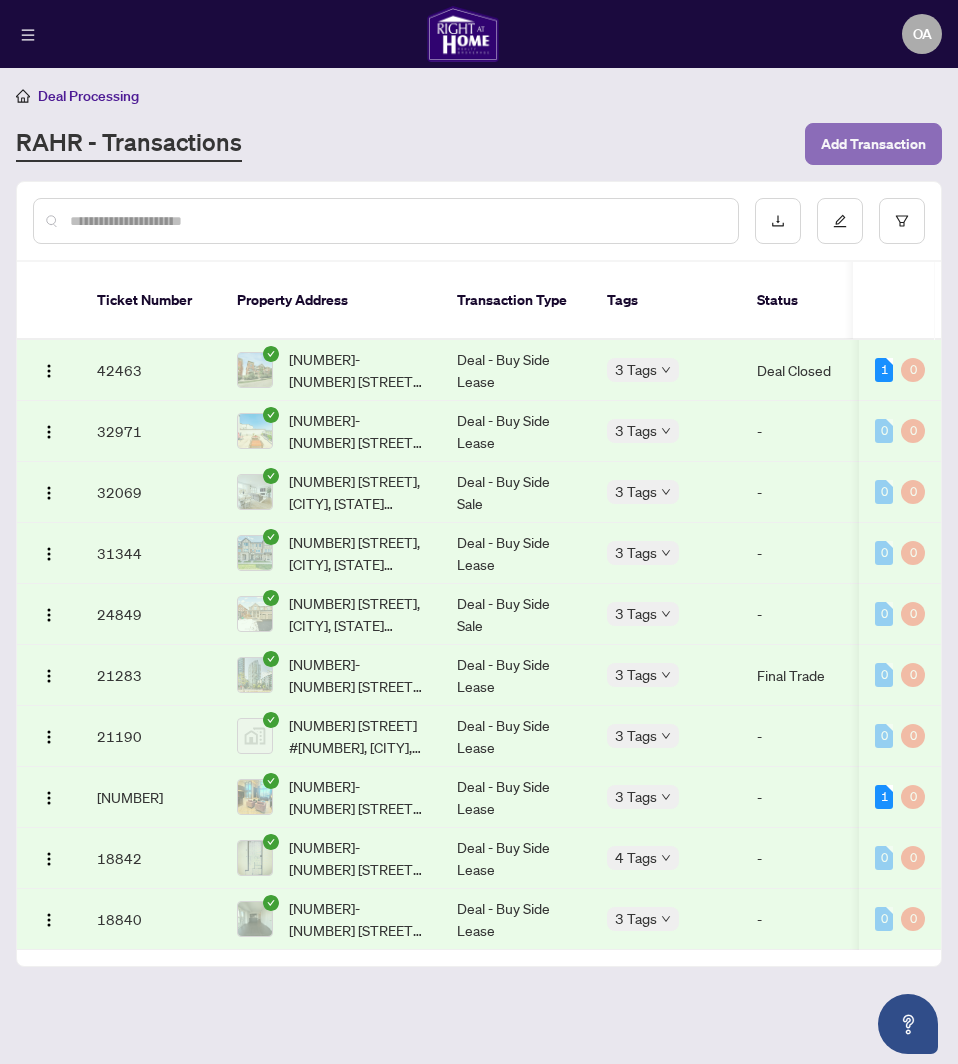 click on "Add Transaction" at bounding box center [873, 144] 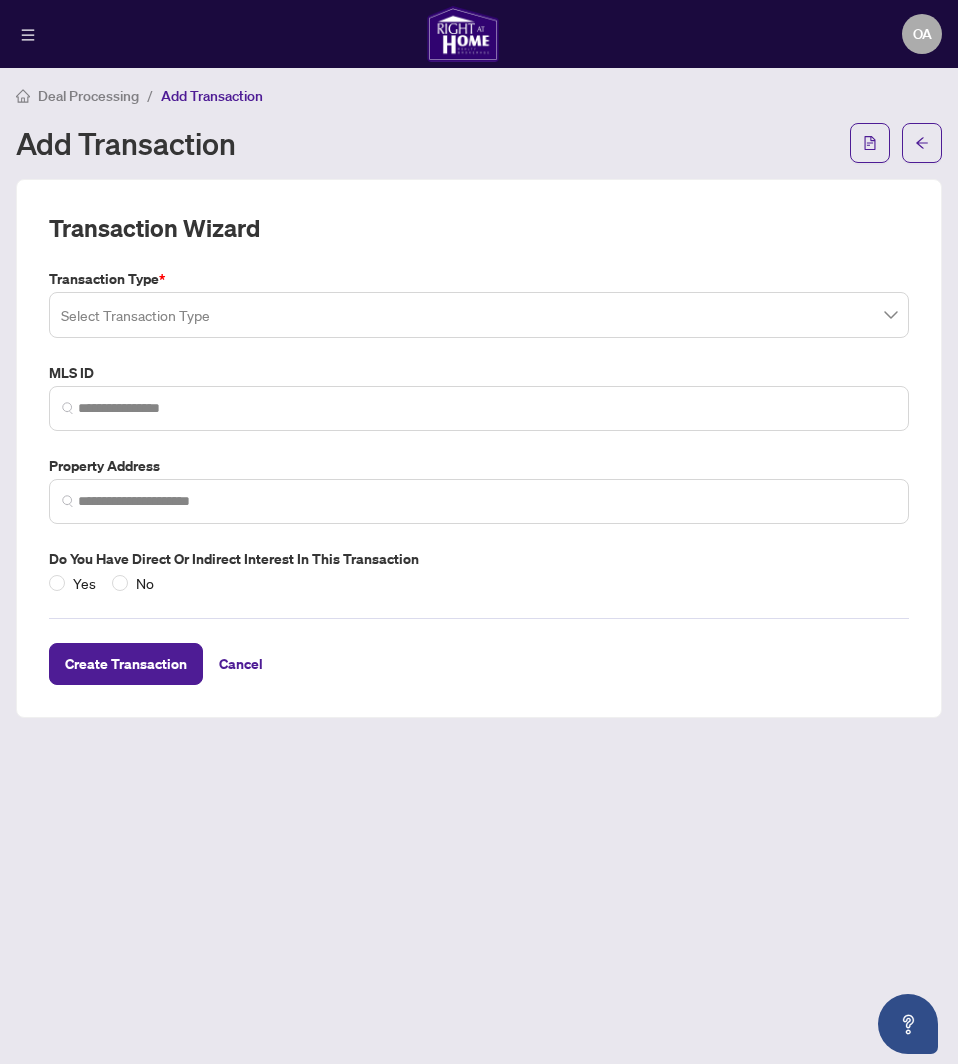 click at bounding box center [479, 315] 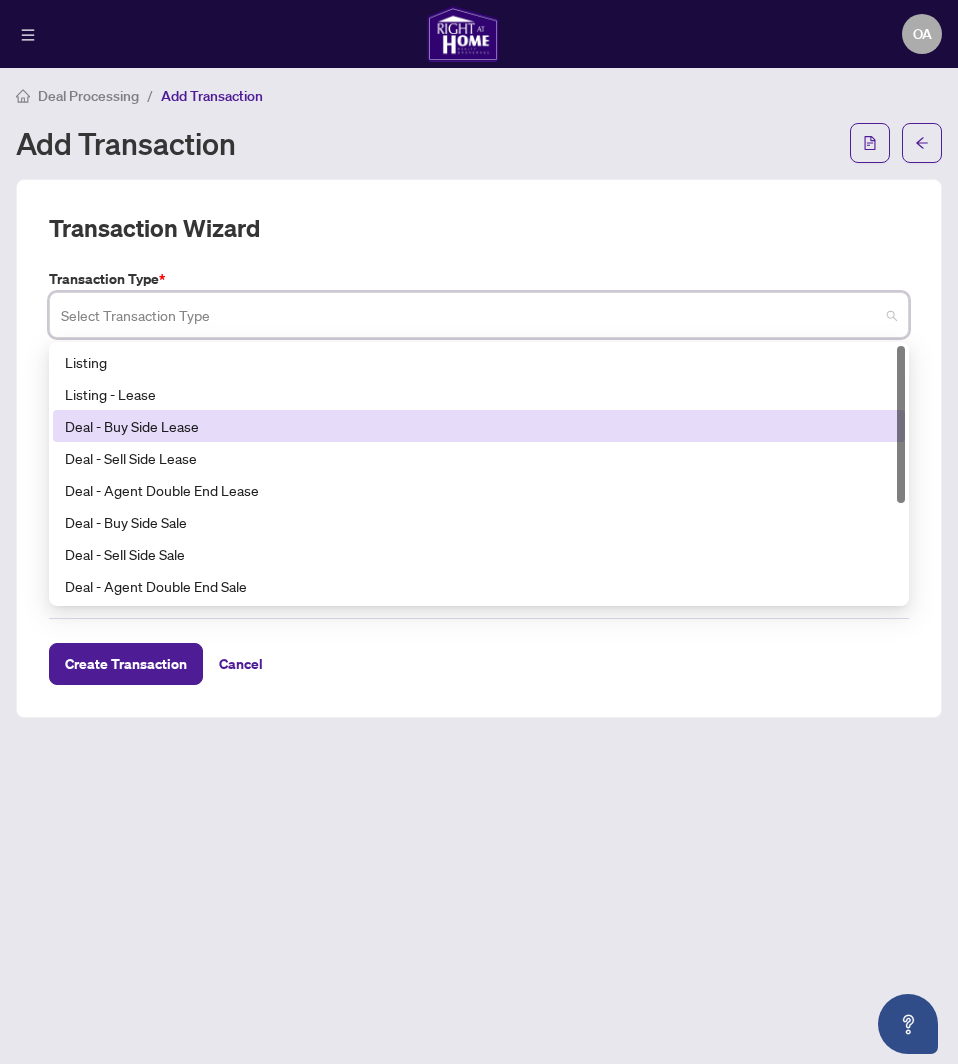 scroll, scrollTop: 0, scrollLeft: 0, axis: both 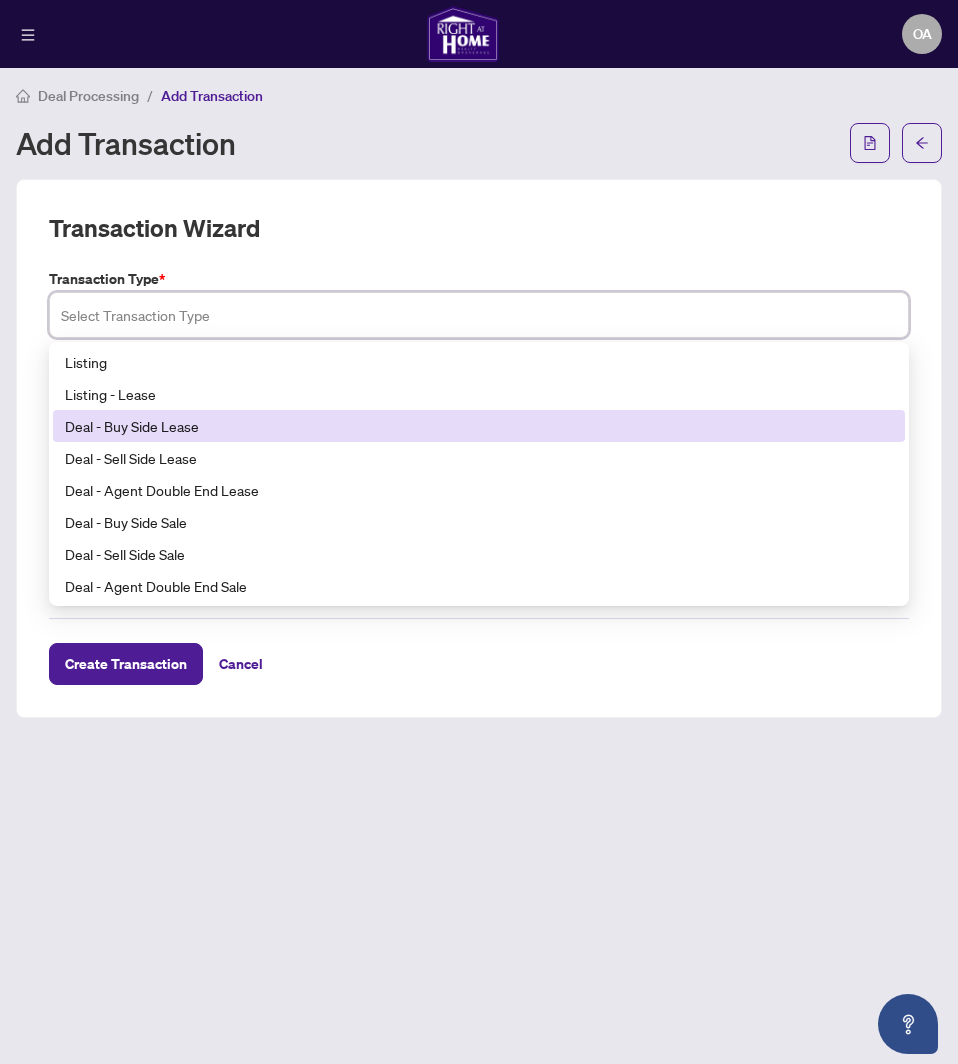 click on "Deal - Buy Side Lease" at bounding box center (479, 426) 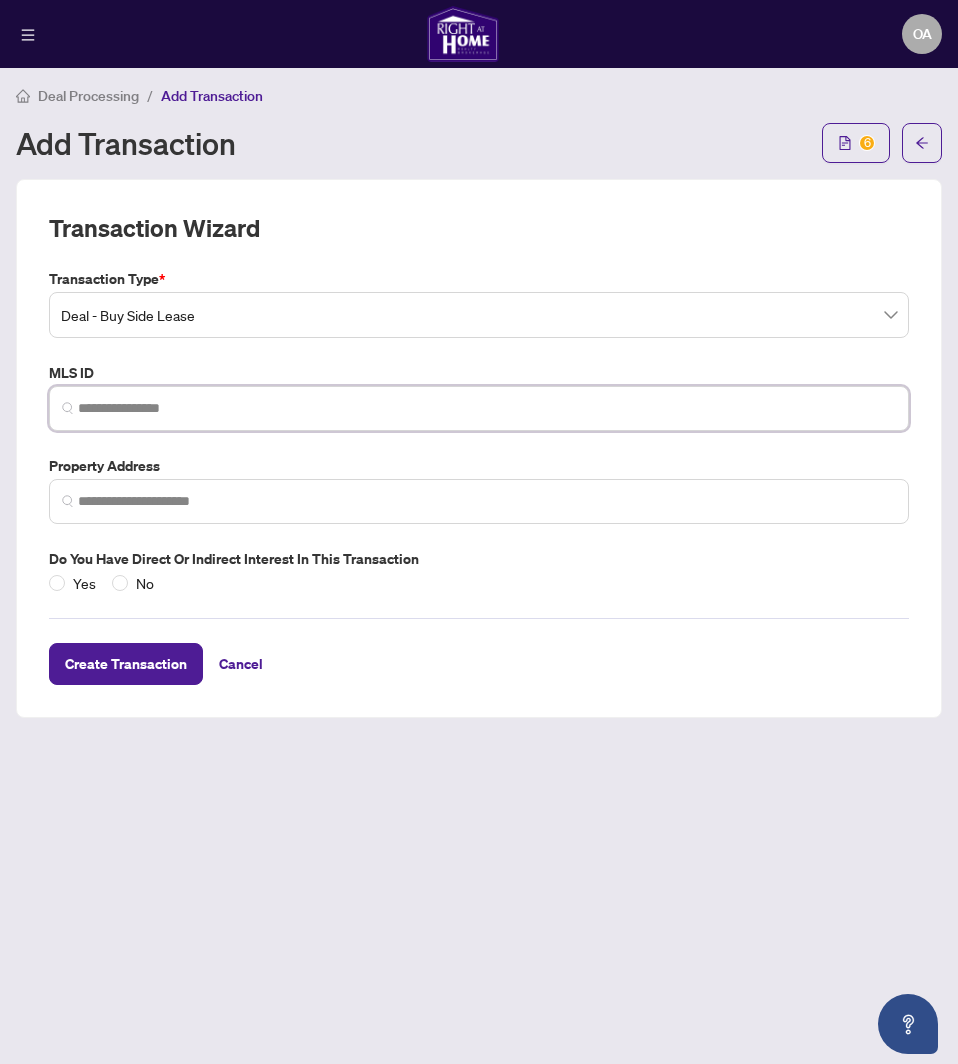 click at bounding box center [487, 408] 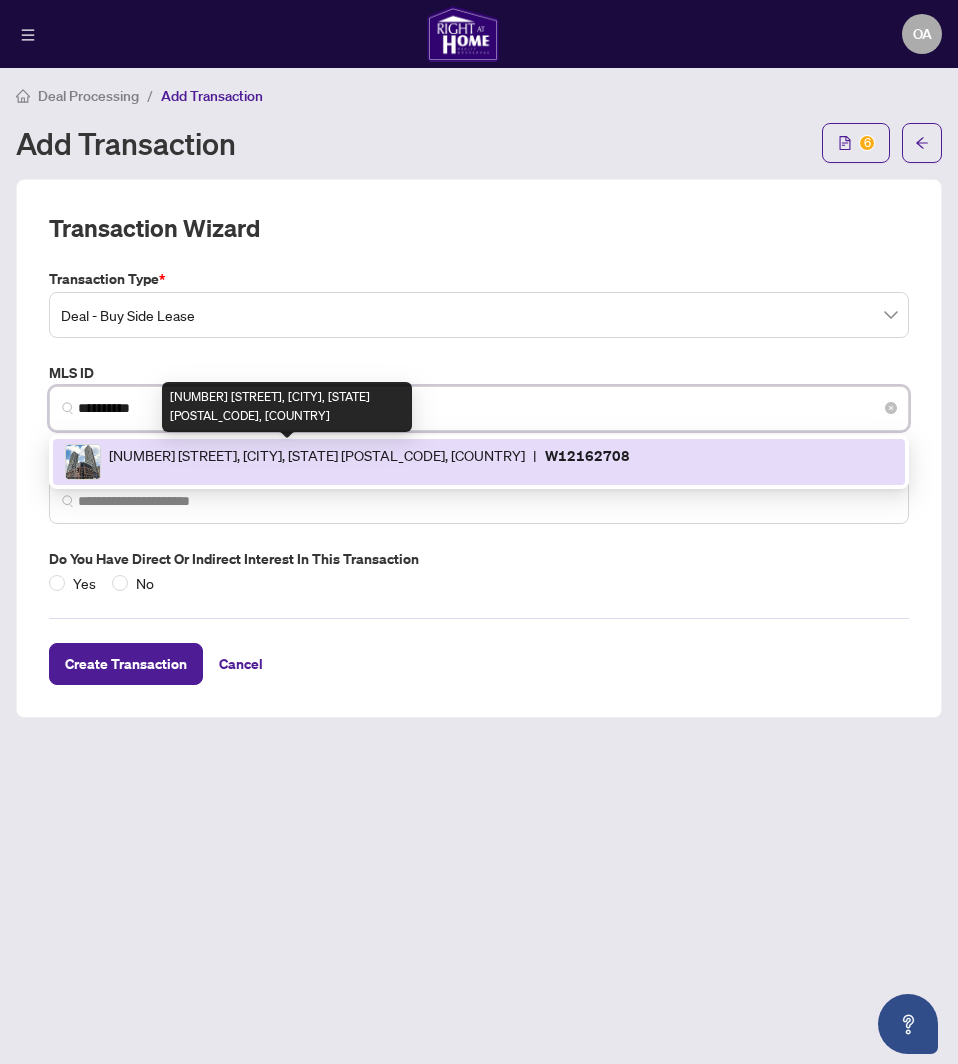 click on "[NUMBER] [STREET], [CITY], [STATE] [POSTAL_CODE], [COUNTRY]" at bounding box center [317, 462] 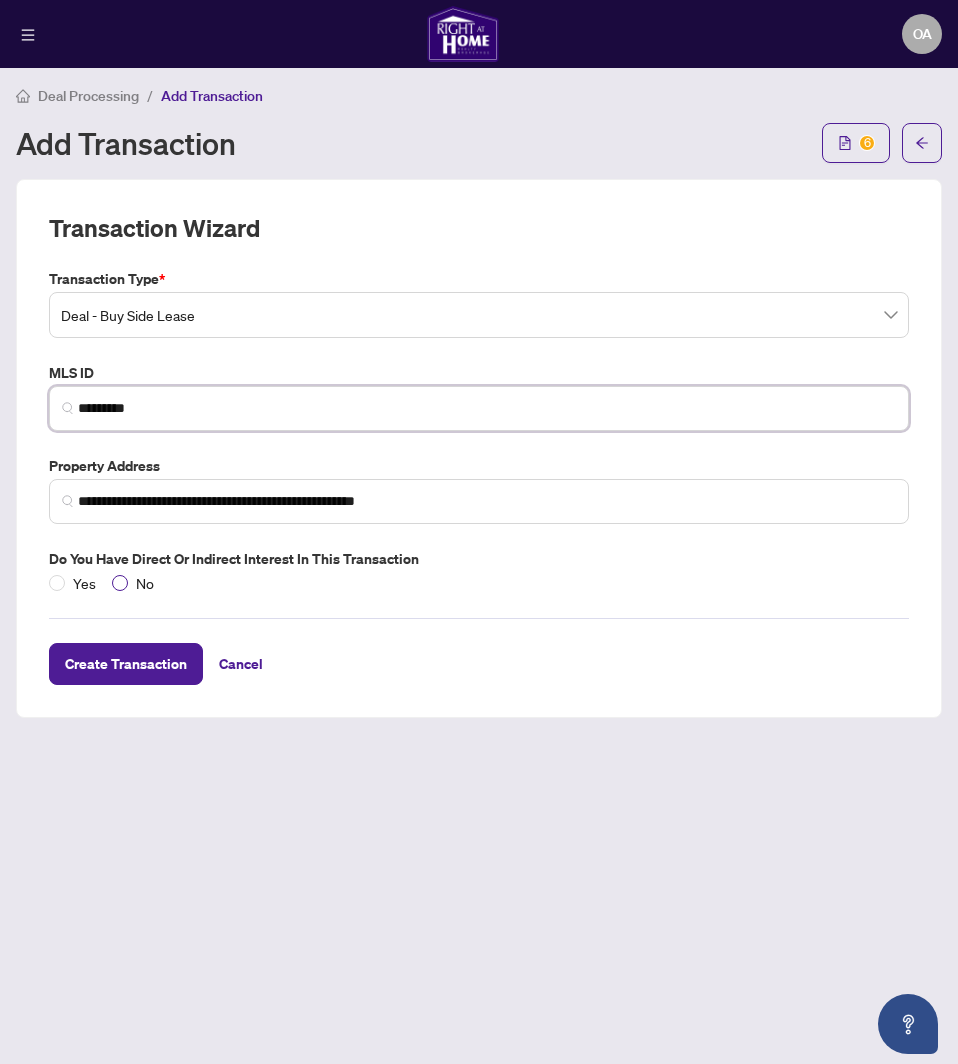 type on "*********" 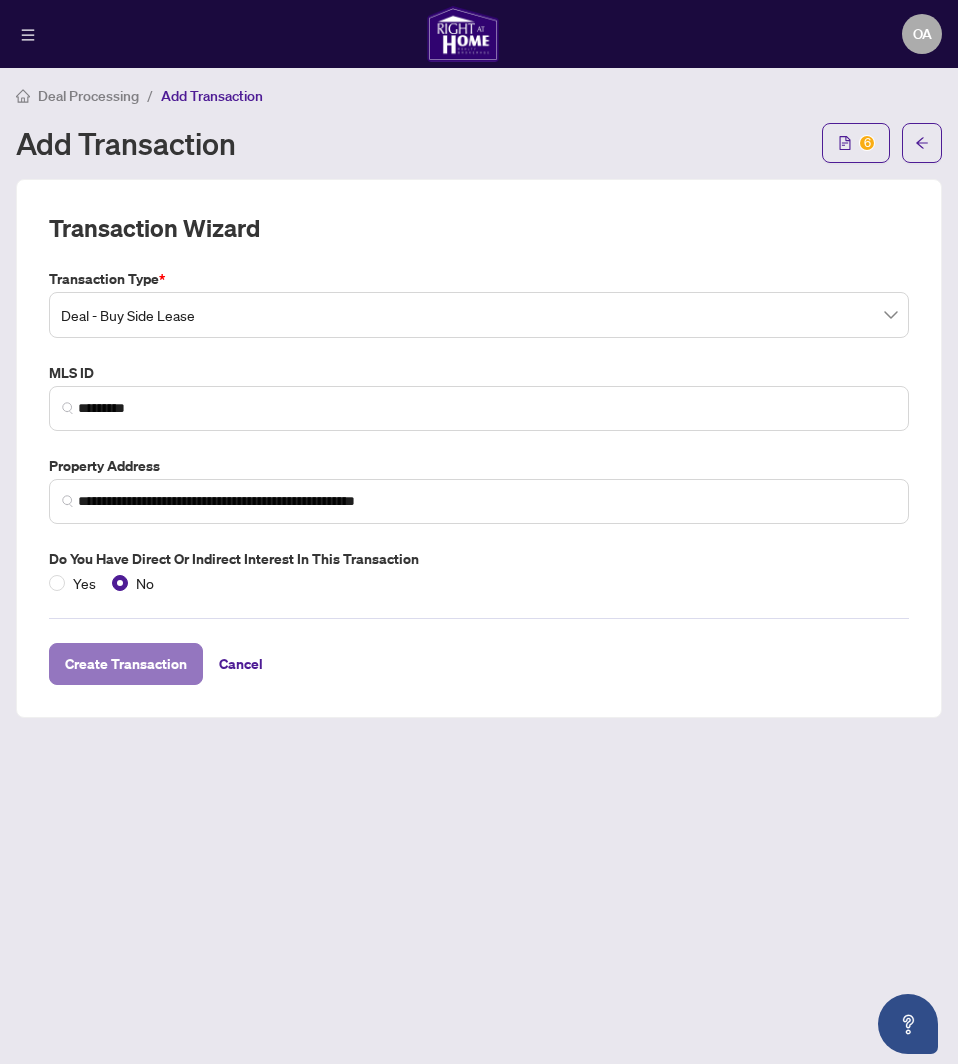 click on "Create Transaction" at bounding box center [126, 664] 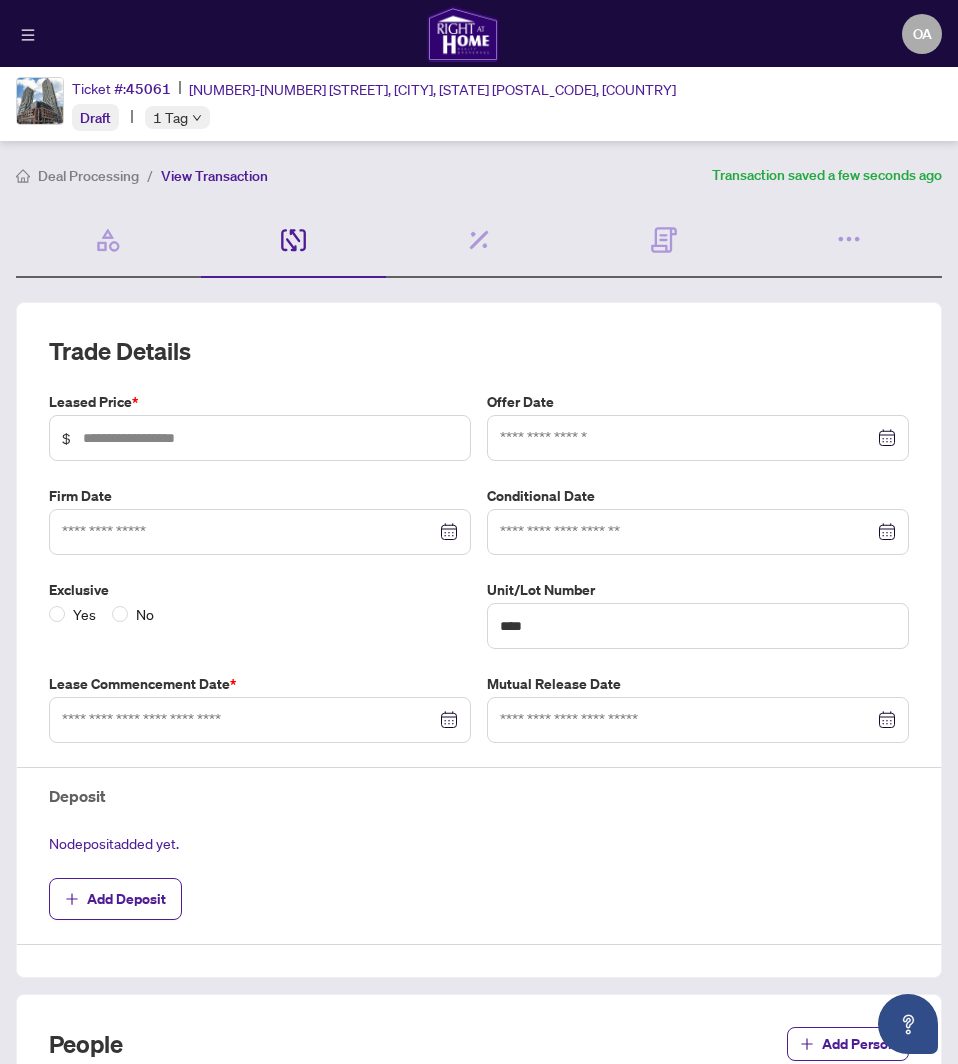 click on "$" at bounding box center [260, 438] 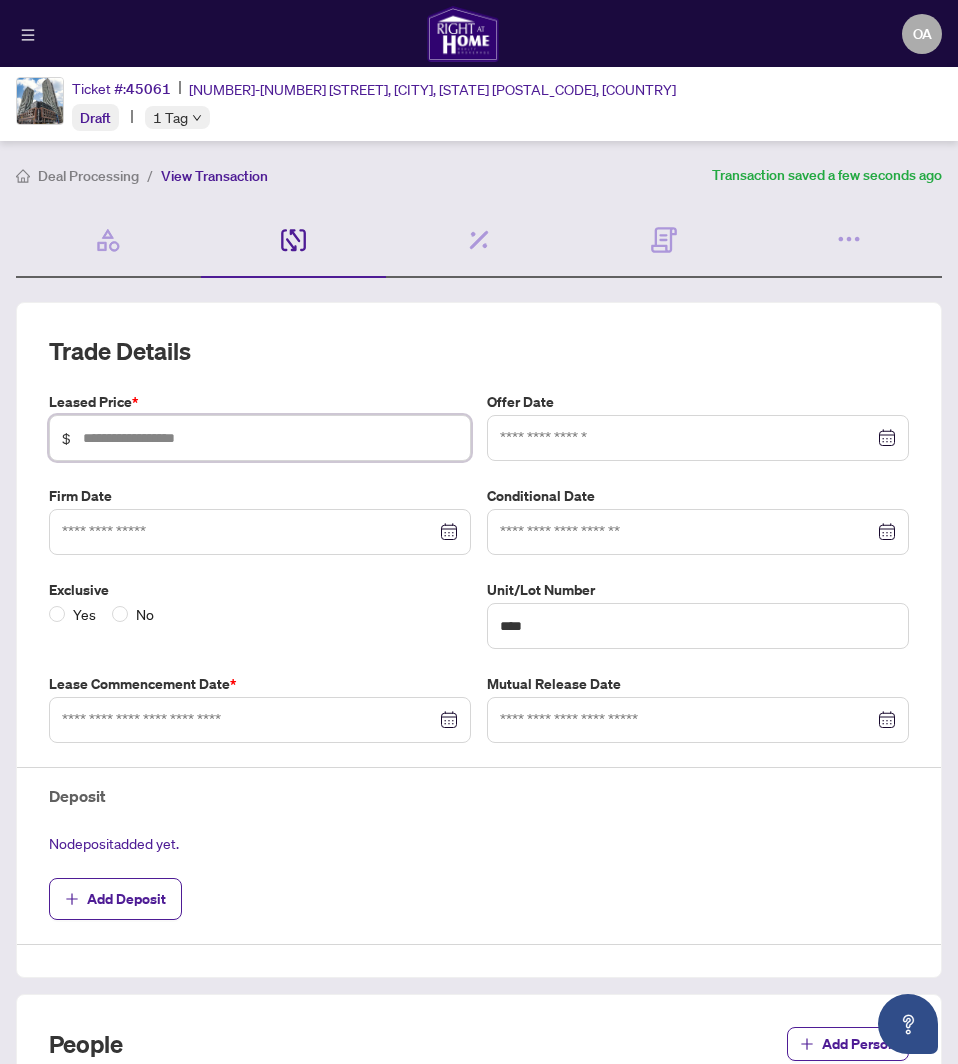 click at bounding box center (270, 438) 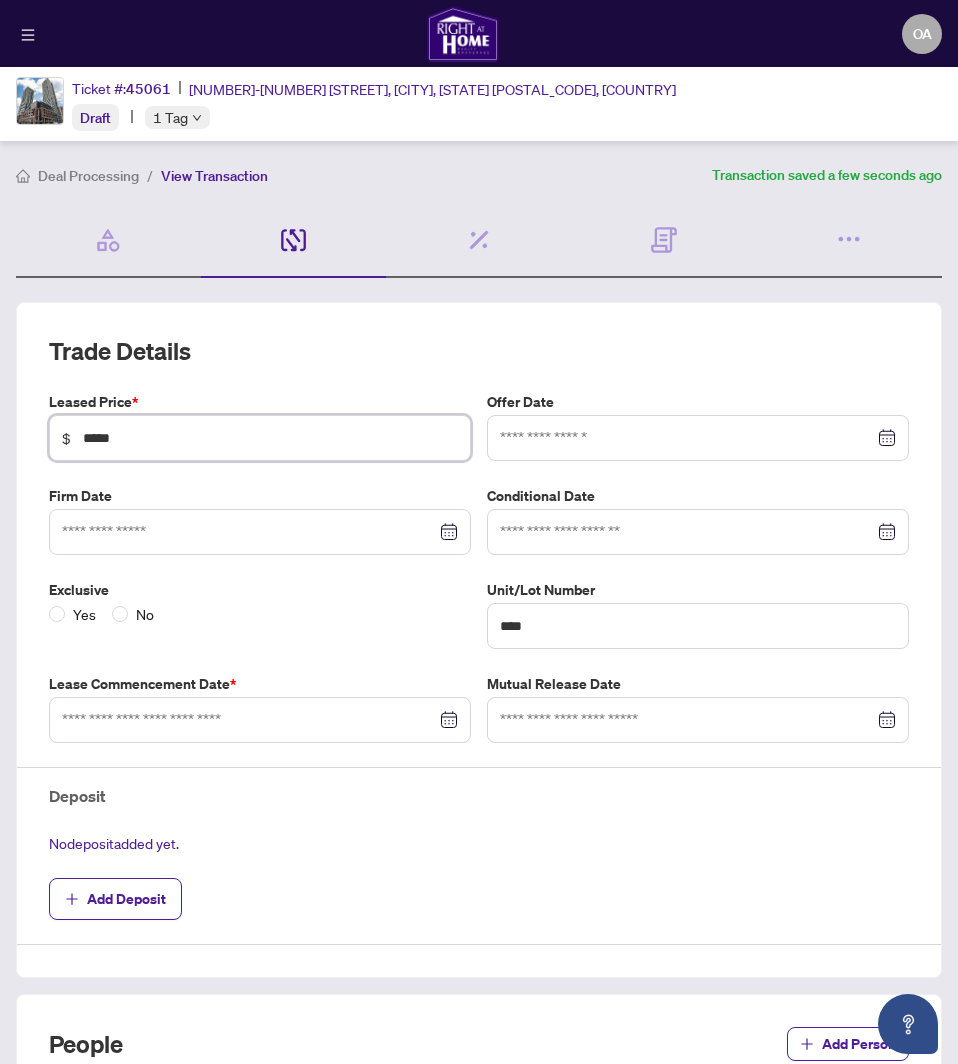 click at bounding box center (698, 438) 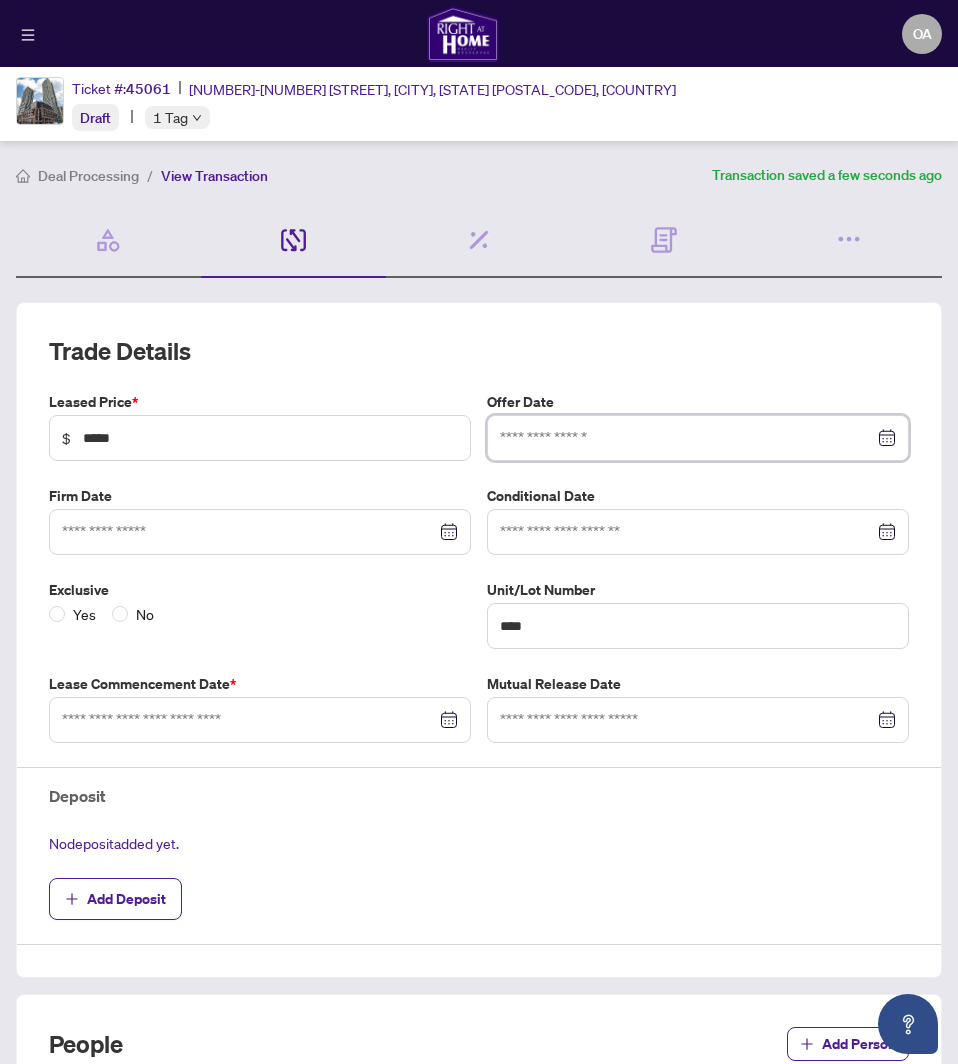 click at bounding box center (698, 438) 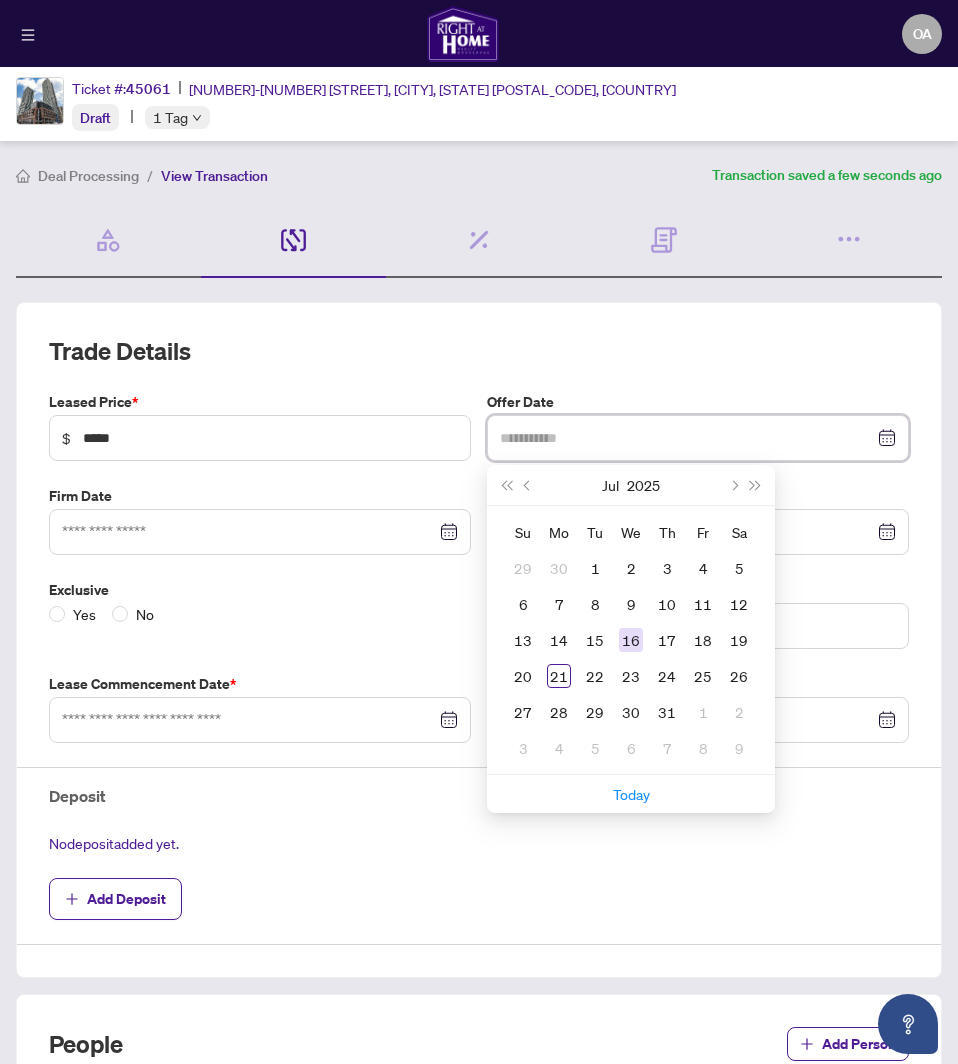 type on "**********" 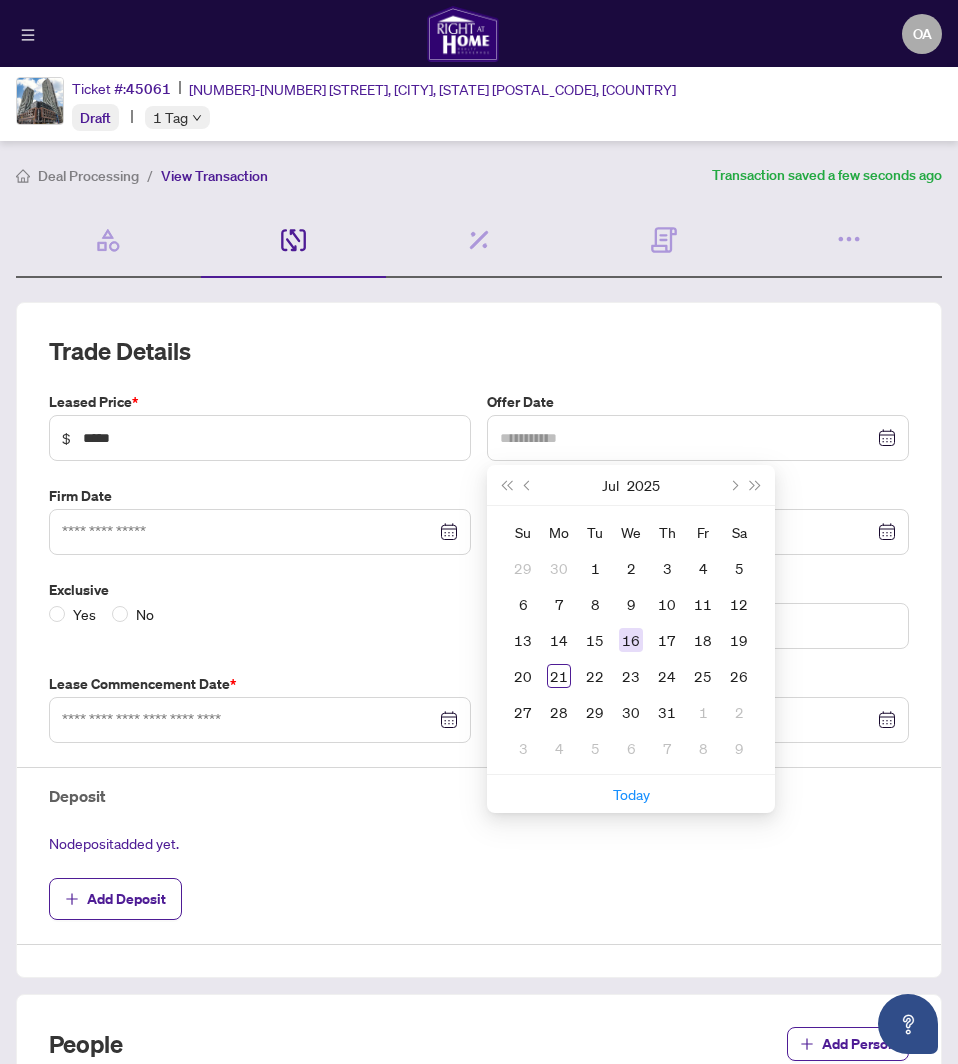 click on "16" at bounding box center (631, 640) 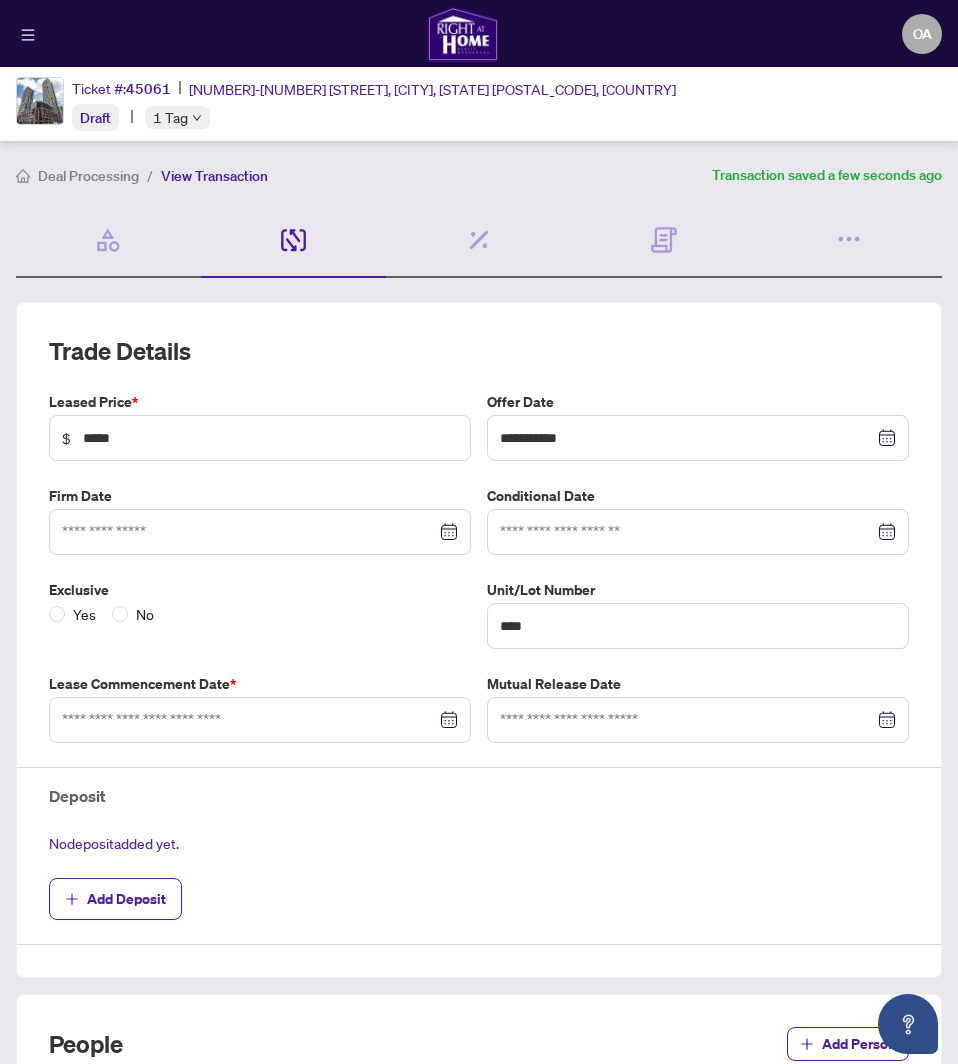click at bounding box center (260, 532) 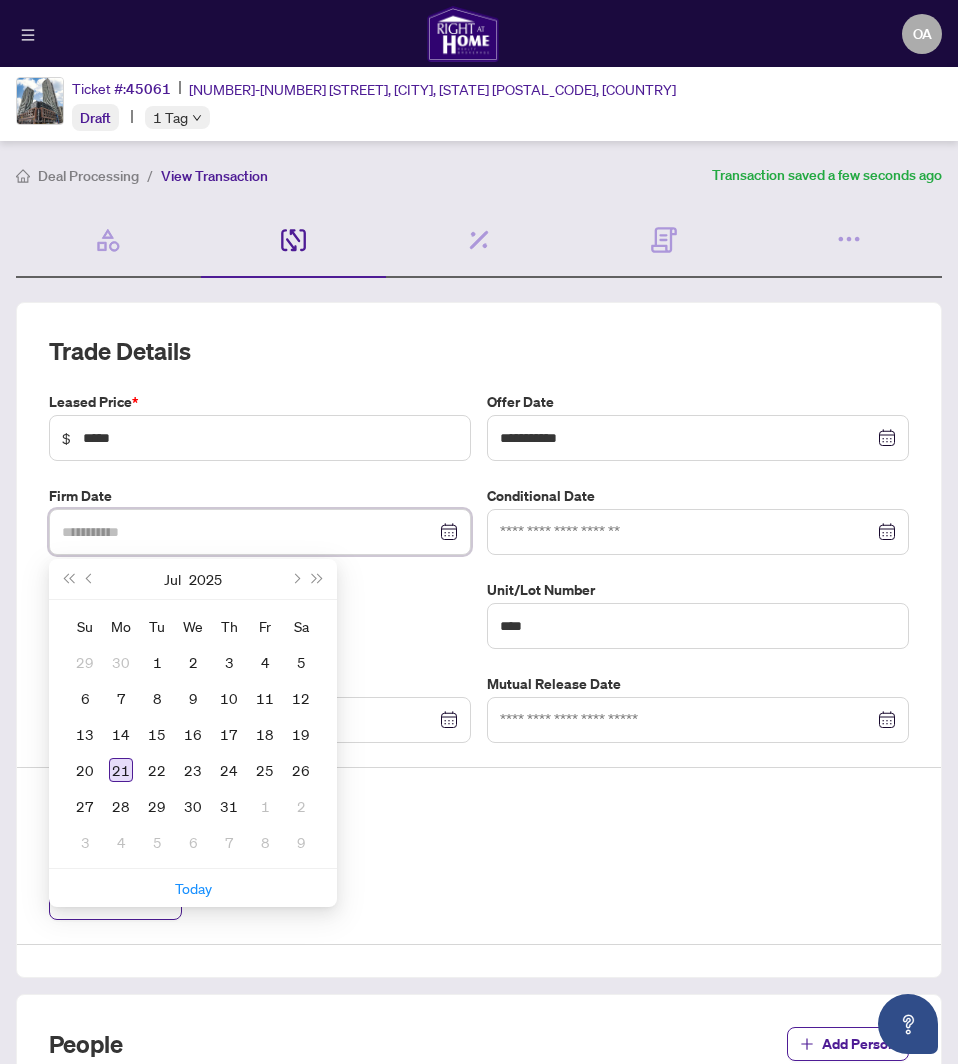 type on "**********" 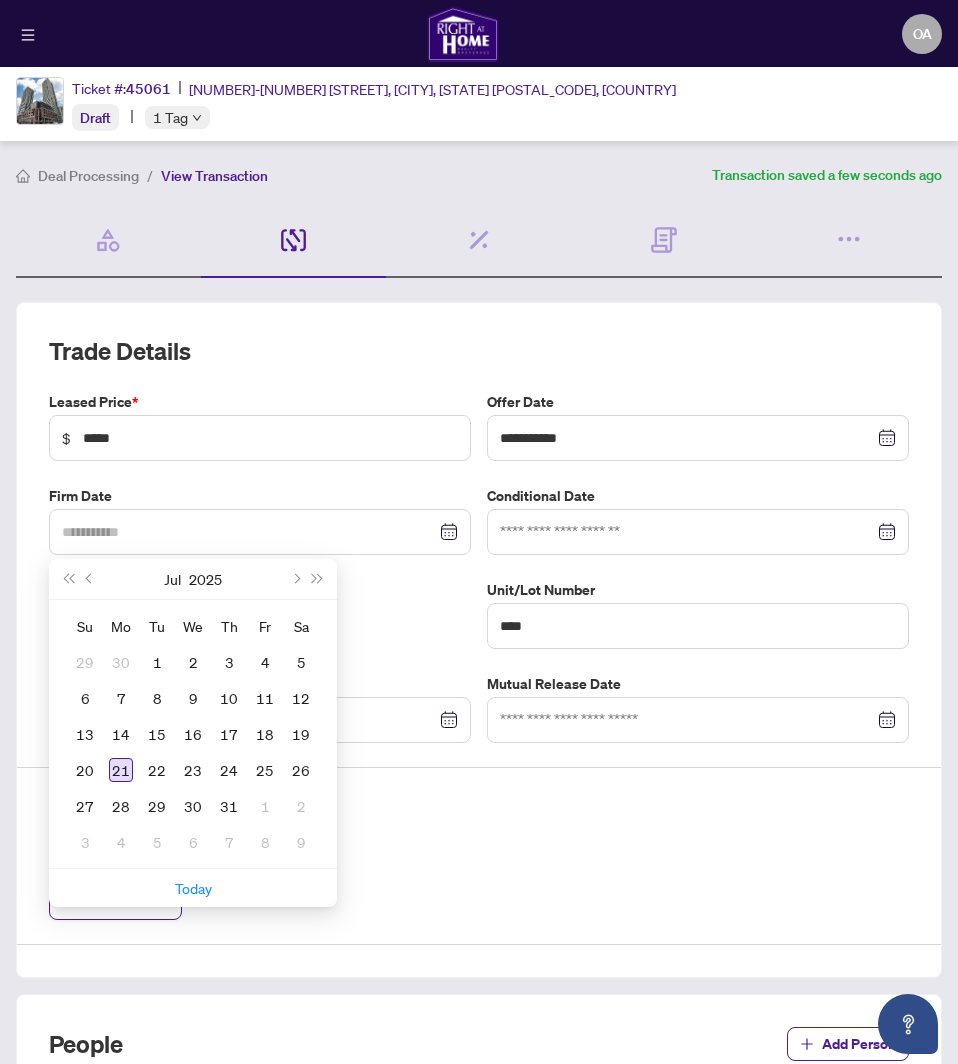click on "21" at bounding box center [121, 770] 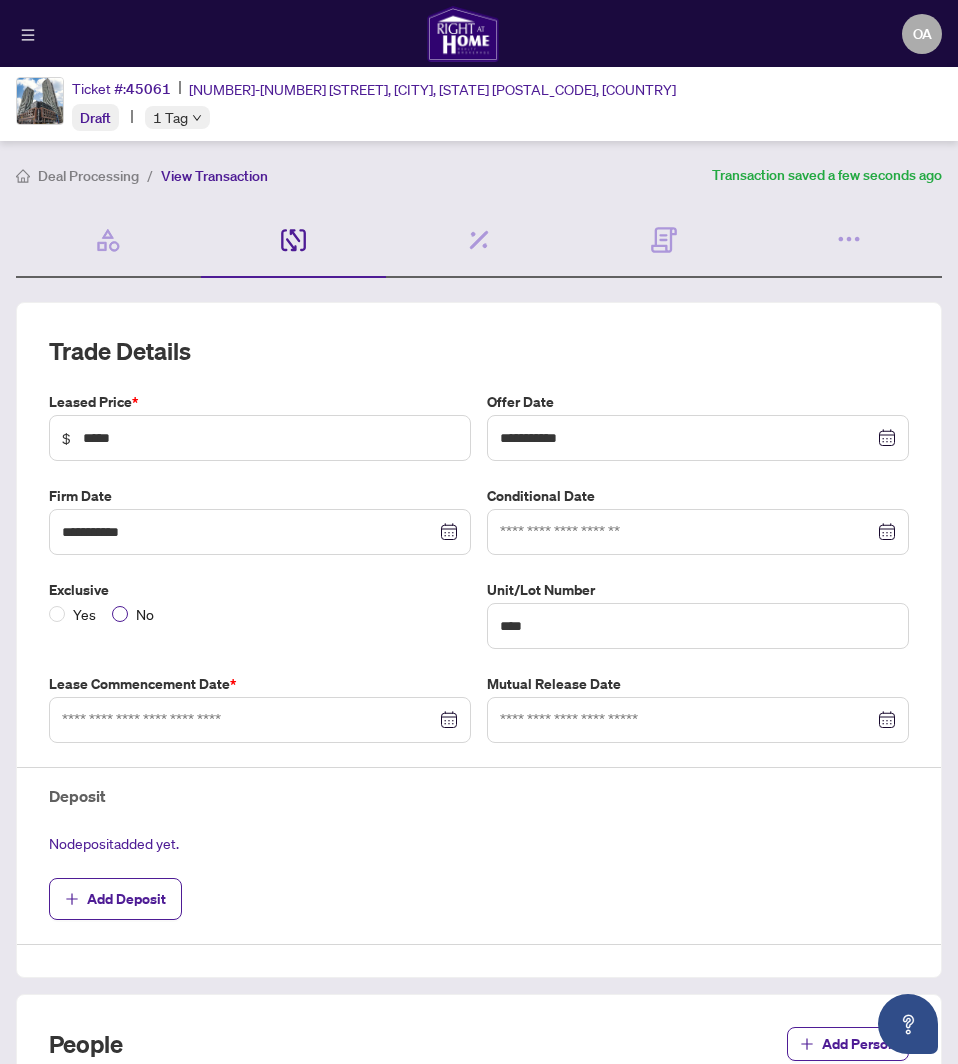 click on "No" at bounding box center (145, 614) 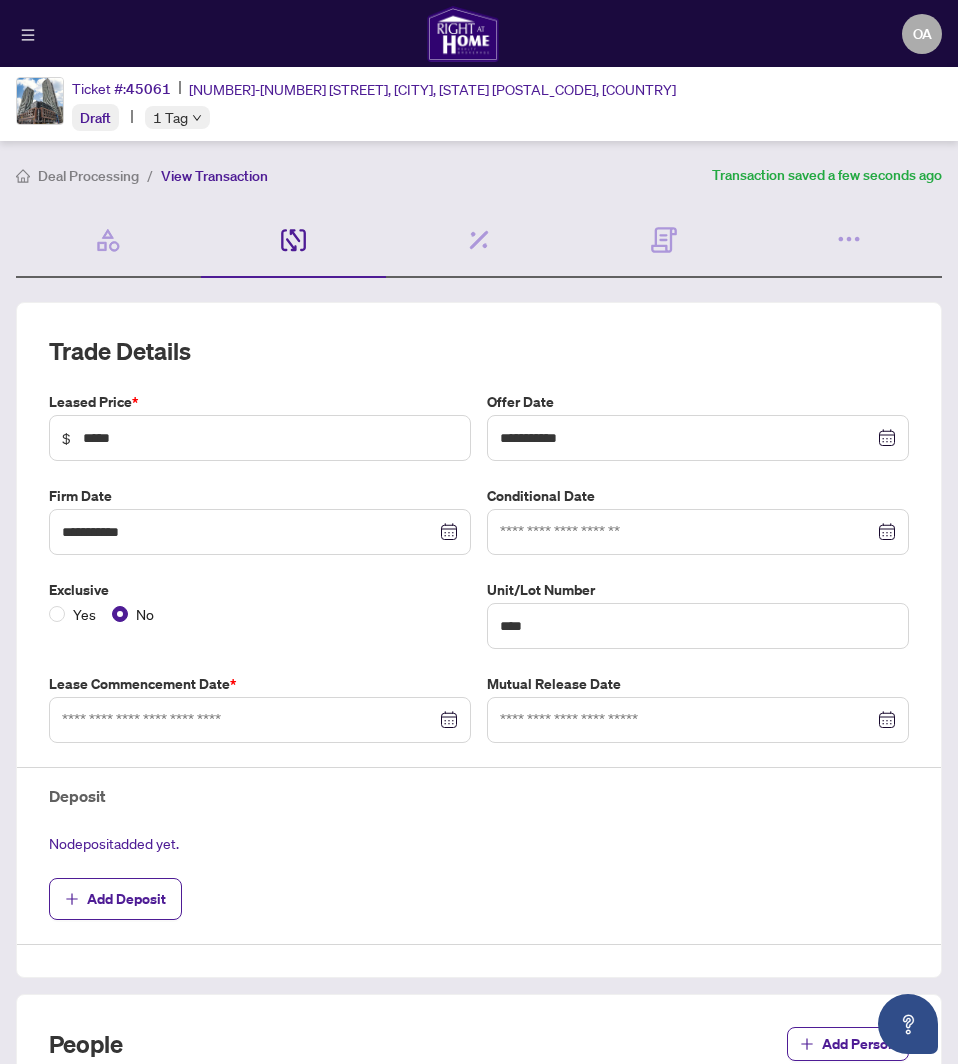 click at bounding box center (260, 720) 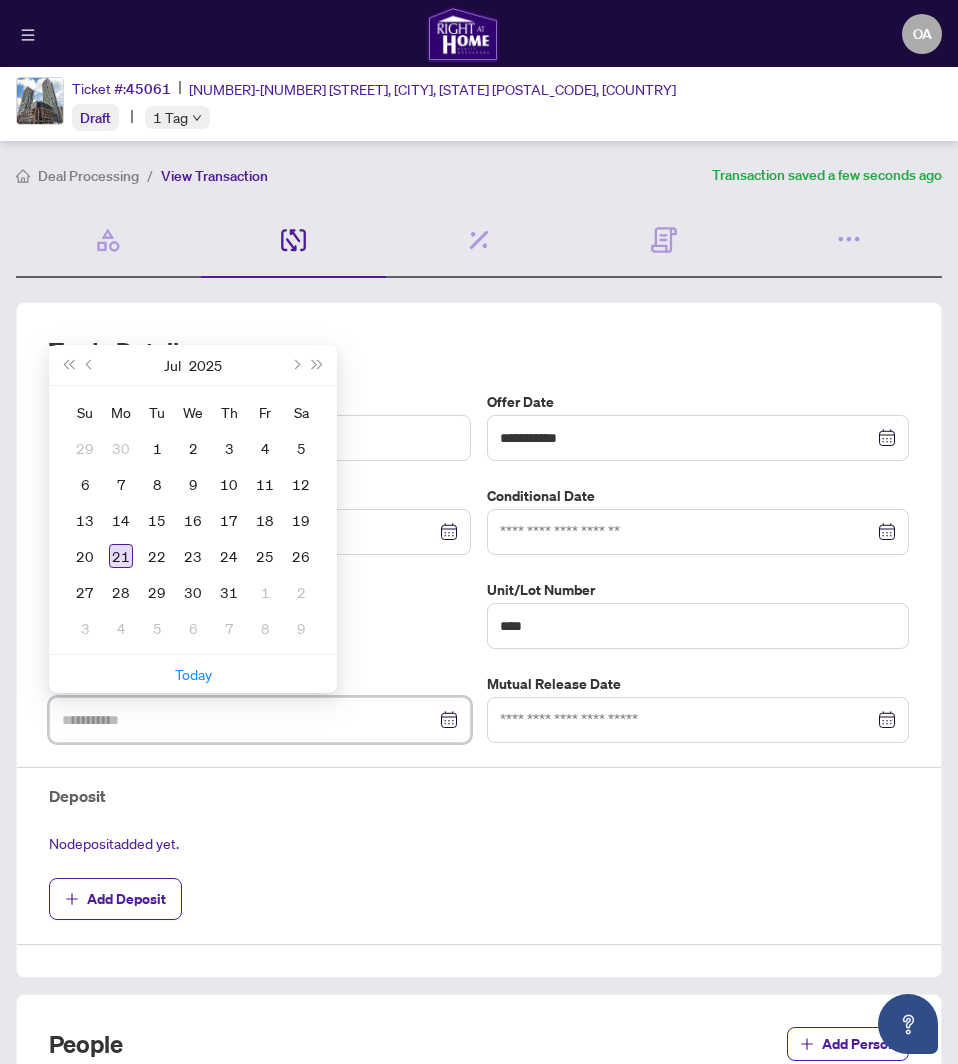 type on "**********" 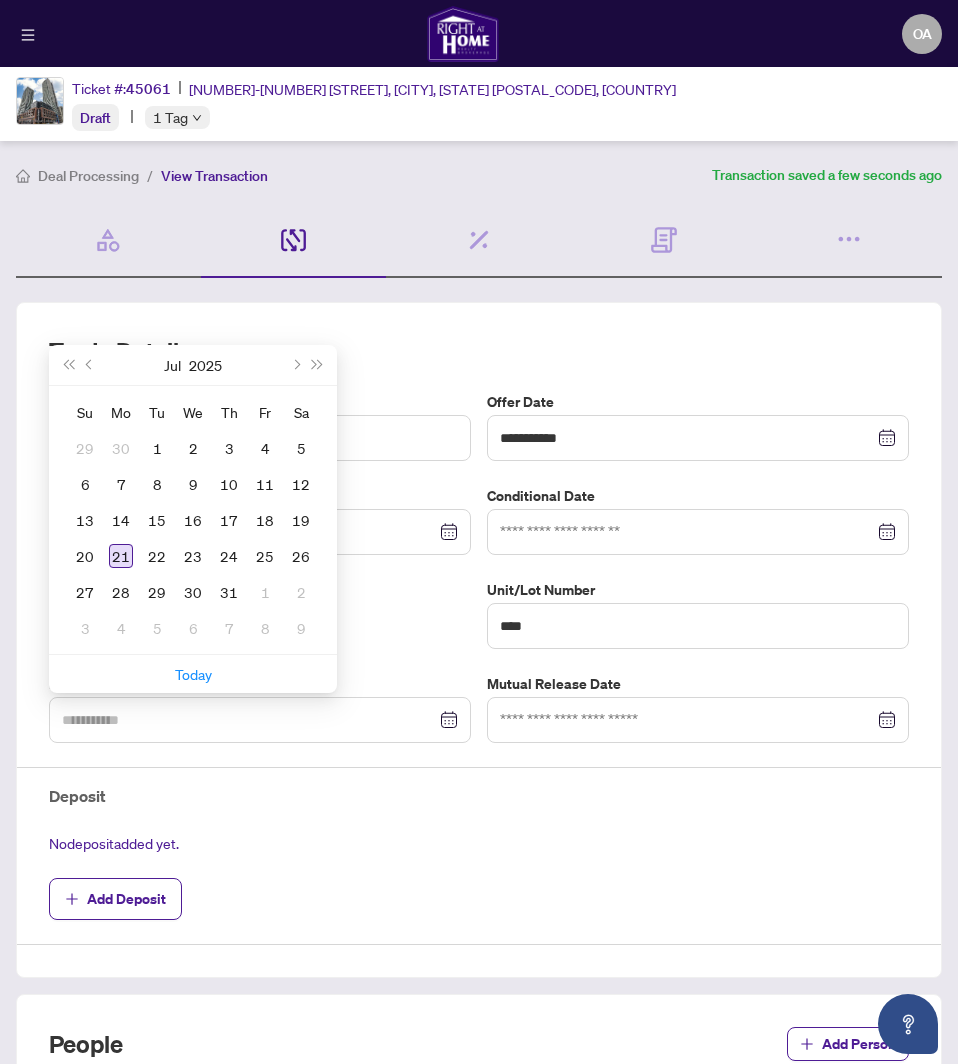 click on "21" at bounding box center (121, 556) 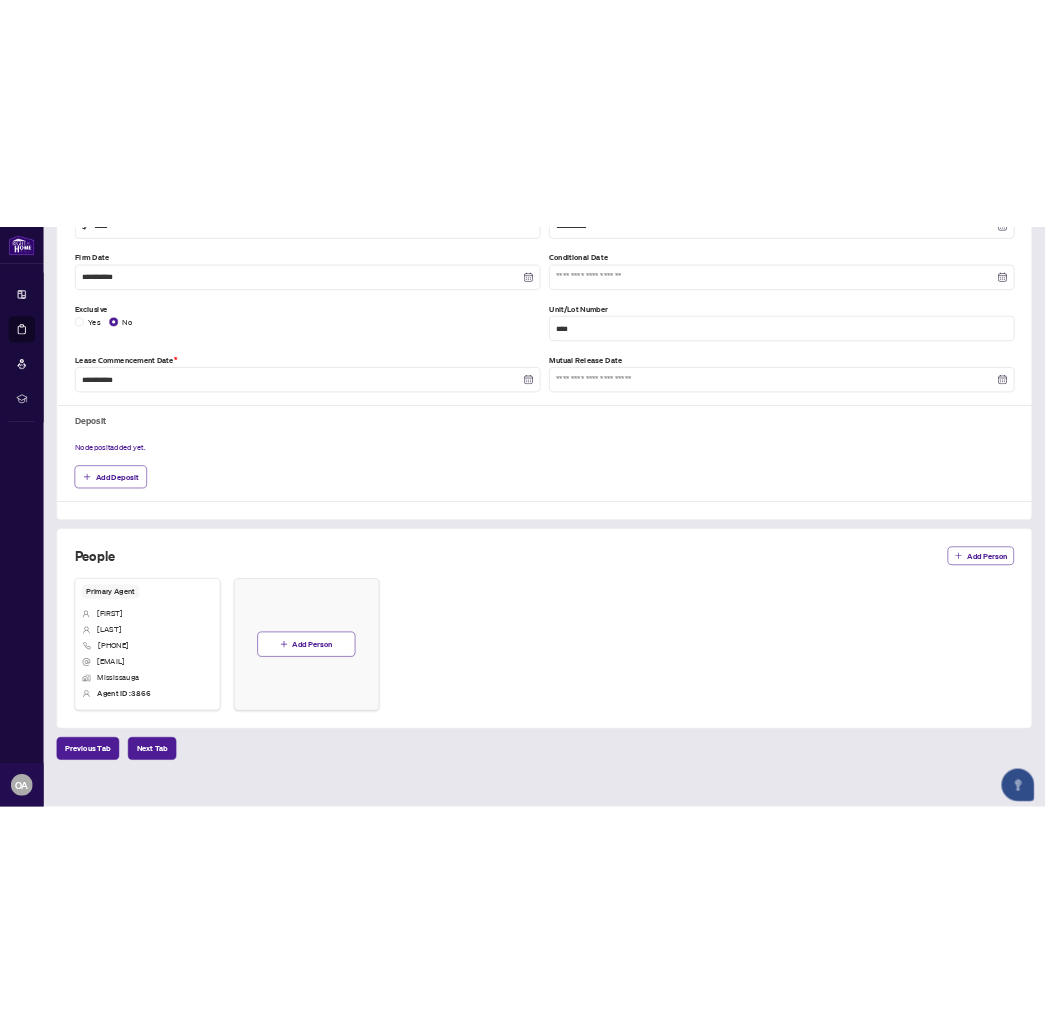 scroll, scrollTop: 419, scrollLeft: 0, axis: vertical 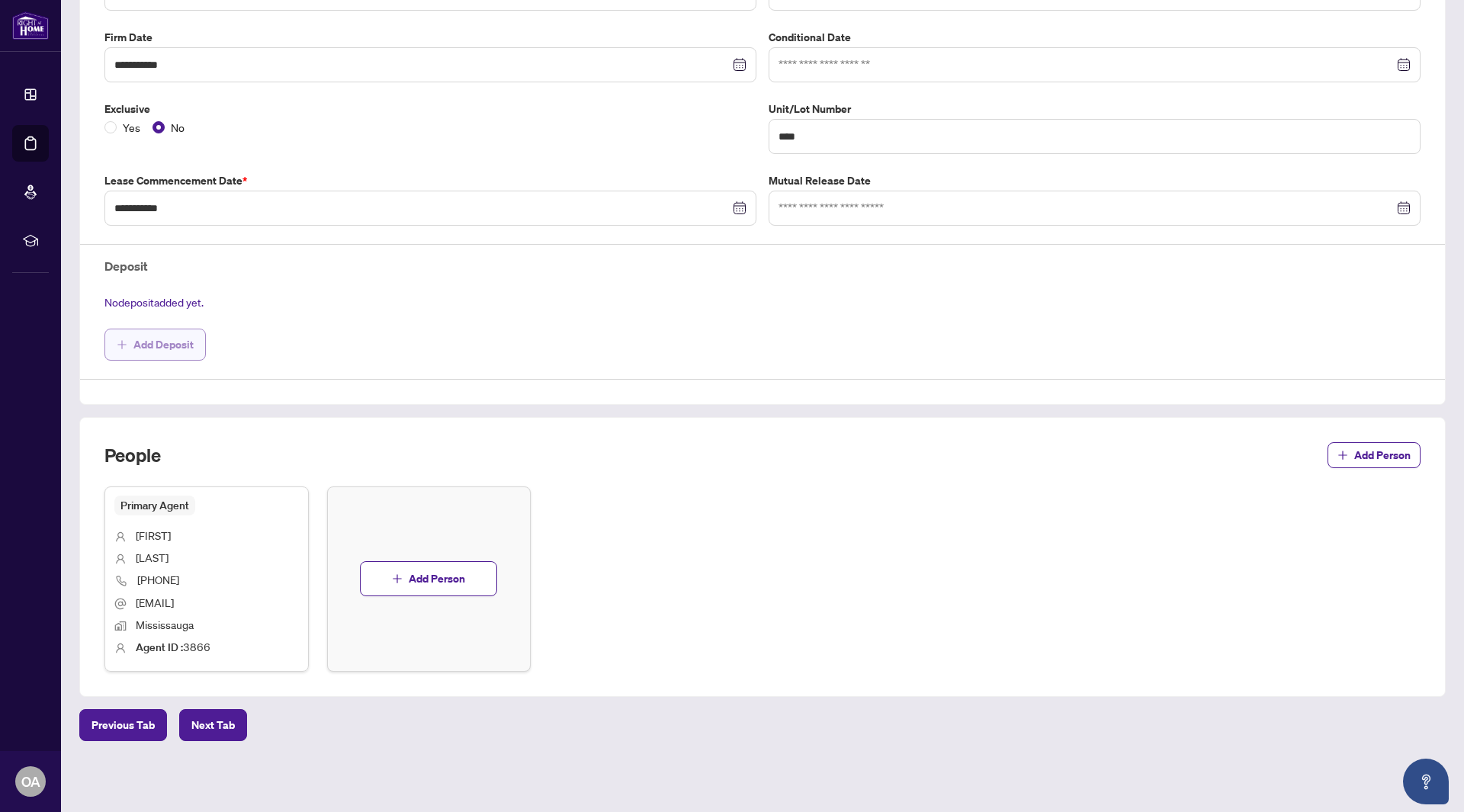 click on "Add Deposit" at bounding box center [163, 345] 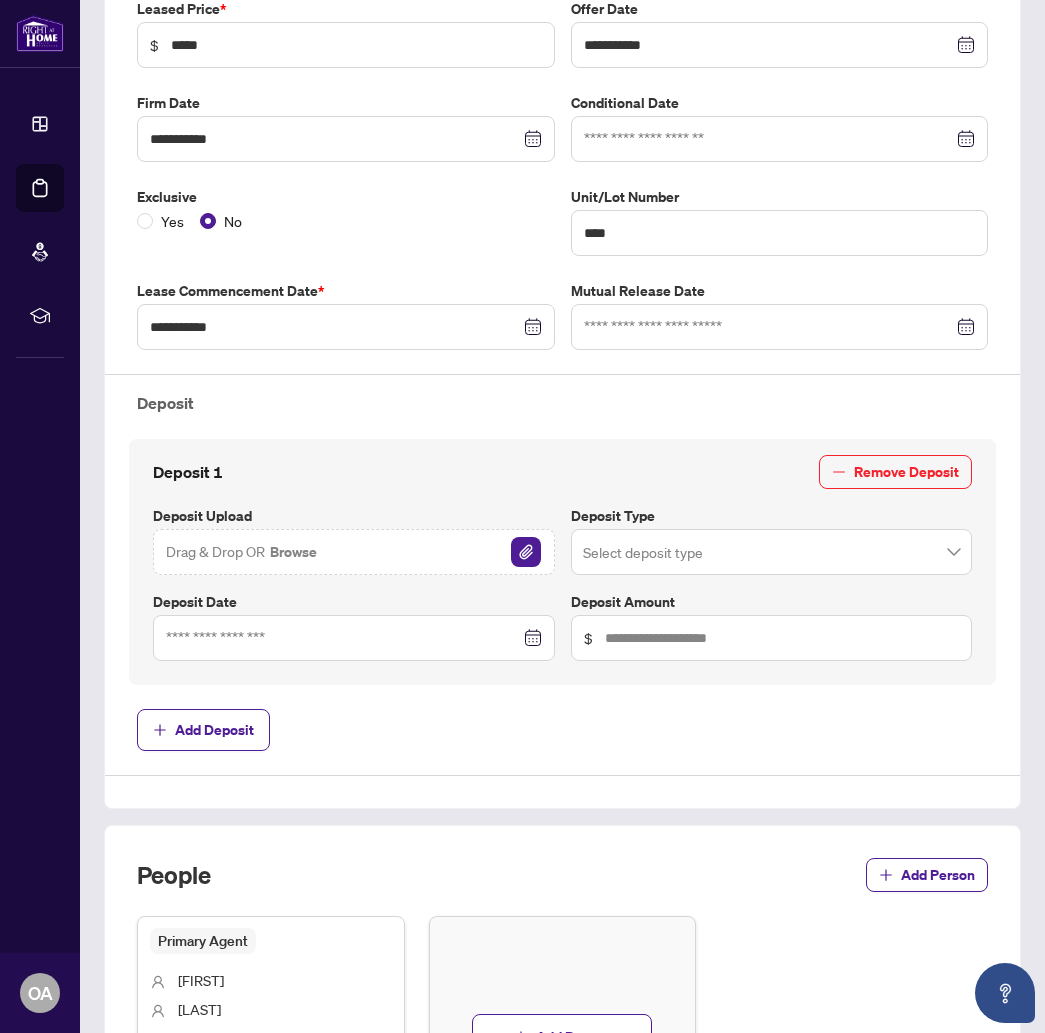 scroll, scrollTop: 473, scrollLeft: 0, axis: vertical 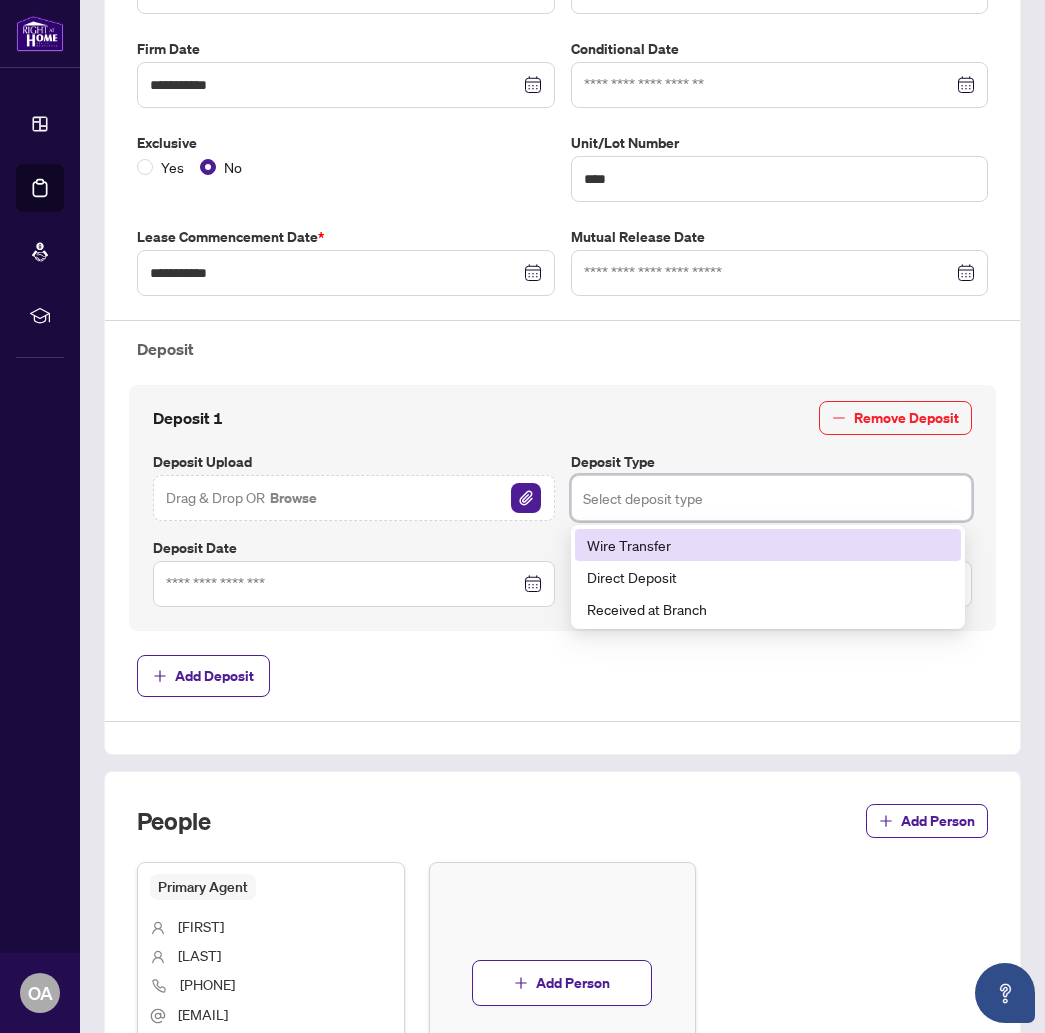 click at bounding box center [772, 498] 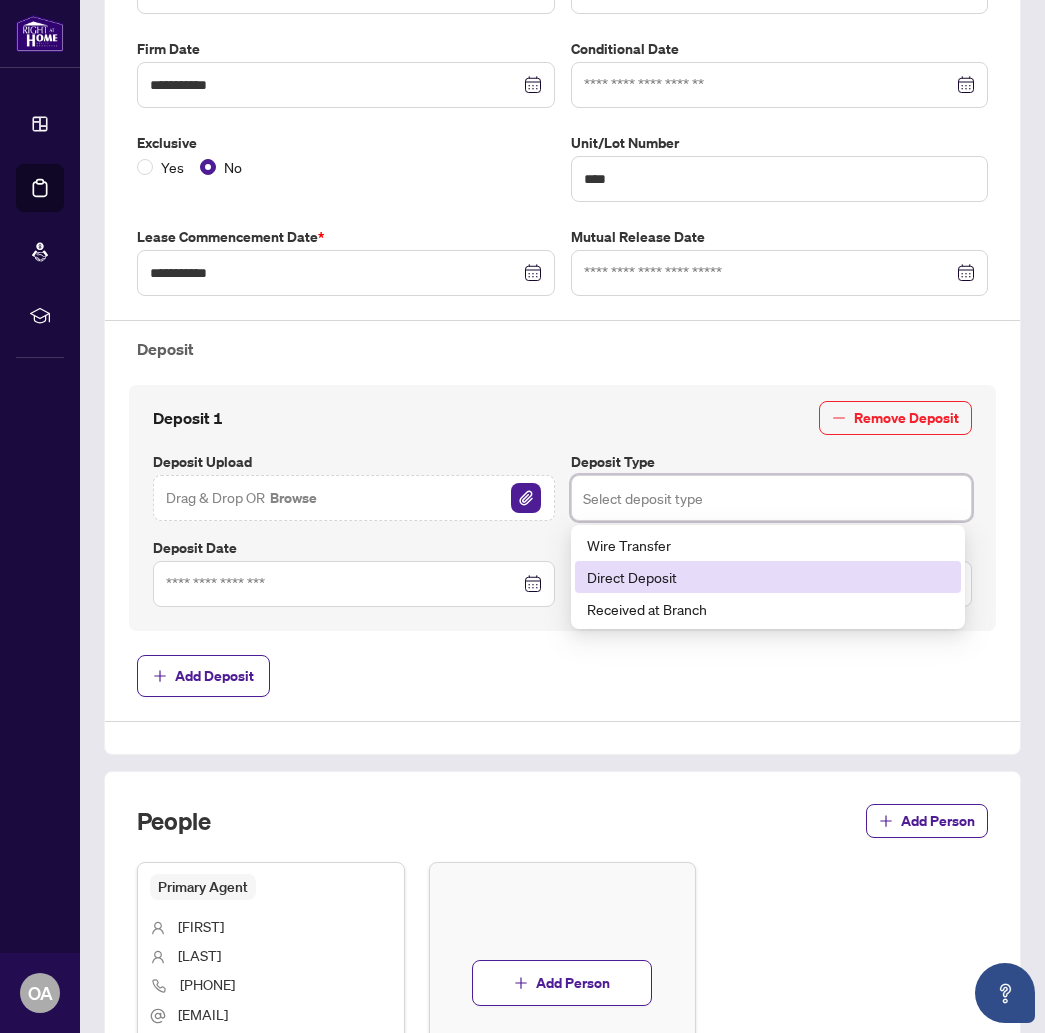 click on "Direct Deposit" at bounding box center (768, 577) 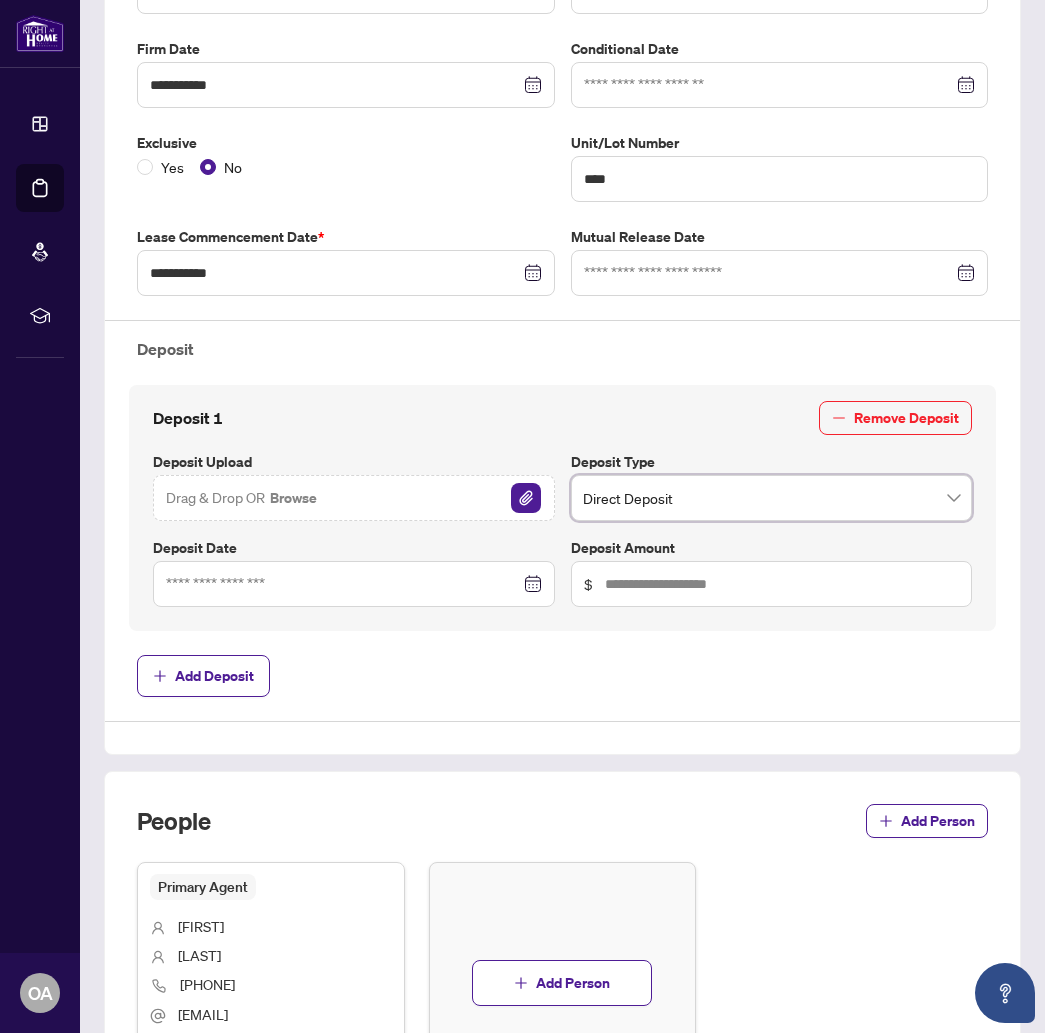 click on "$" at bounding box center (772, 584) 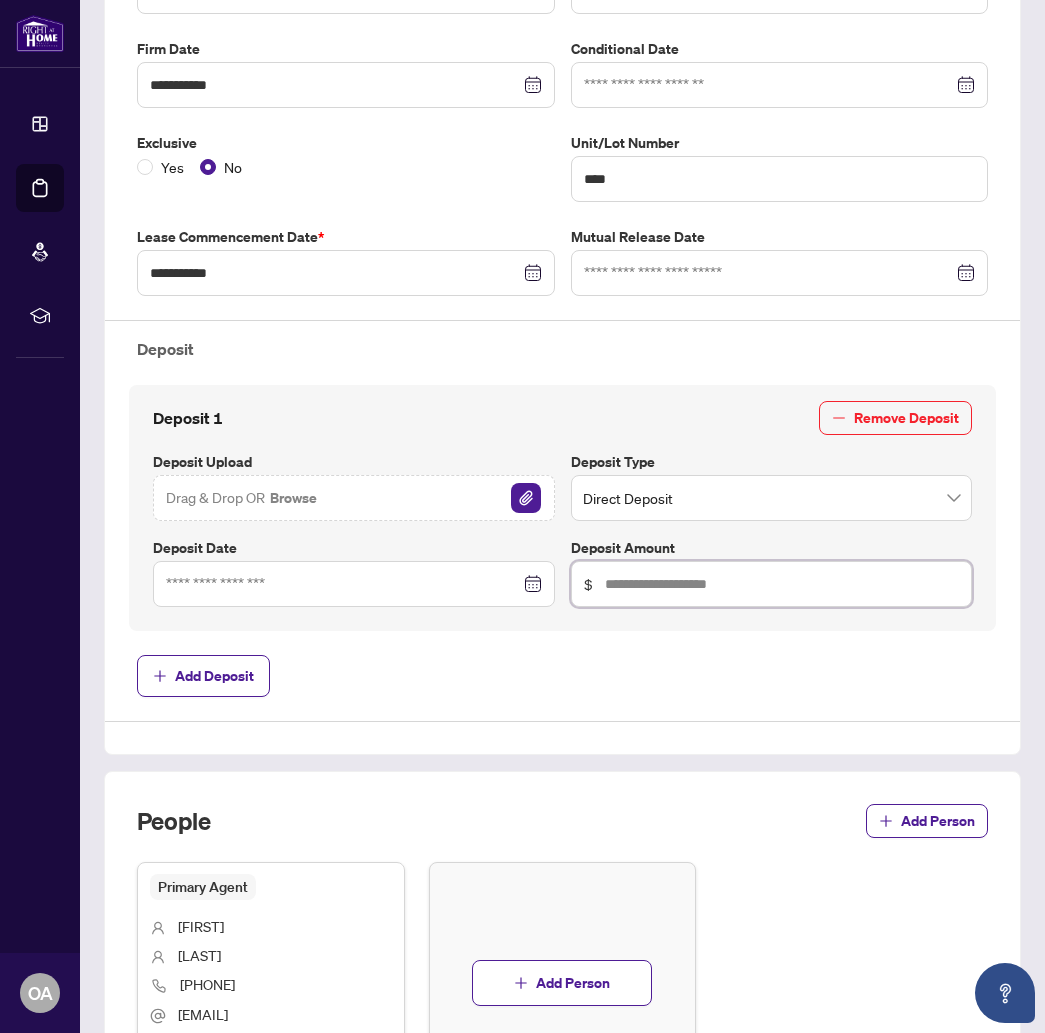 click at bounding box center [782, 584] 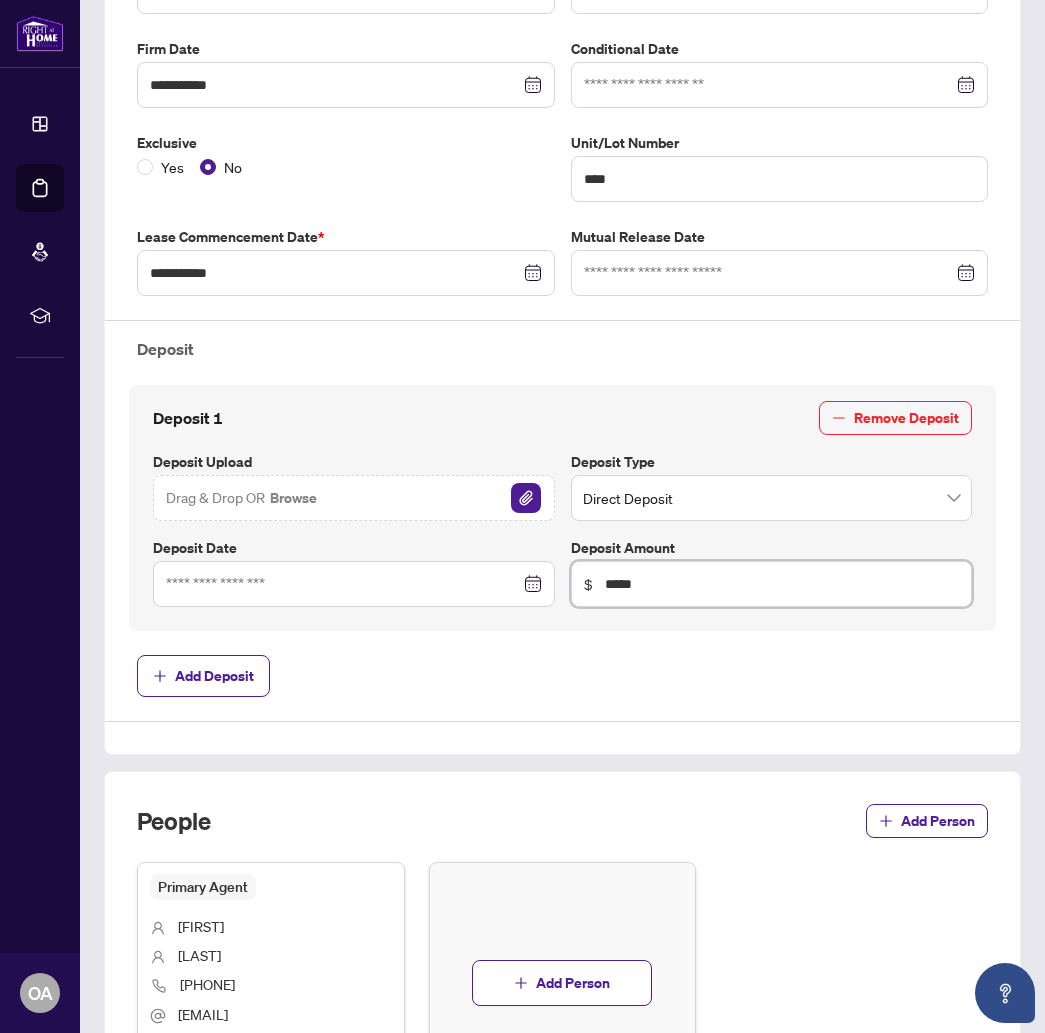 click at bounding box center [354, 584] 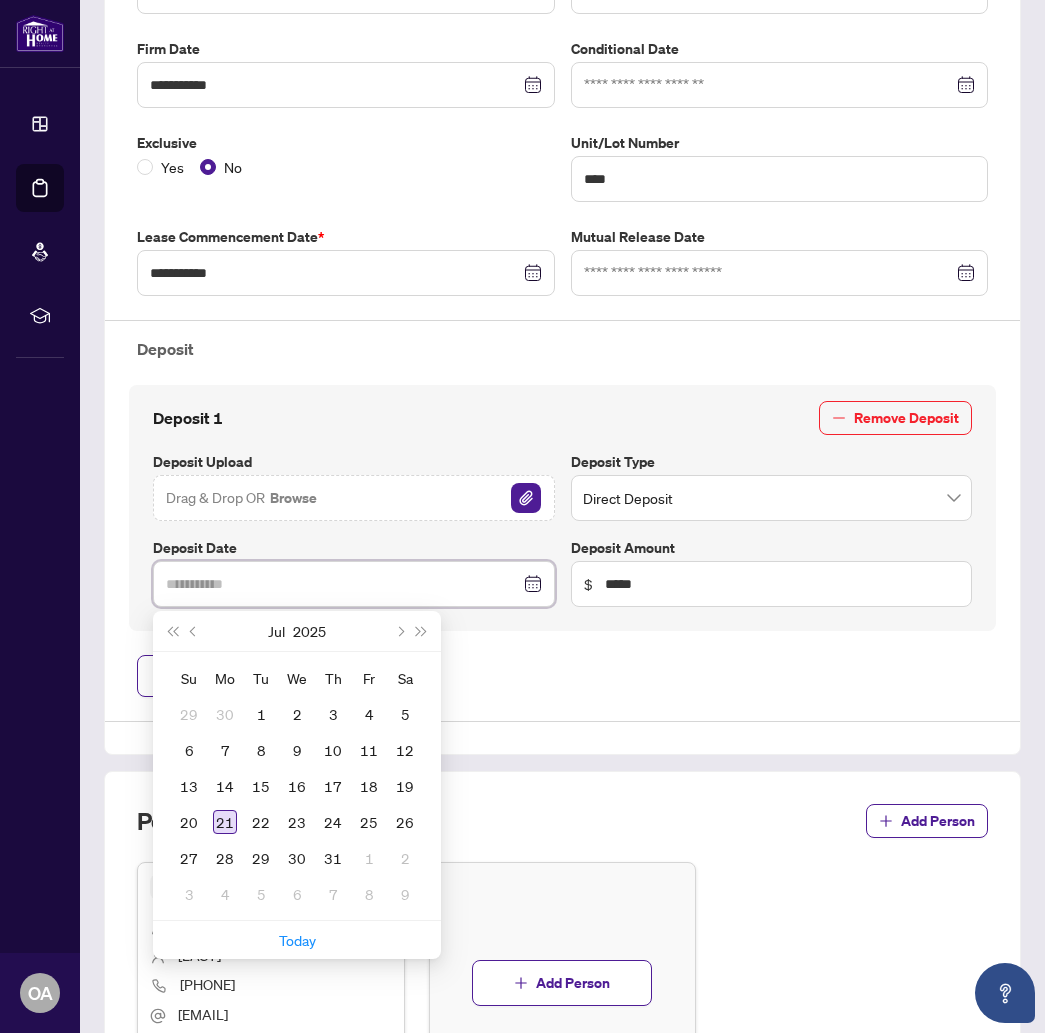 type on "**********" 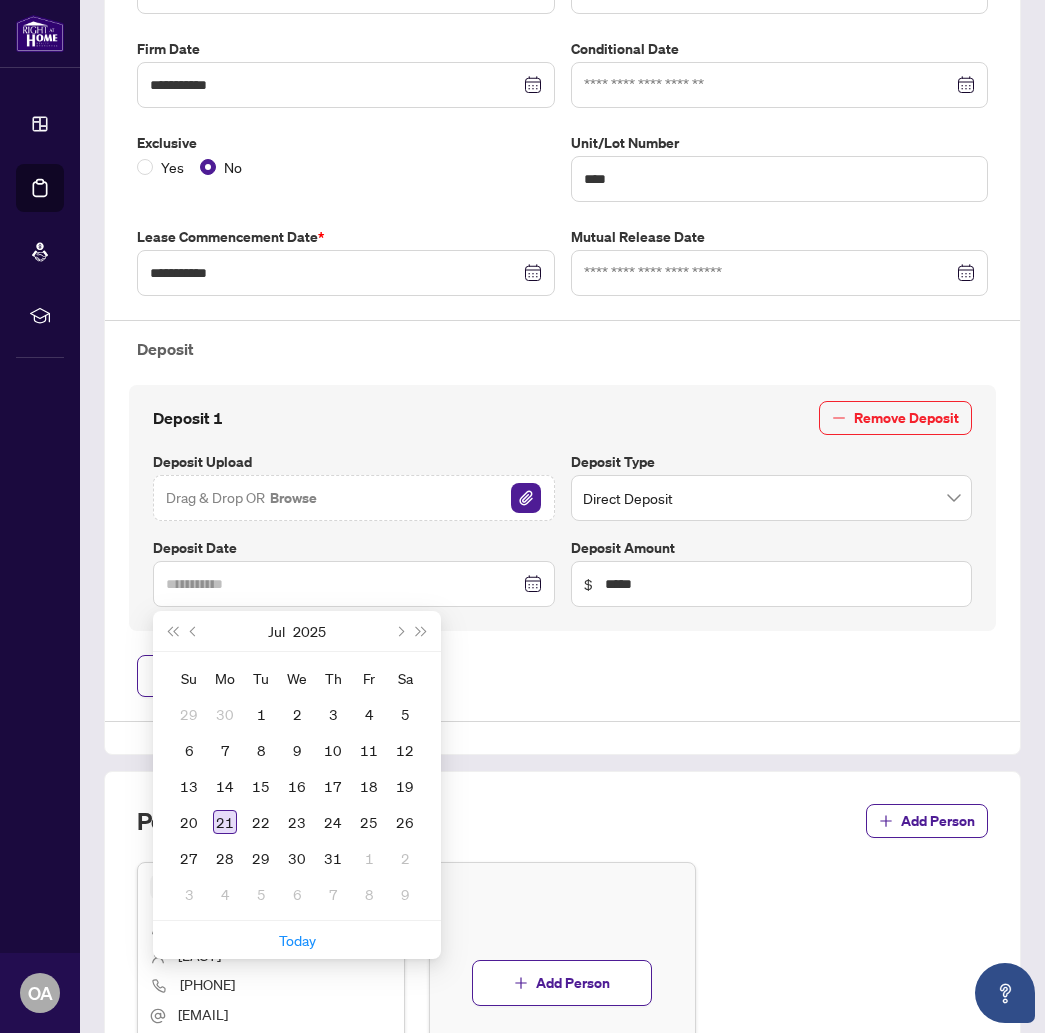 click on "21" at bounding box center (225, 822) 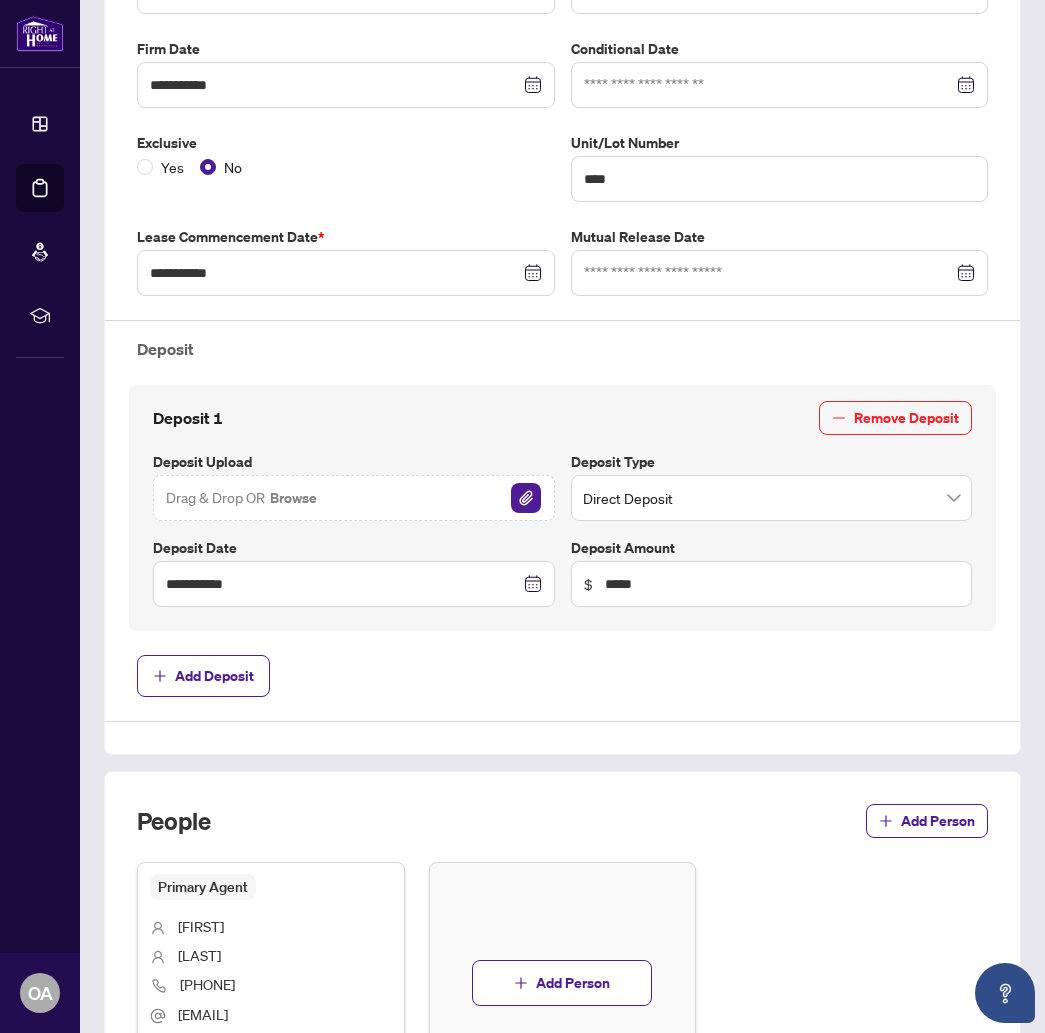 click on "**********" at bounding box center (562, 333) 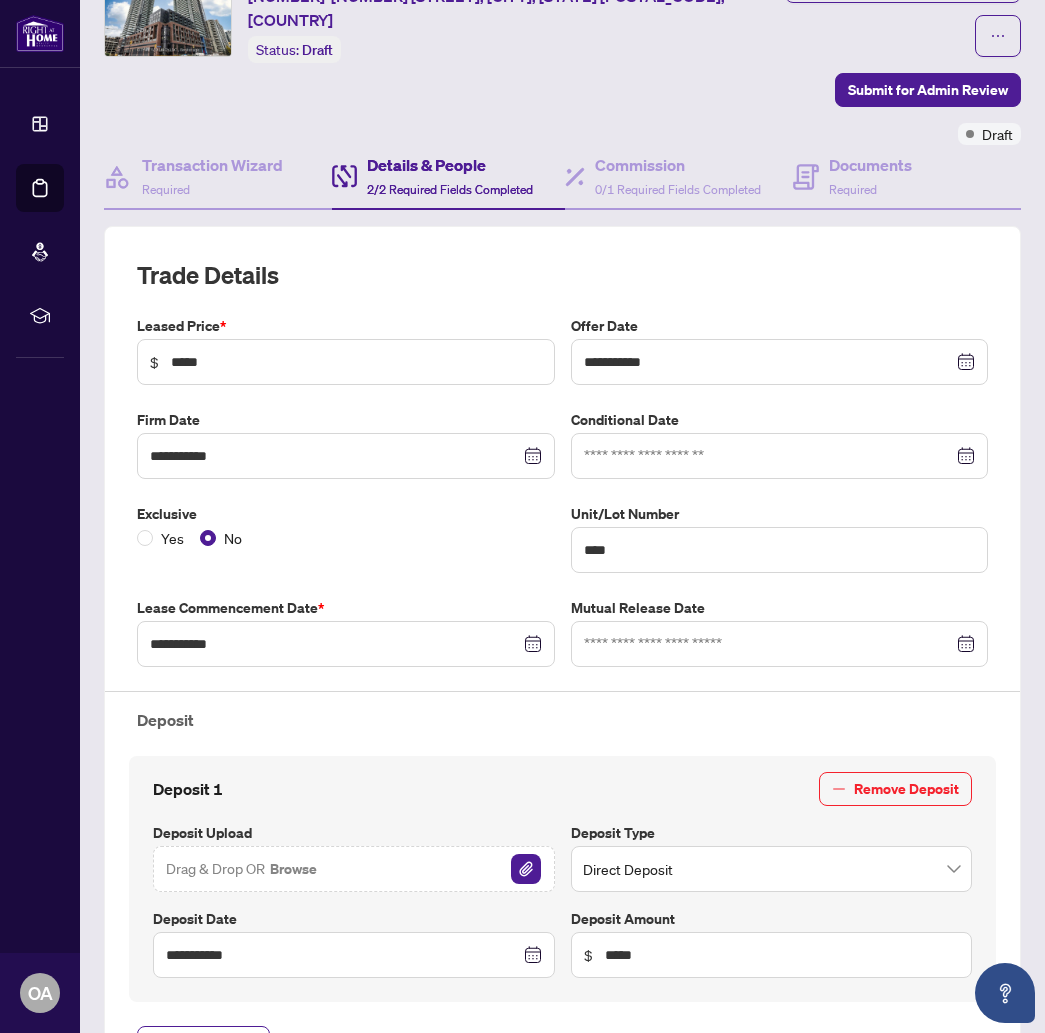 scroll, scrollTop: 0, scrollLeft: 0, axis: both 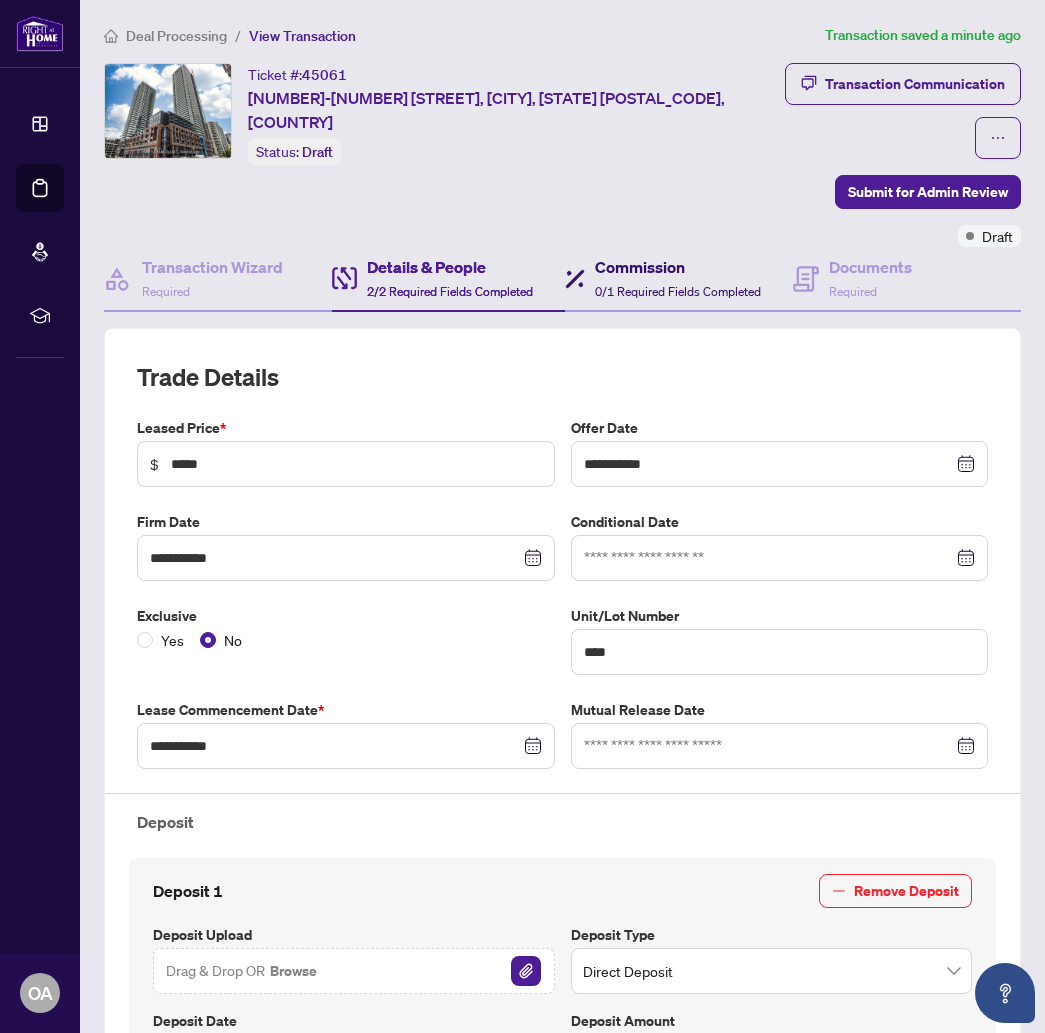 click on "Commission" at bounding box center (678, 267) 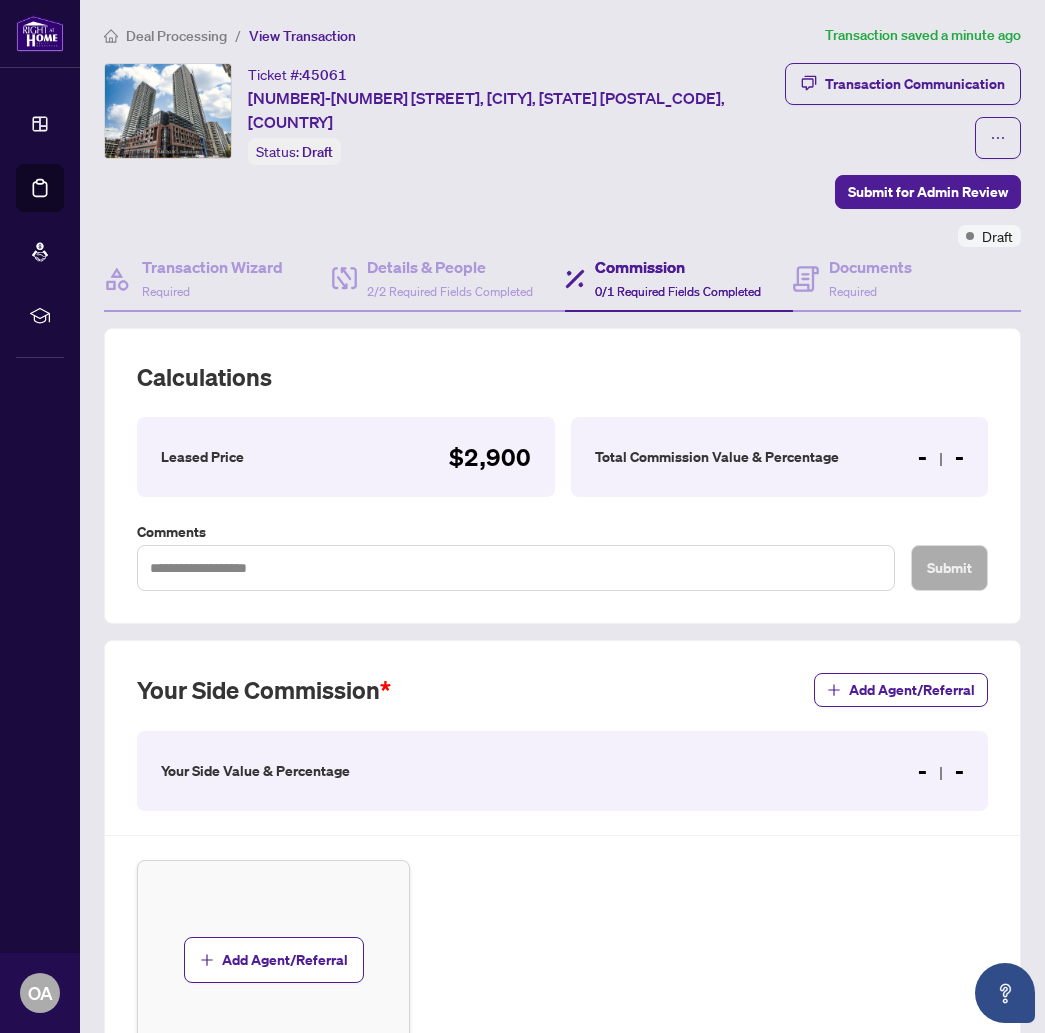 click on "Total Commission Value & Percentage" at bounding box center [717, 457] 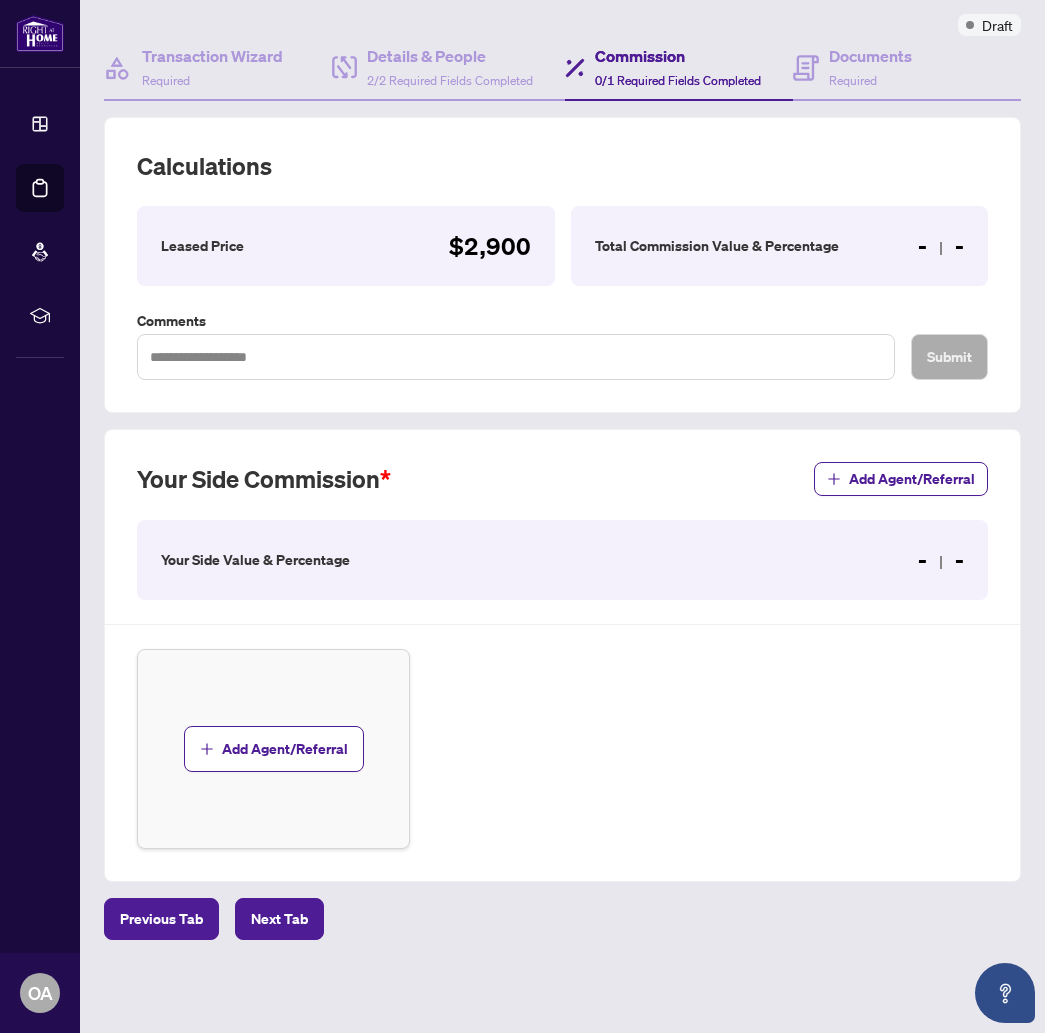 scroll, scrollTop: 210, scrollLeft: 0, axis: vertical 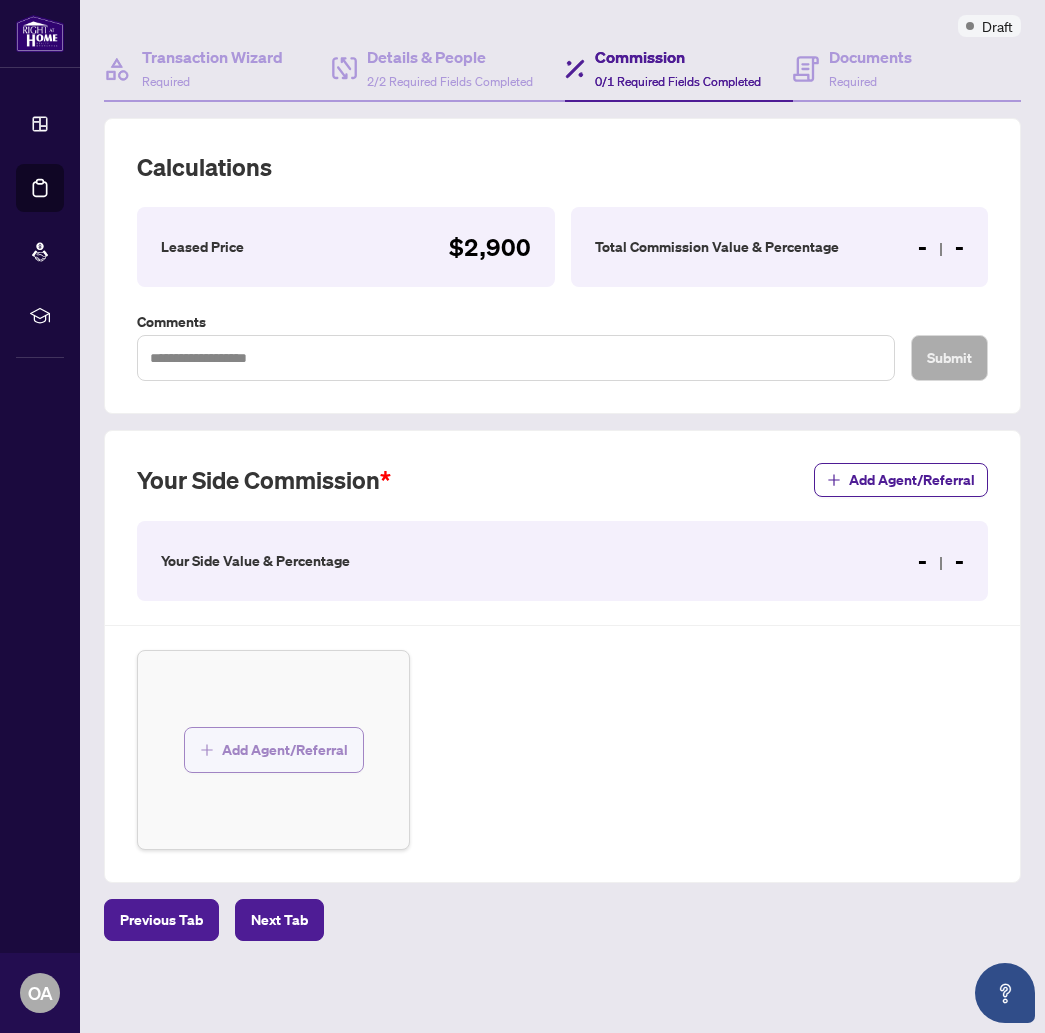click on "Add Agent/Referral" at bounding box center [285, 750] 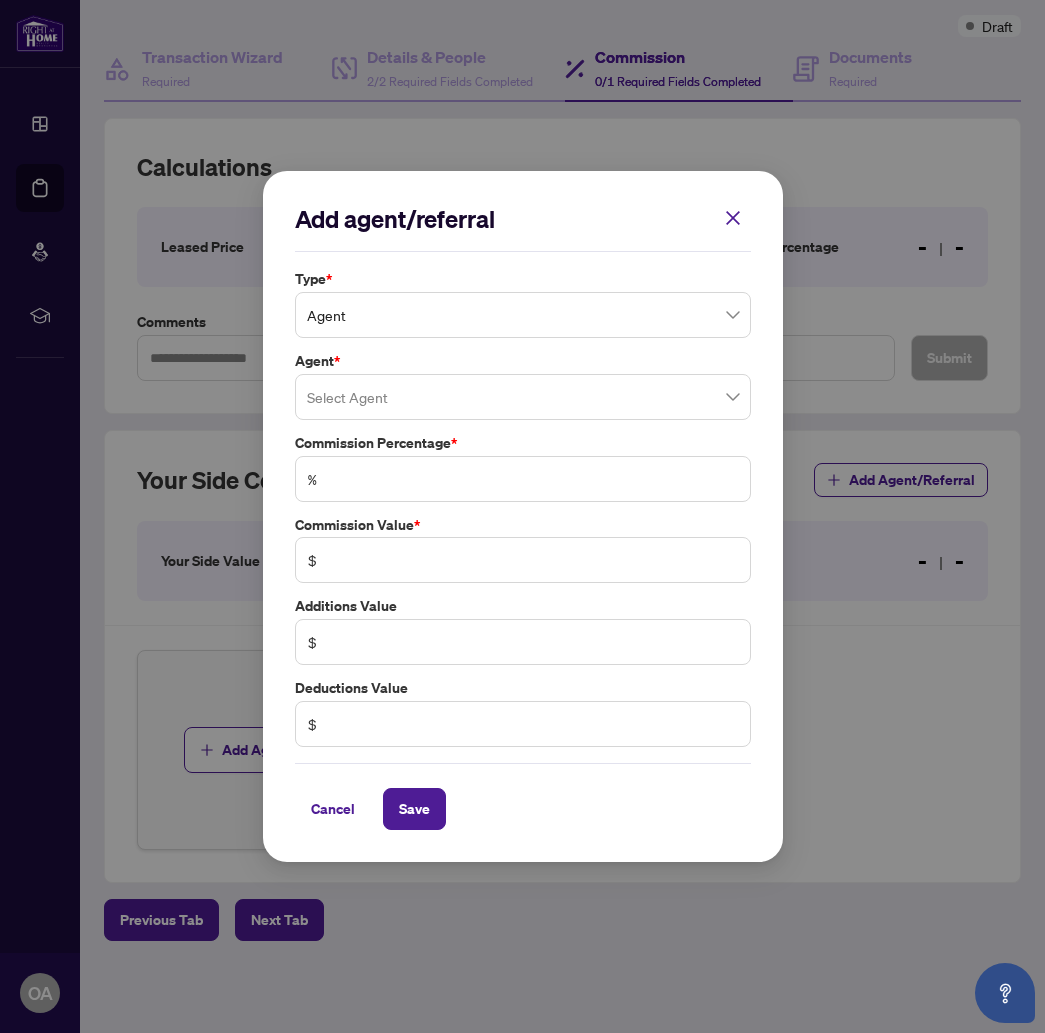 click at bounding box center (523, 397) 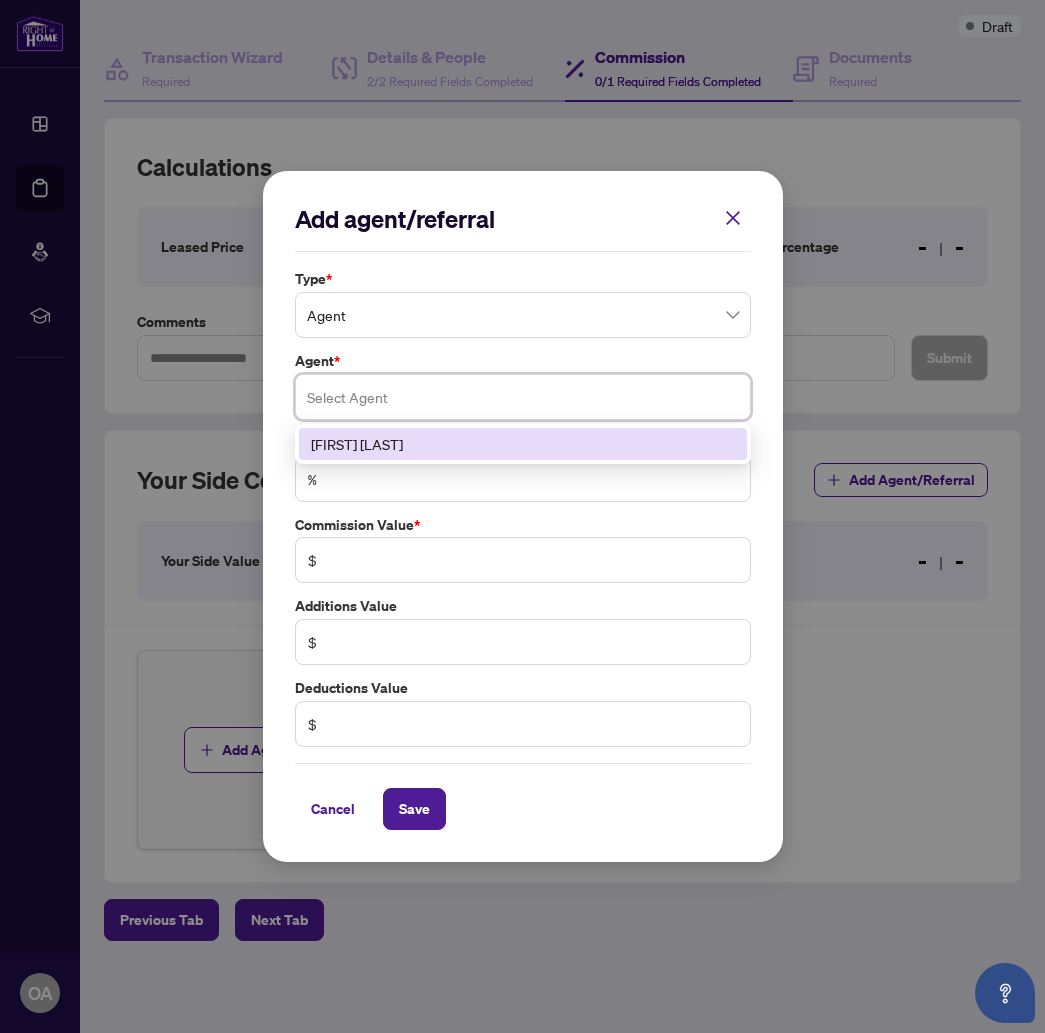 click on "[FIRST] [LAST]" at bounding box center (523, 444) 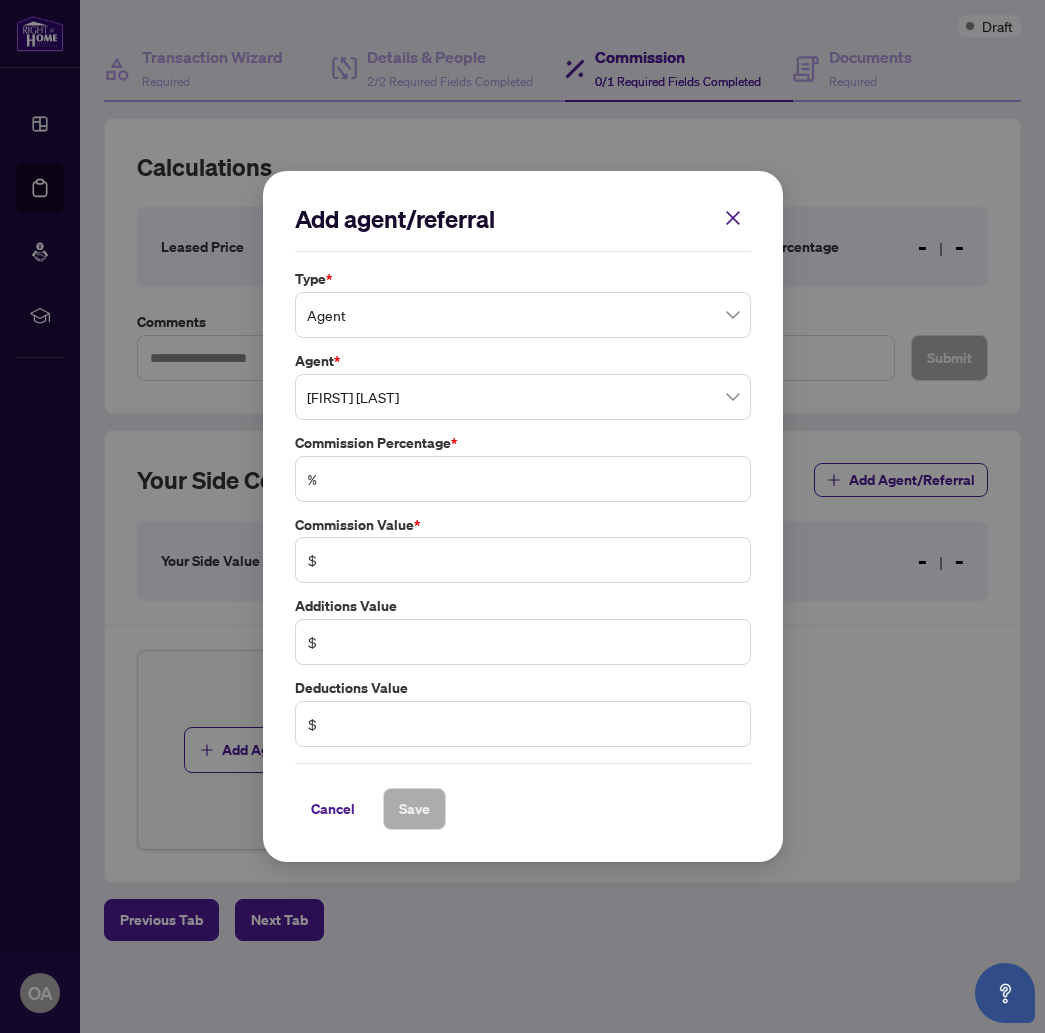 click on "Cancel Save" at bounding box center [523, 796] 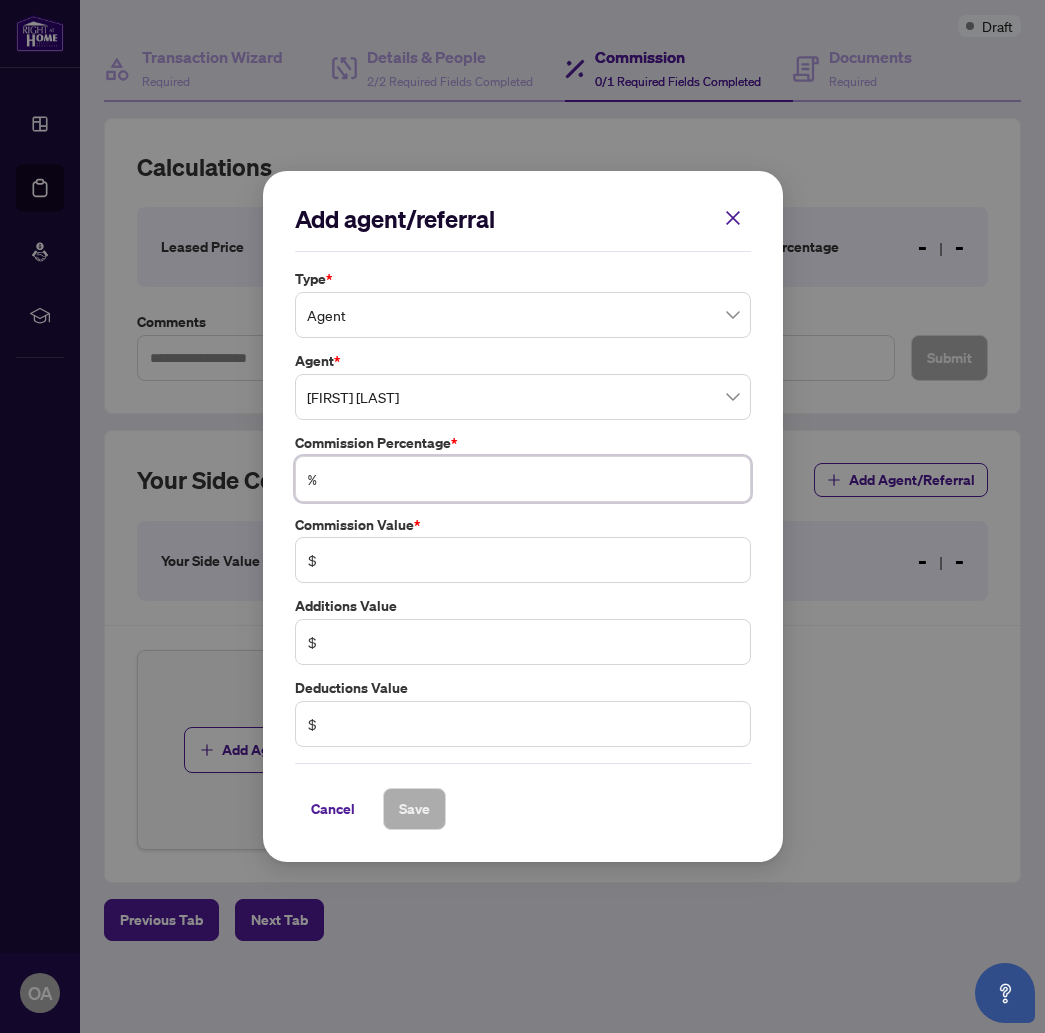 click at bounding box center [533, 479] 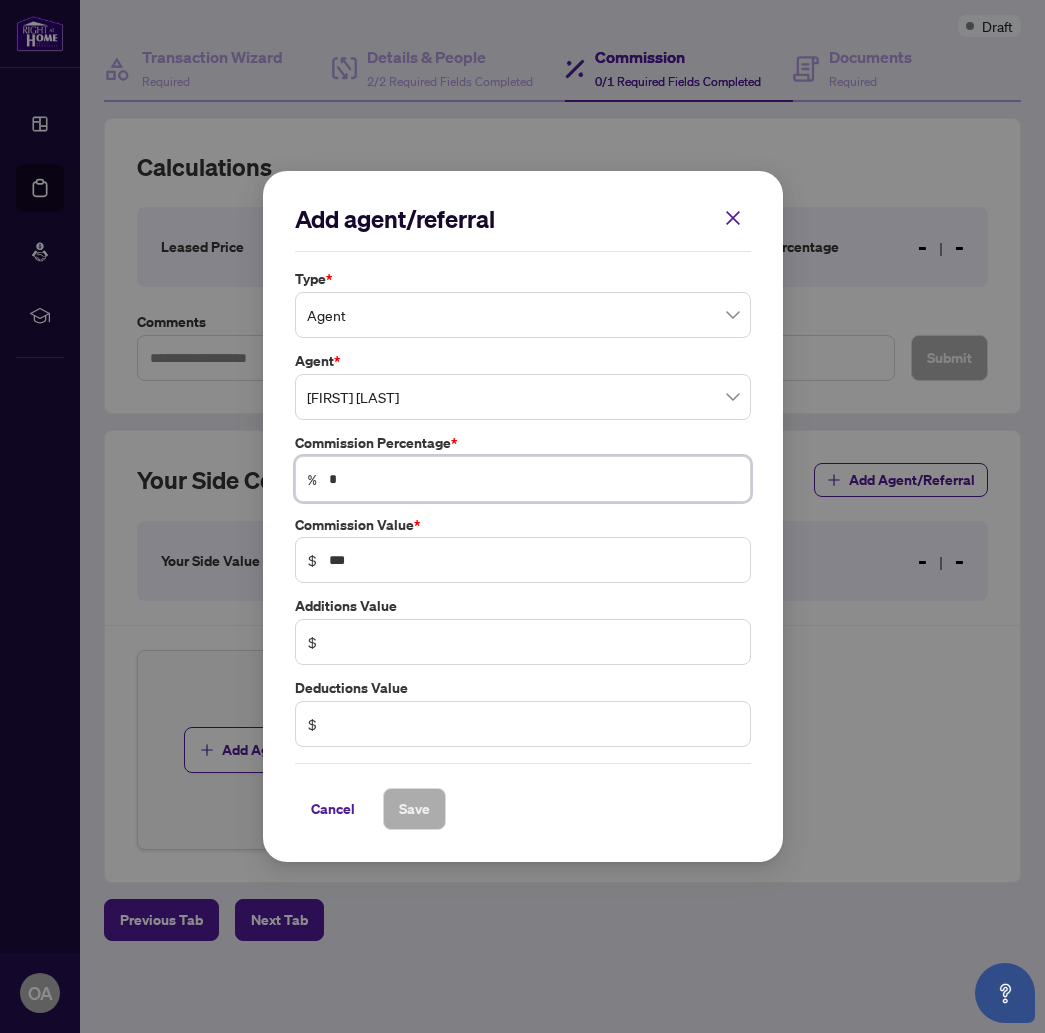 type on "**" 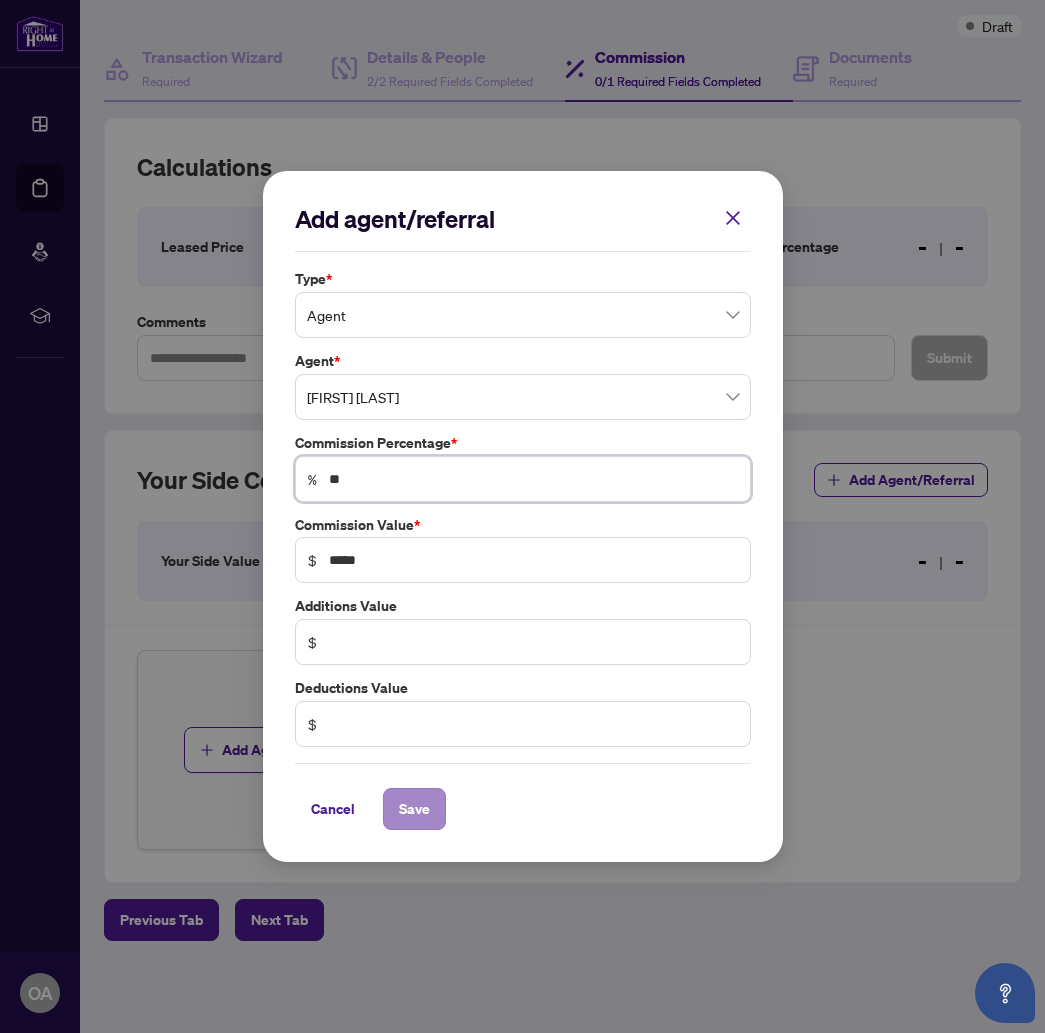 type on "**" 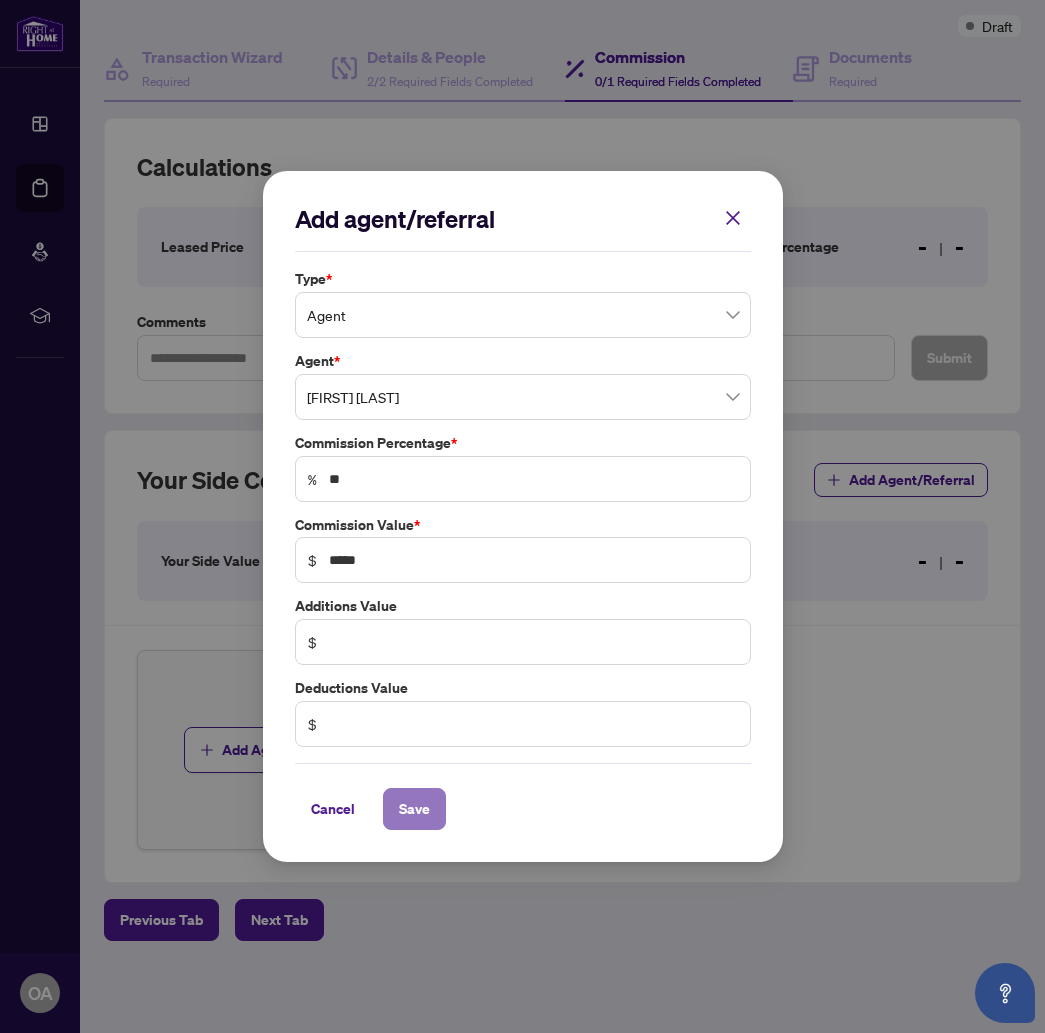 click on "Save" at bounding box center (414, 809) 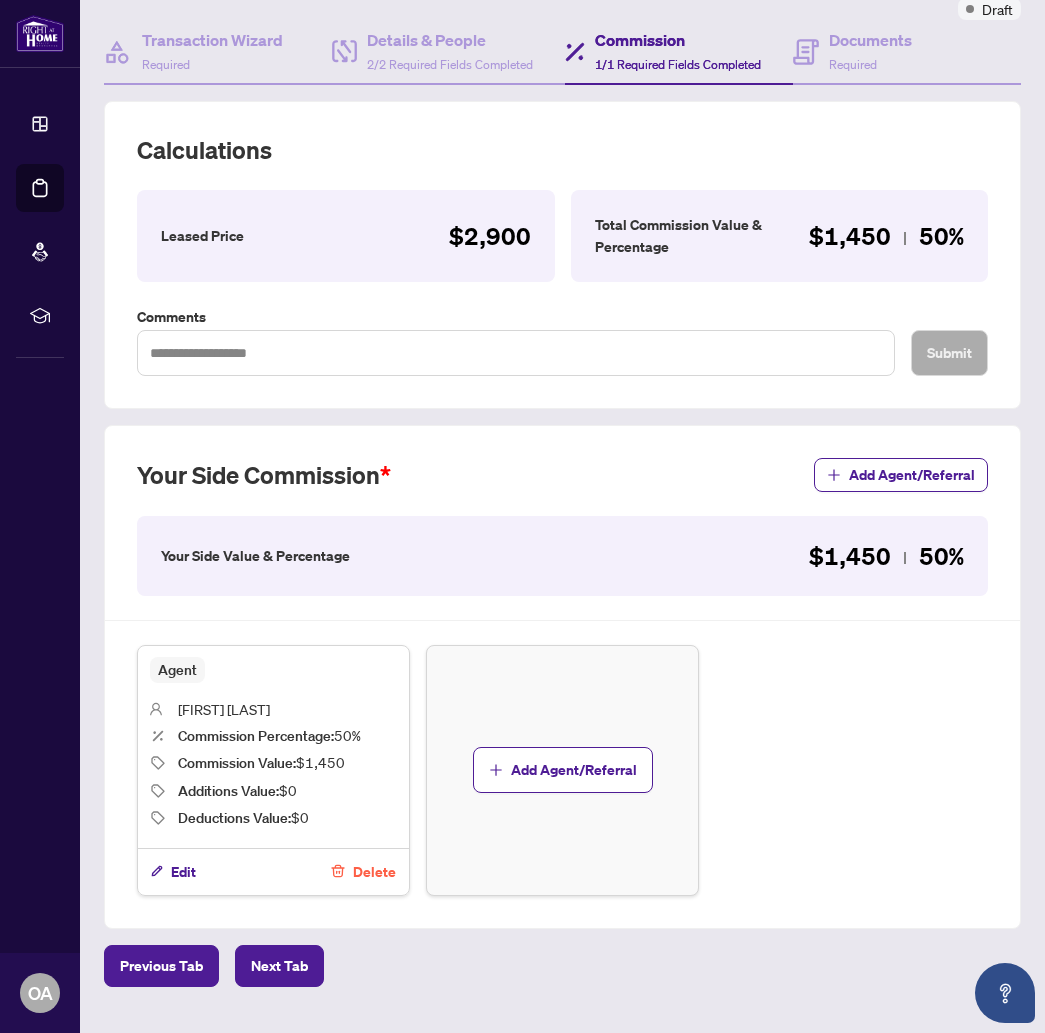 scroll, scrollTop: 0, scrollLeft: 0, axis: both 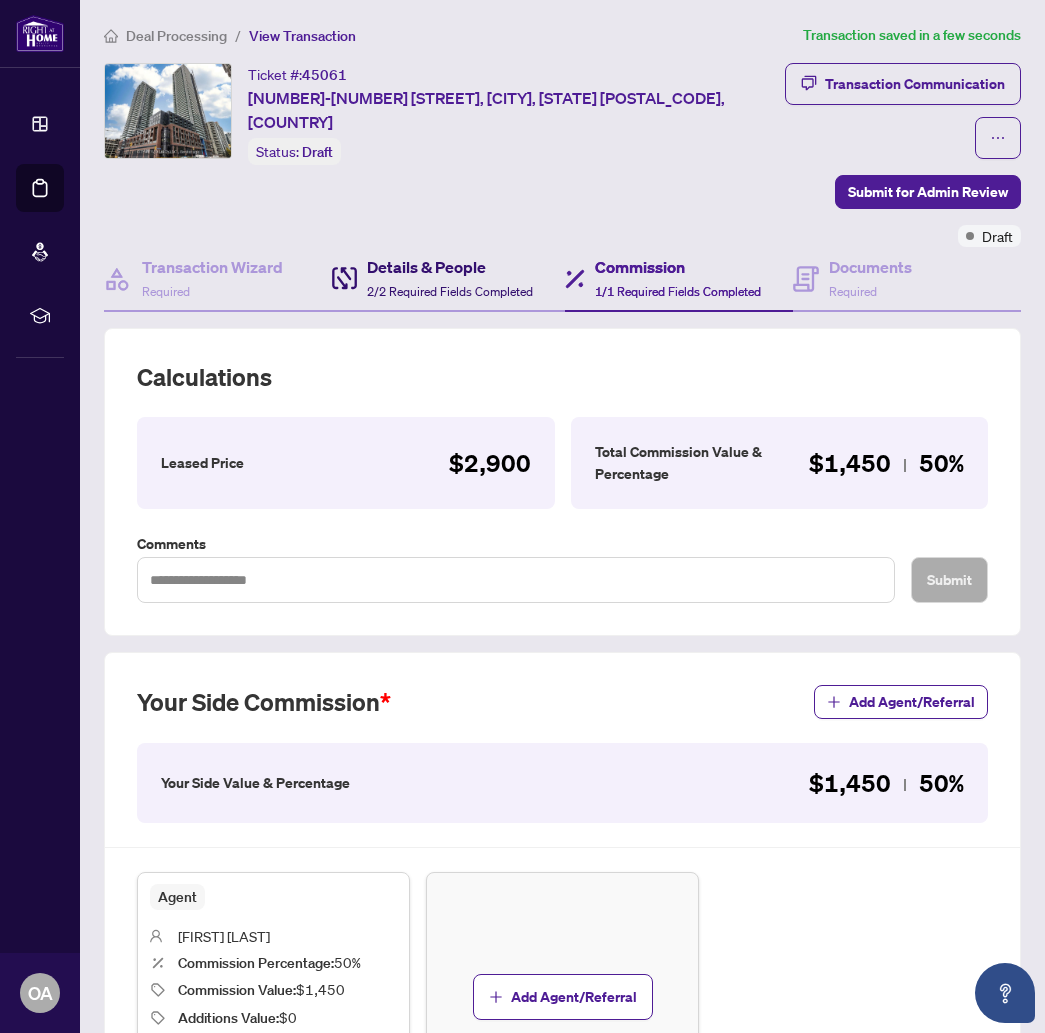 click on "2/2 Required Fields Completed" at bounding box center (450, 291) 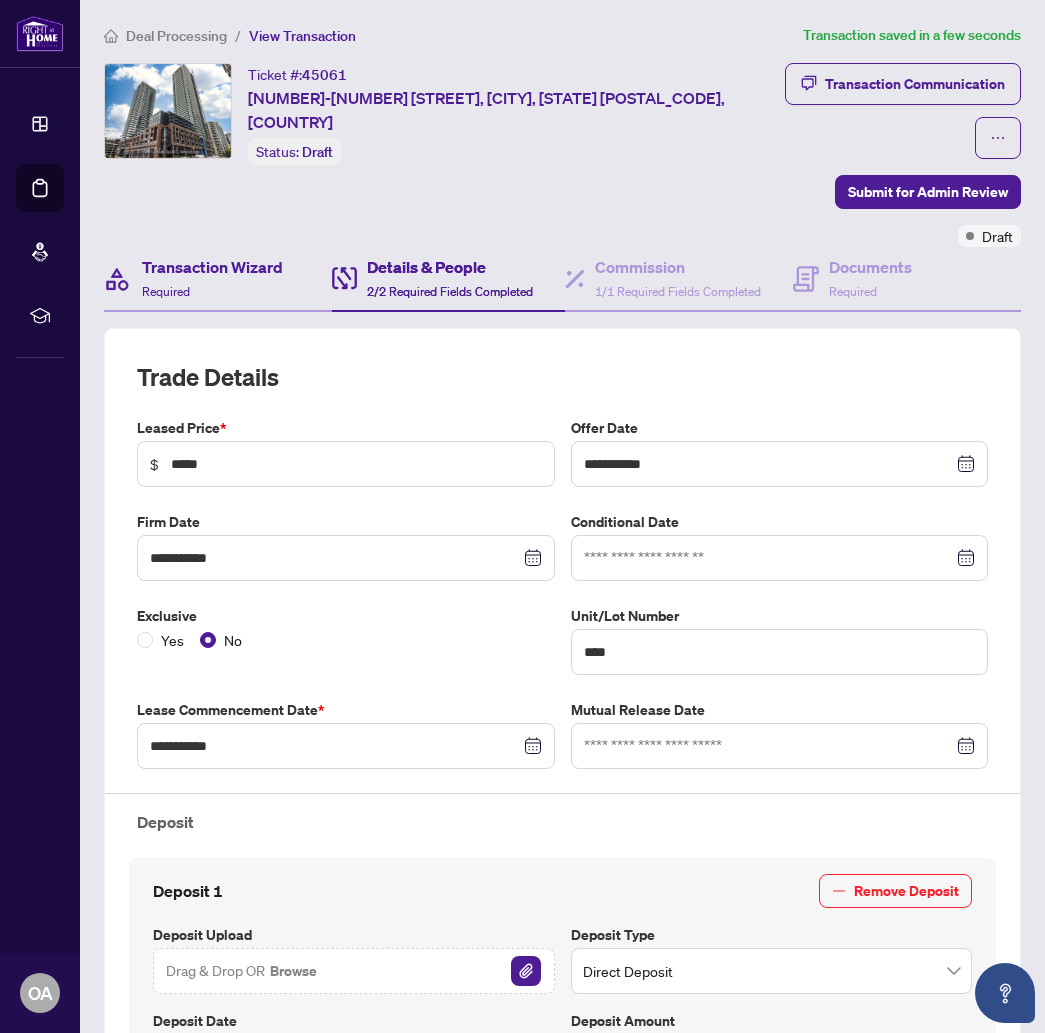 click on "Transaction Wizard Required" at bounding box center (218, 279) 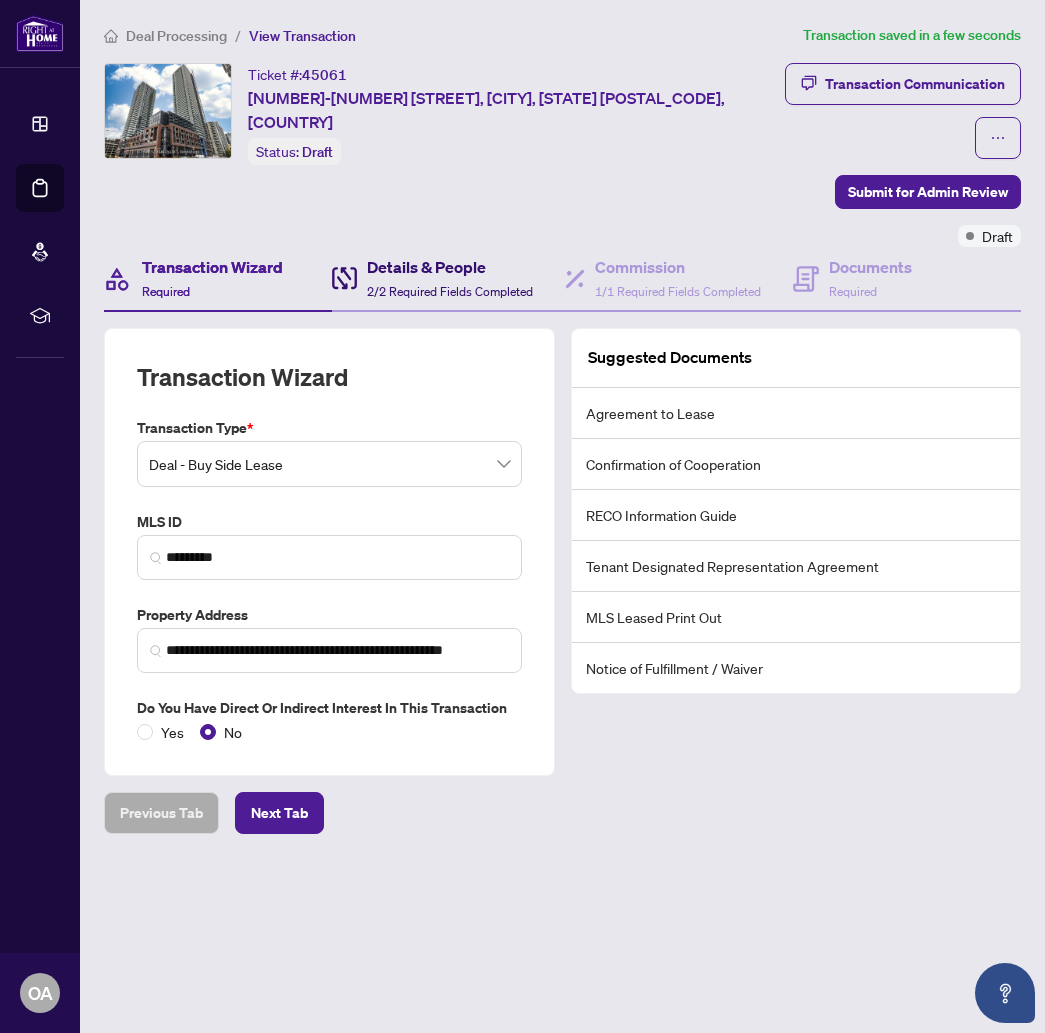 click on "2/2 Required Fields Completed" at bounding box center (450, 291) 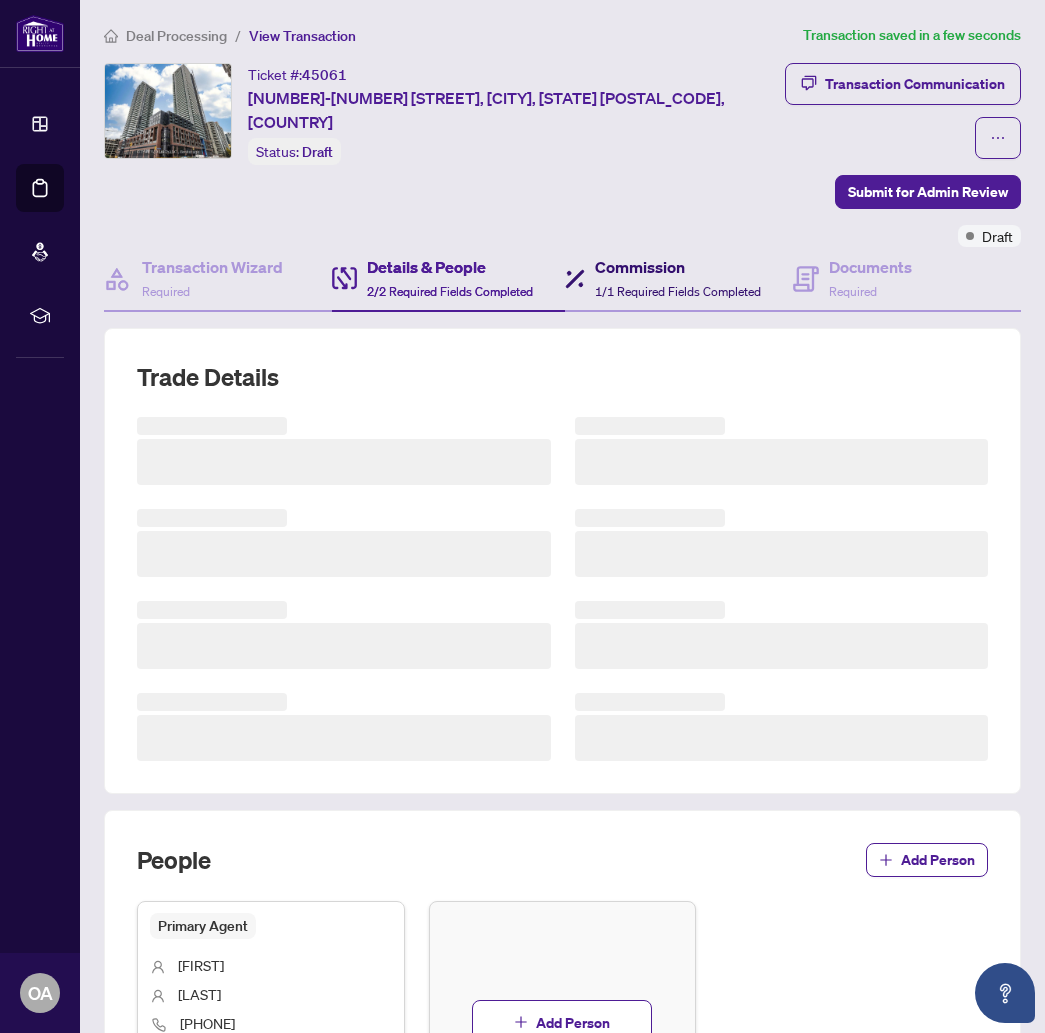 click on "Commission" at bounding box center (678, 267) 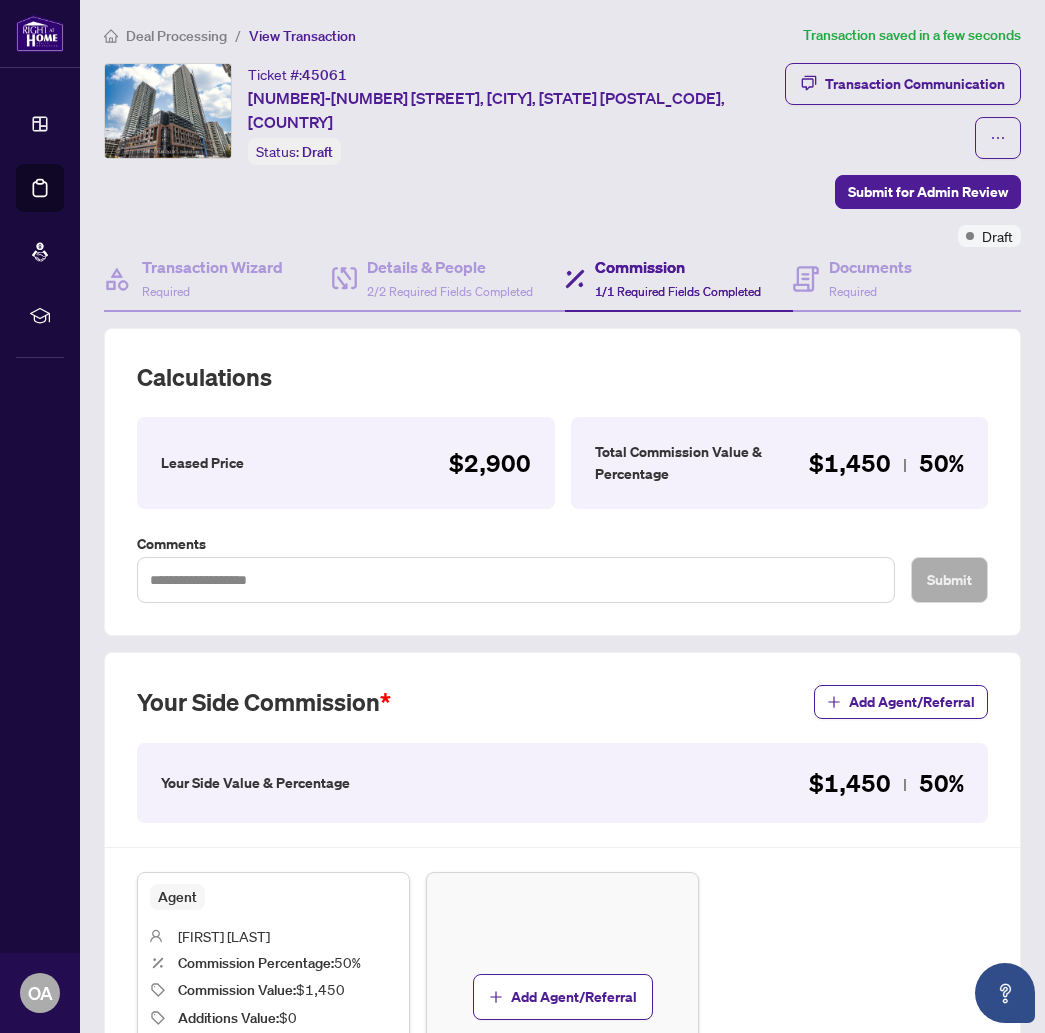 scroll, scrollTop: 269, scrollLeft: 0, axis: vertical 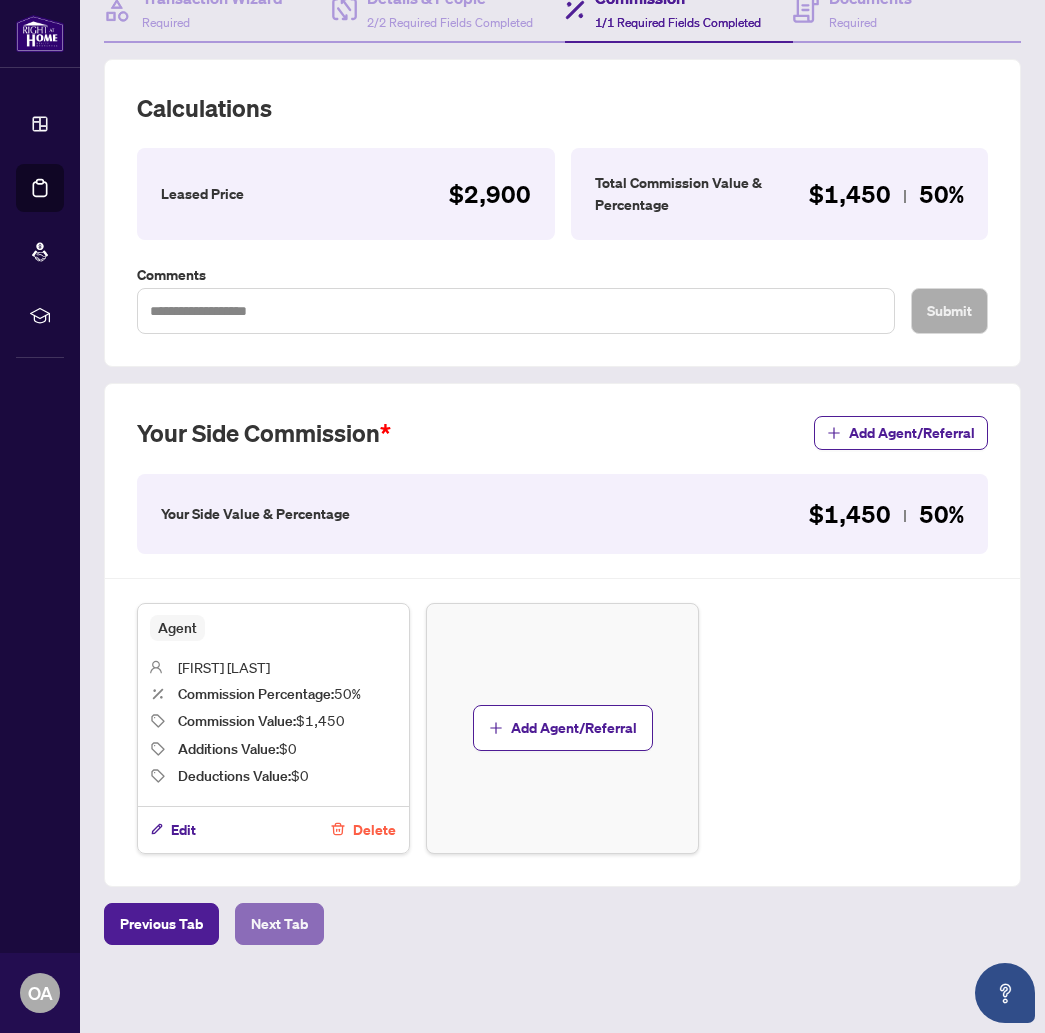 click on "Next Tab" at bounding box center [279, 924] 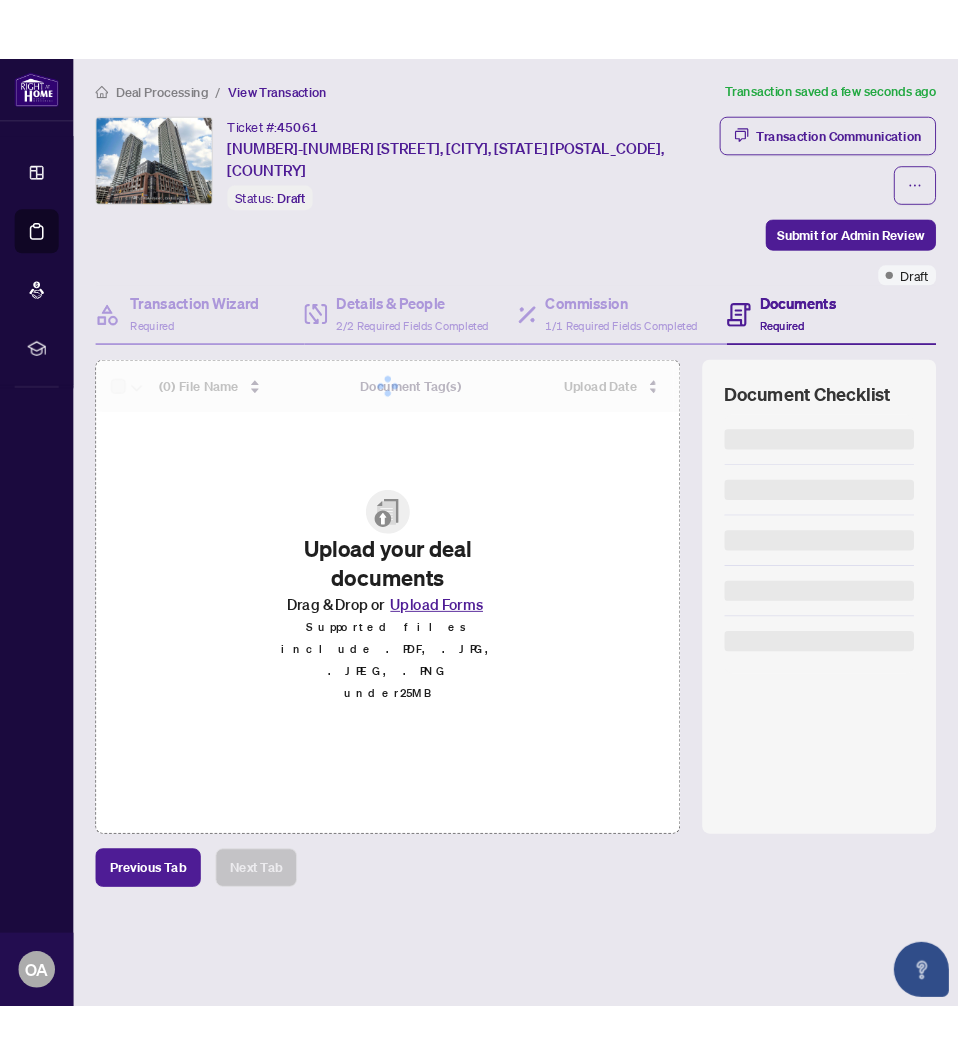 scroll, scrollTop: 0, scrollLeft: 0, axis: both 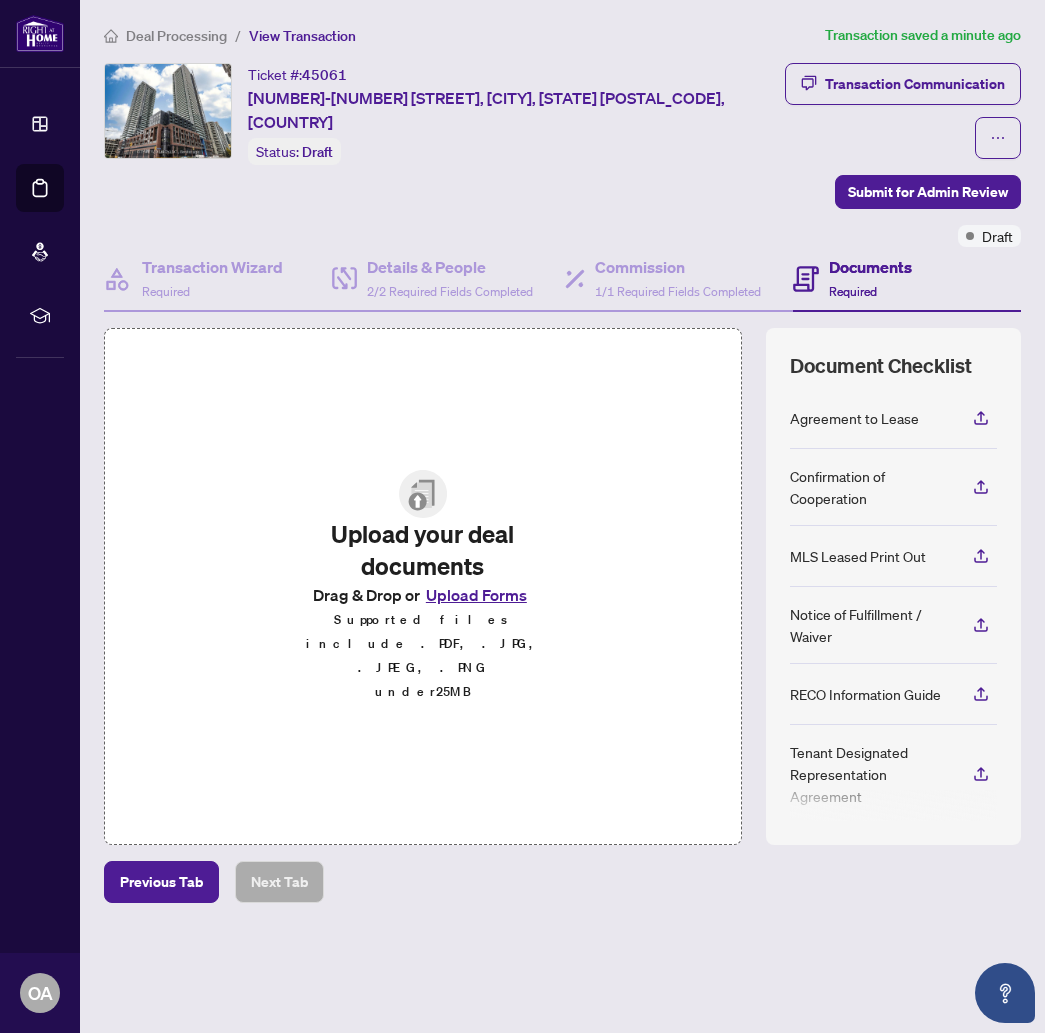 click on "Deal Processing" at bounding box center [176, 36] 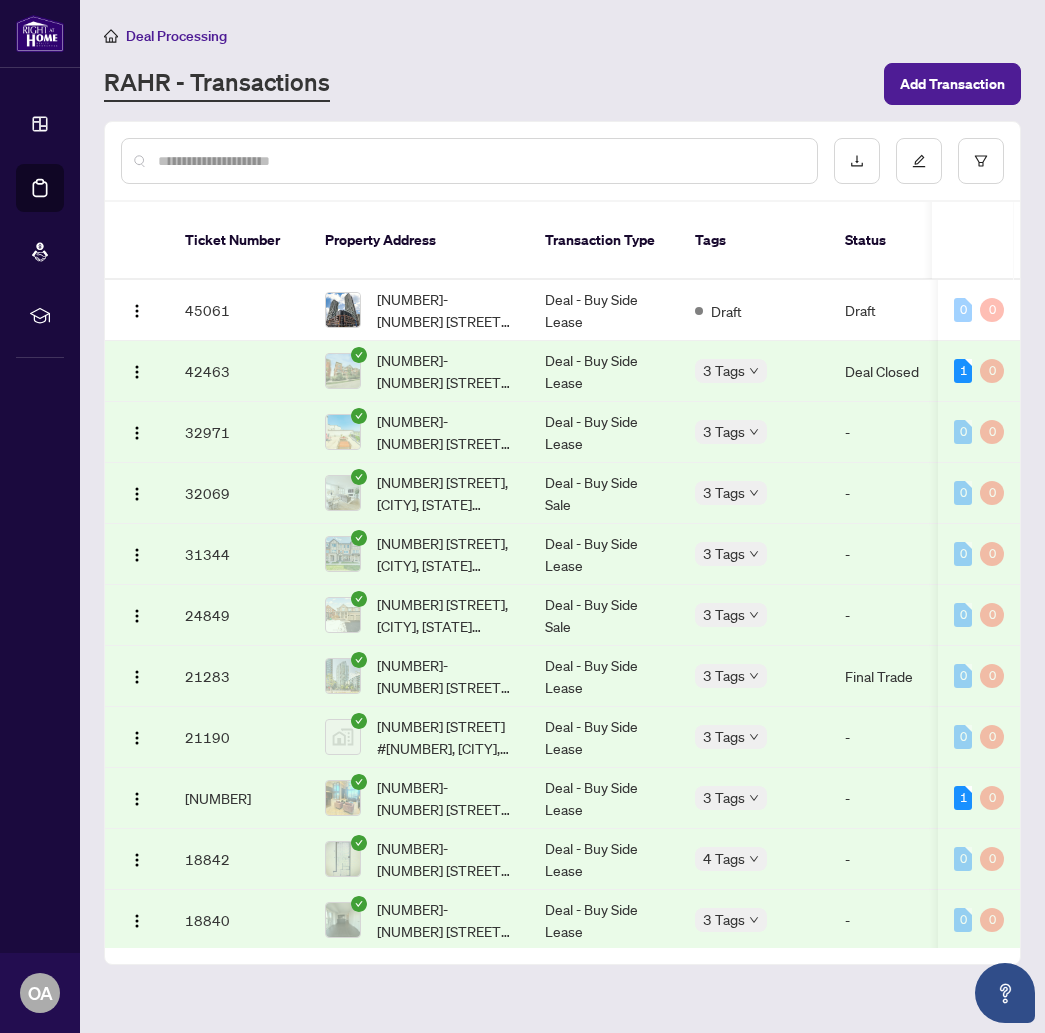 click on "Deal Processing RAHR - Transactions Add Transaction Ticket Number Property Address Transaction Type Tags Status Project Name MLS # Trade Number Last Updated By Last Modified Date Created By Created Date                             45061 4103-430 Square One Dr, Mississauga, Ontario L5B 0L6, Canada Deal - Buy Side Lease Draft Draft - W12162708 - [FIRST] [LAST] Jul/21/2025 [FIRST] [LAST] Jul/21/2025 0 0 42463 30-2500 Post Rd, Oakville, Ontario L6H 0K1, Canada Deal - Buy Side Lease 3 Tags Deal Closed - W12159006 2509320 Dawn Chan Jul/17/2025 [FIRST] [LAST] Jul/05/2025 1 0 32971 322-3078 Sixth Line, Oakville, Ontario L6M 1P8, Canada Deal - Buy Side Lease 3 Tags - - W12059958 2505593 [FIRST] [LAST] Jun/23/2025 [FIRST] [LAST] May/01/2025 0 0 32069 418 Athabasca Common, Oakville, Ontario L6H 0R6, Canada Deal - Buy Side Sale 3 Tags - - W12046543 2505062 Rhea Alipio Jun/23/2025 [FIRST] [LAST] Apr/25/2025 0 0 31344 362 Timberland Gate, Oakville, Ontario L6M 0Y9, Canada Deal - Buy Side Lease 3 Tags - - W12019705 2502553 Maria Cheng" at bounding box center (562, 516) 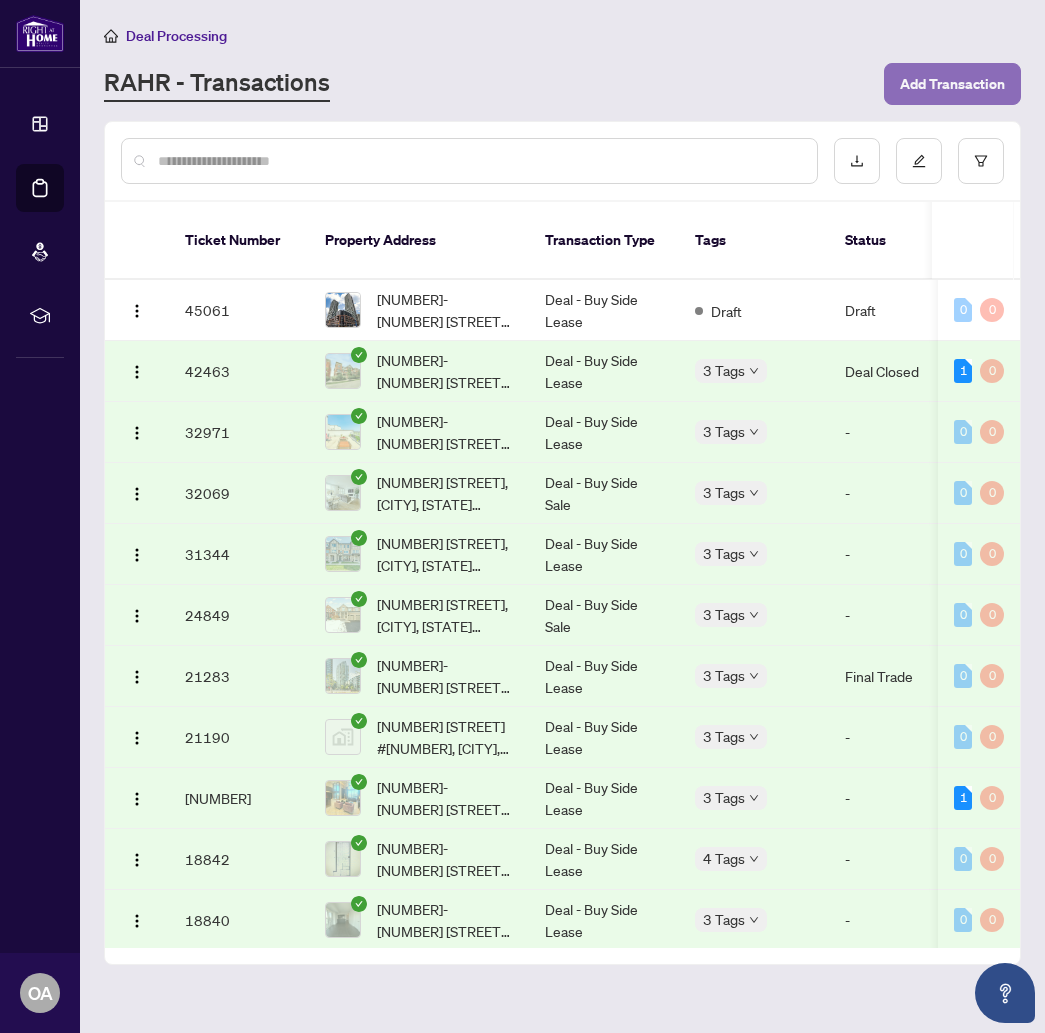 click on "Add Transaction" at bounding box center [952, 84] 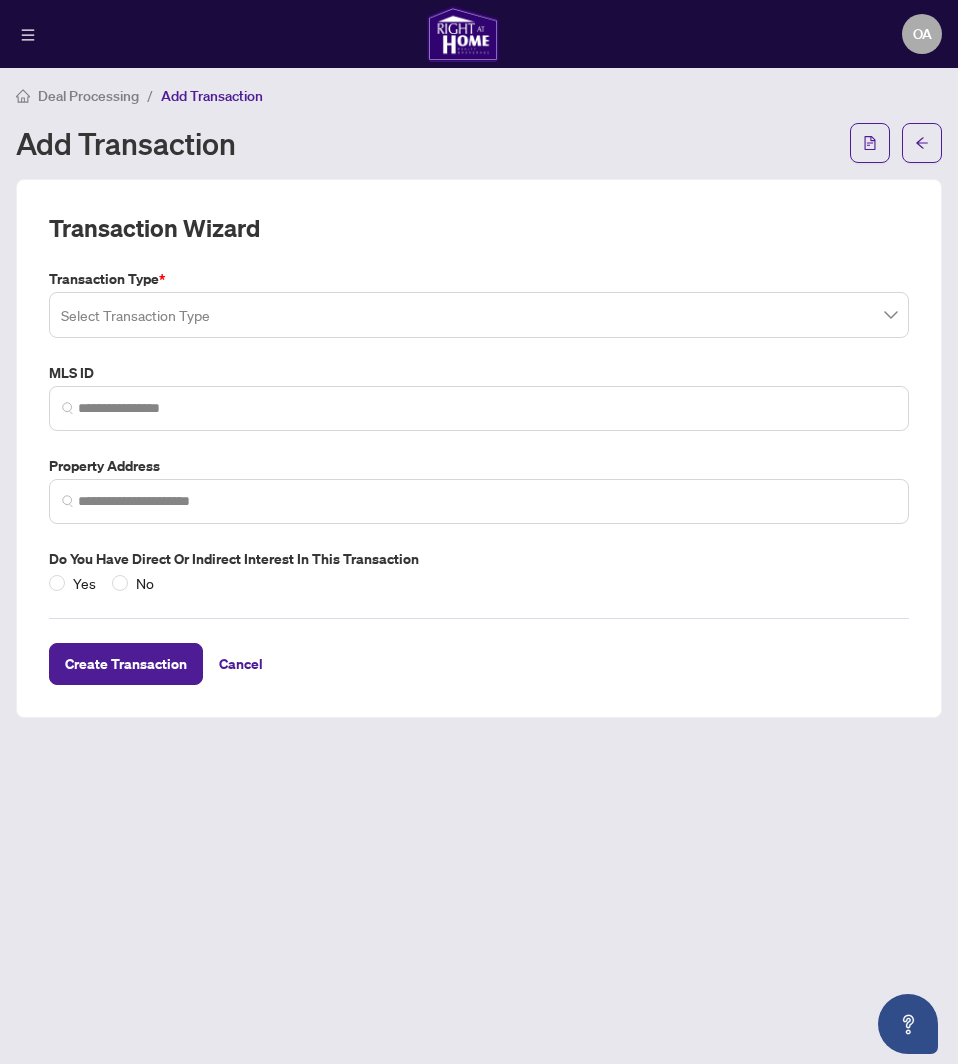 click at bounding box center (479, 315) 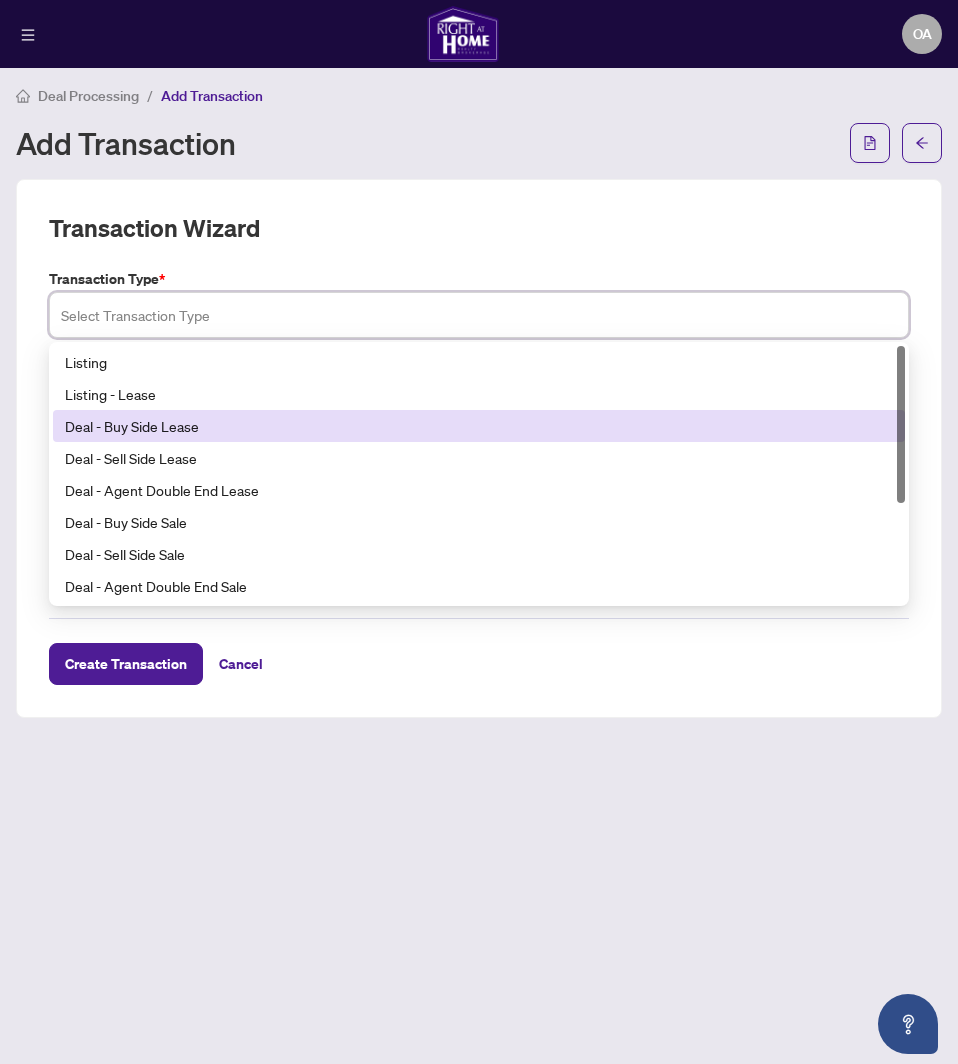 click on "Deal - Buy Side Lease" at bounding box center (479, 426) 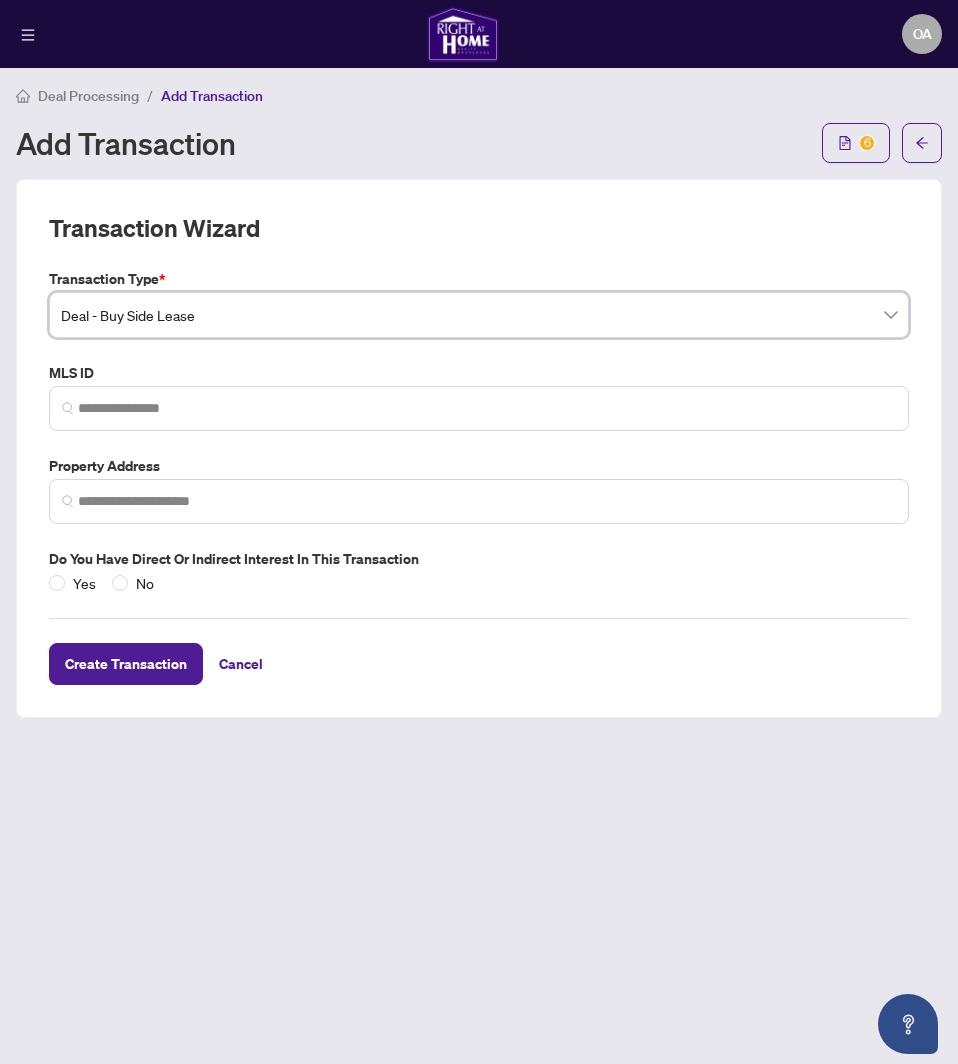 click at bounding box center [479, 408] 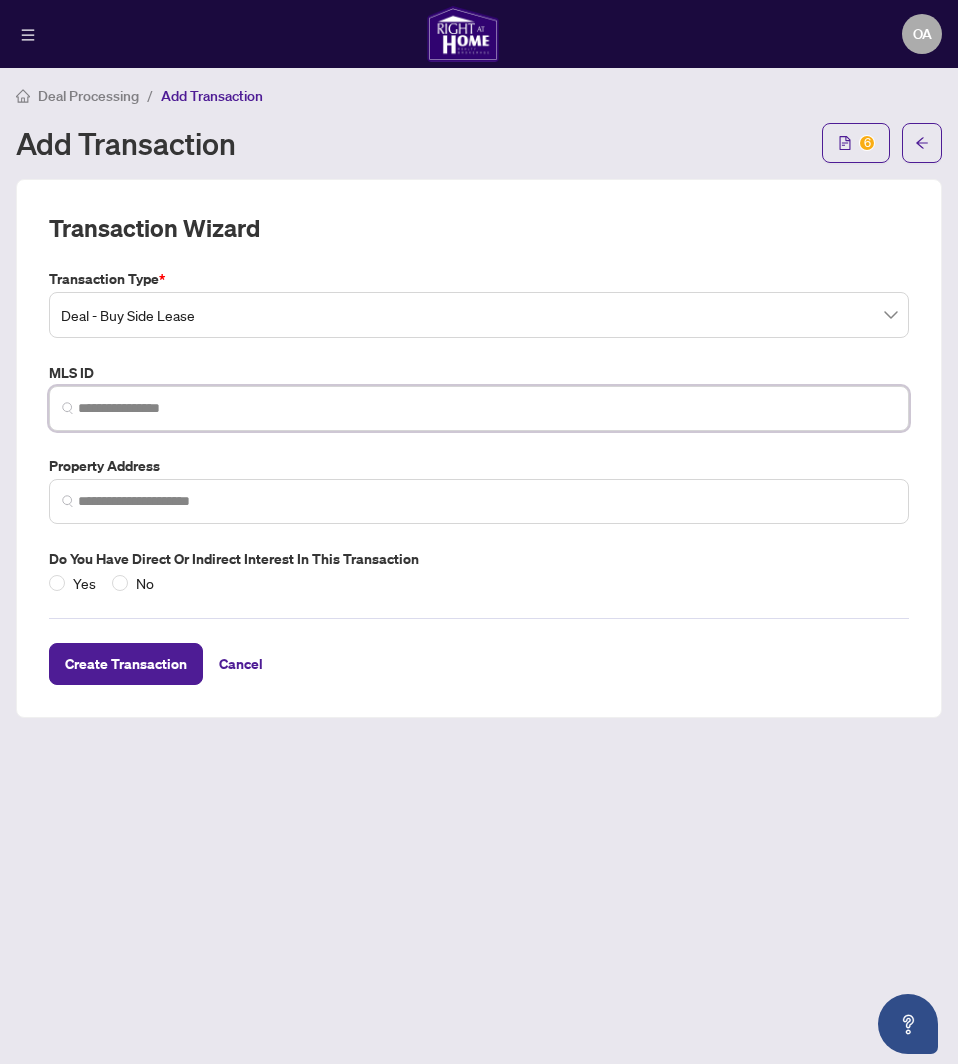 click at bounding box center [487, 408] 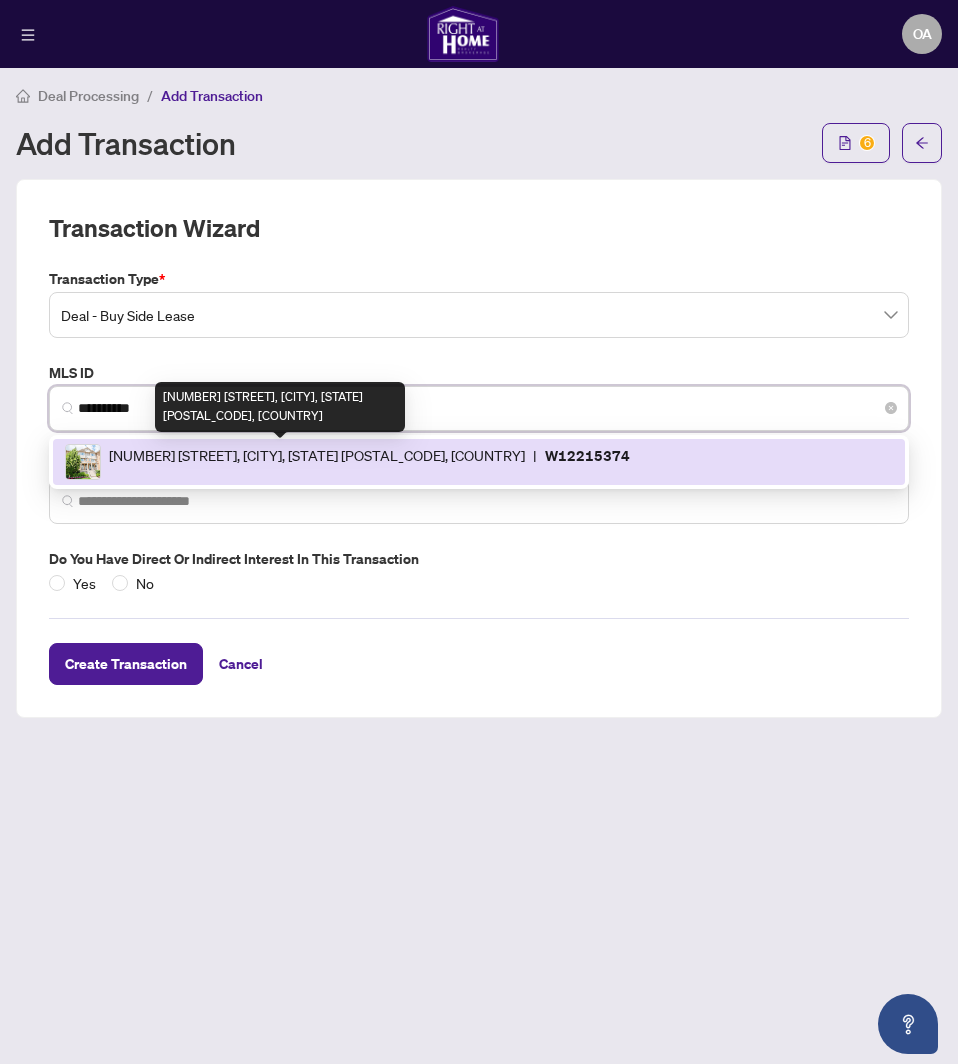 click on "[NUMBER] [STREET], [CITY], [STATE] [POSTAL_CODE], [COUNTRY]" at bounding box center (317, 462) 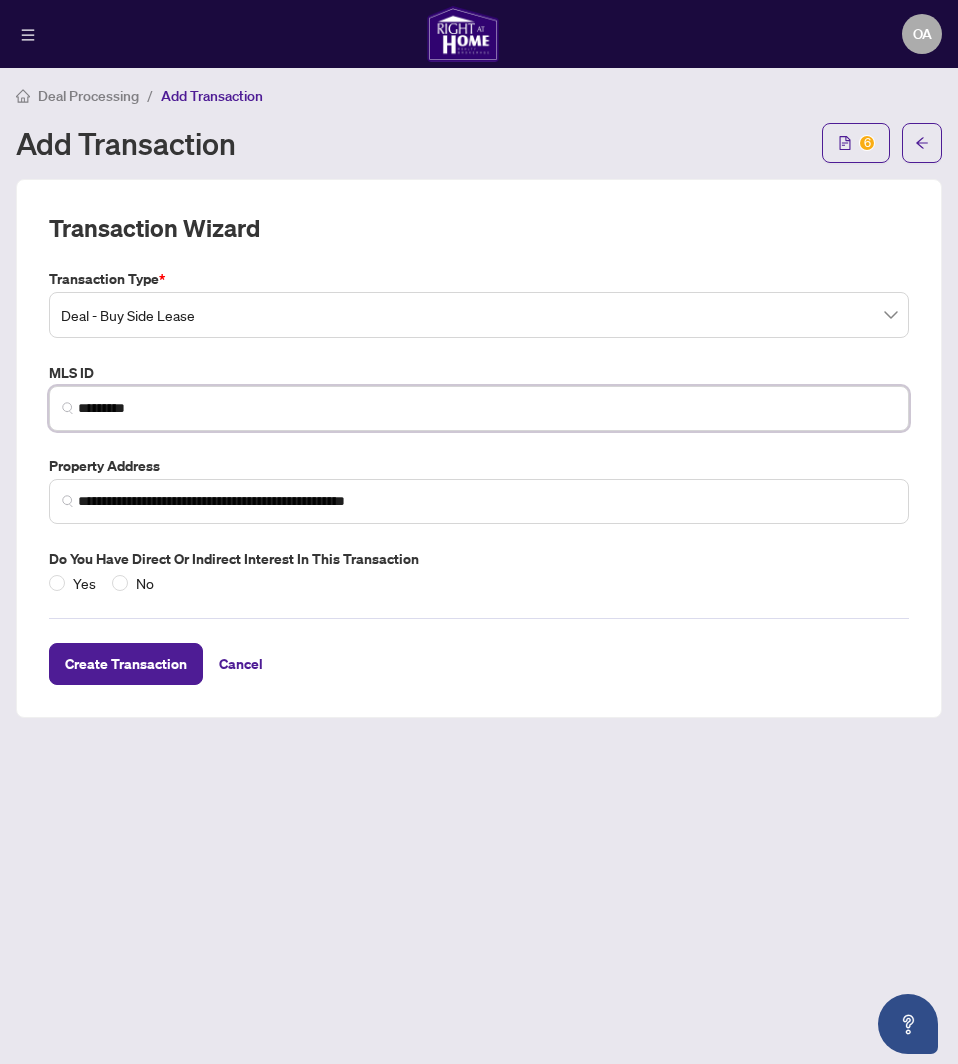 type on "*********" 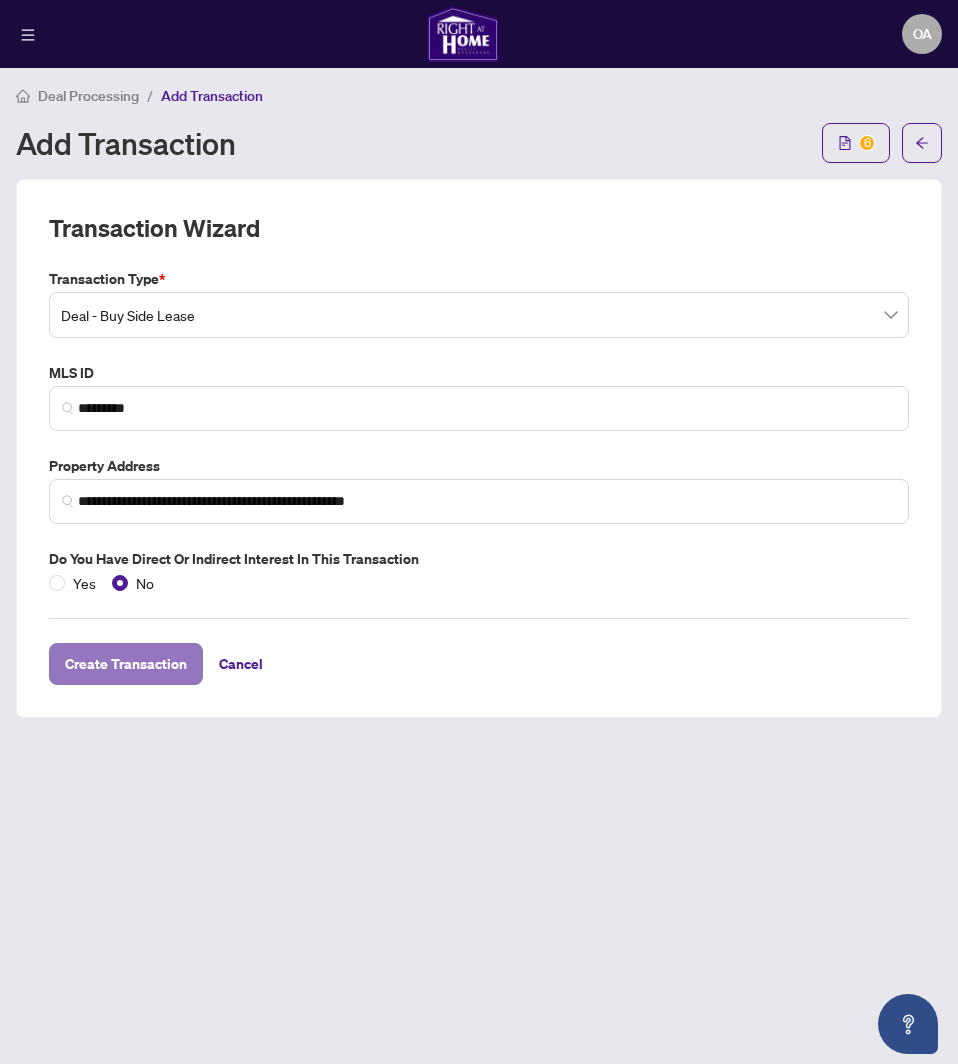 click on "Create Transaction" at bounding box center (126, 664) 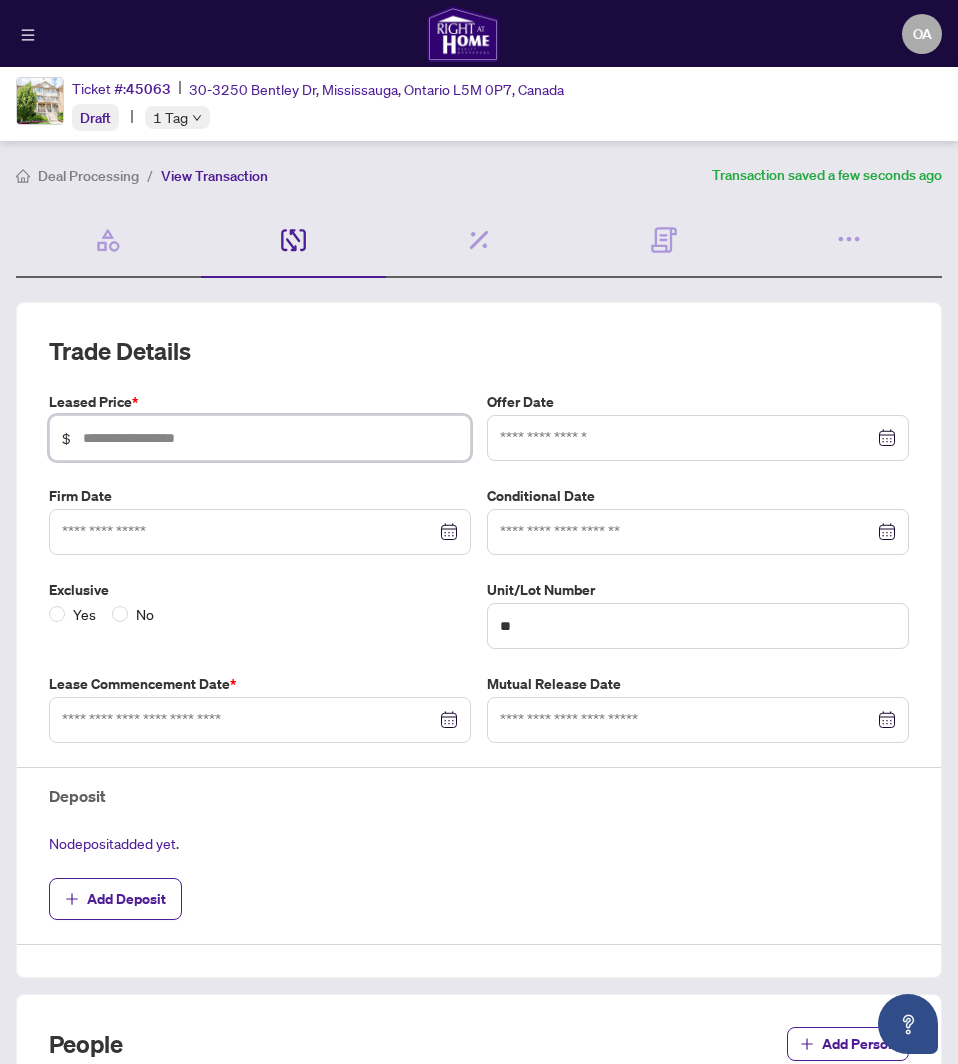 click at bounding box center (270, 438) 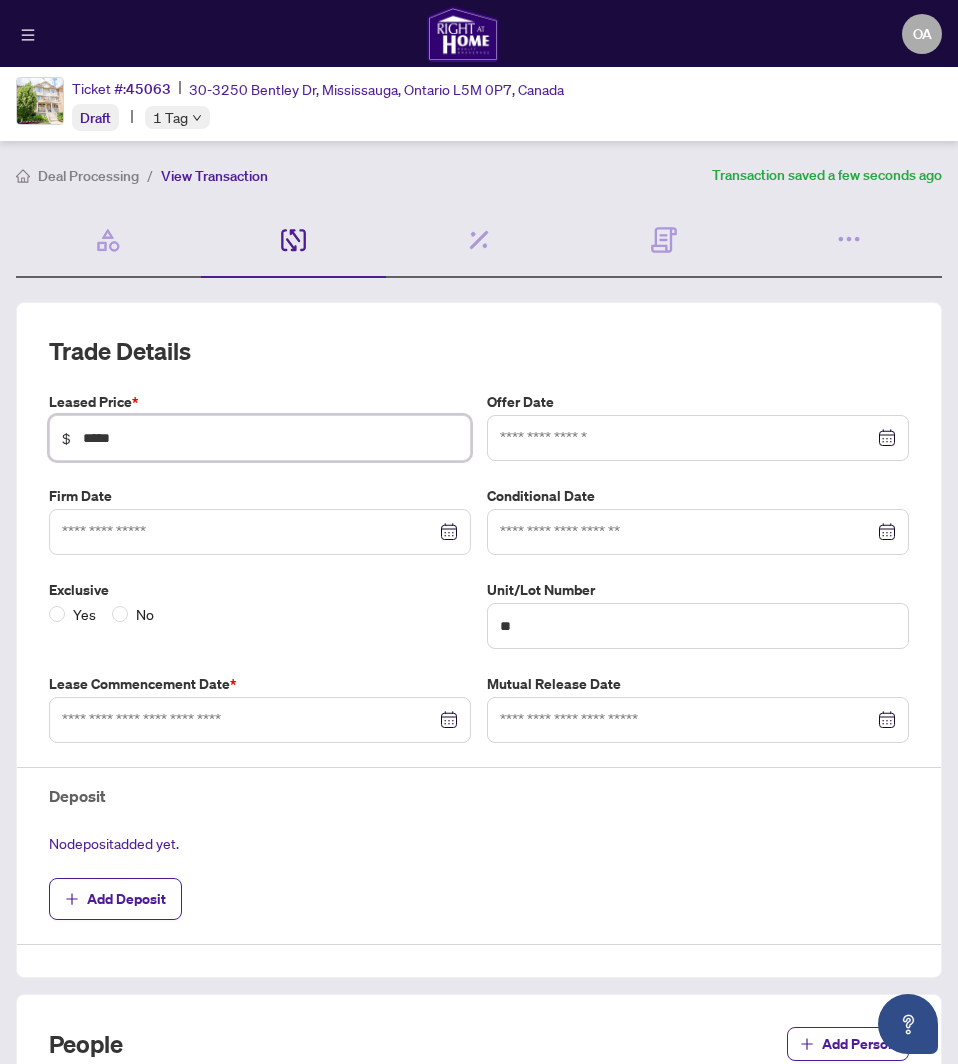 click at bounding box center (698, 438) 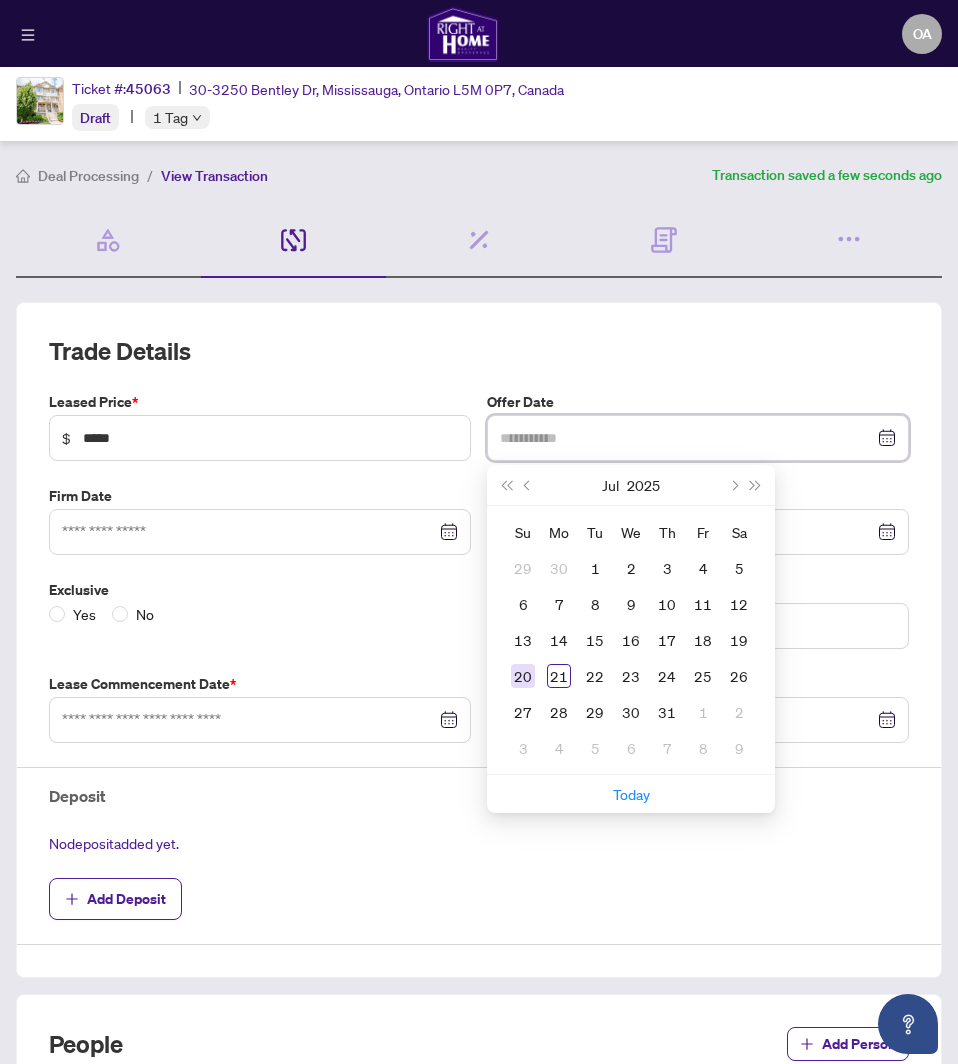 type on "**********" 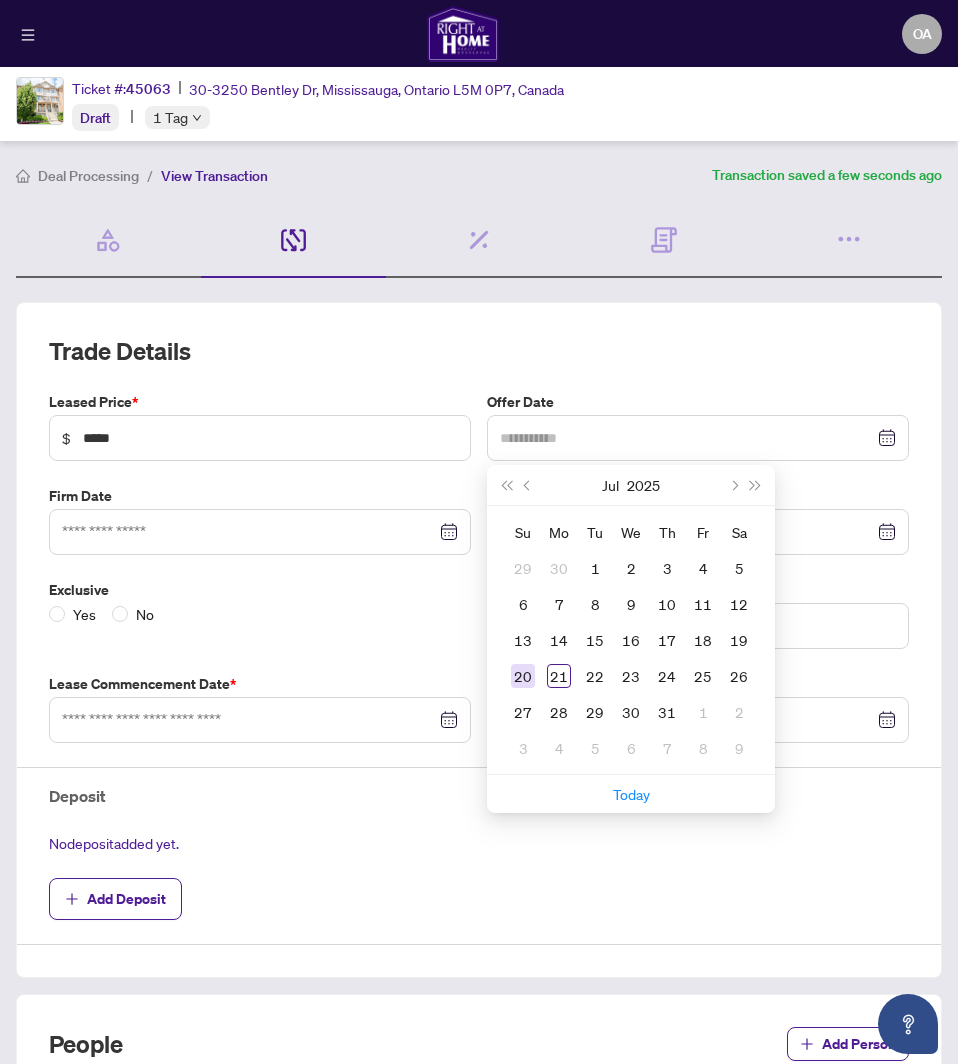 click on "20" at bounding box center (523, 676) 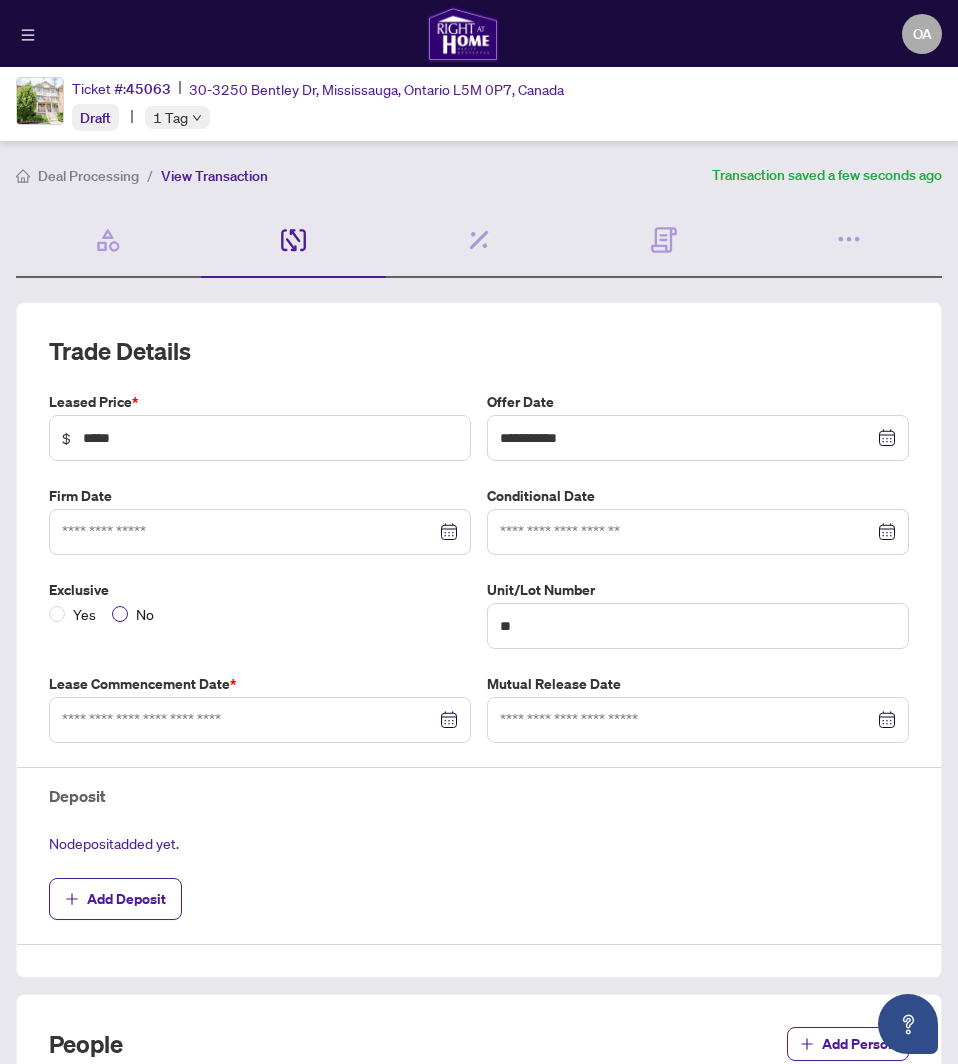 click on "No" at bounding box center [145, 614] 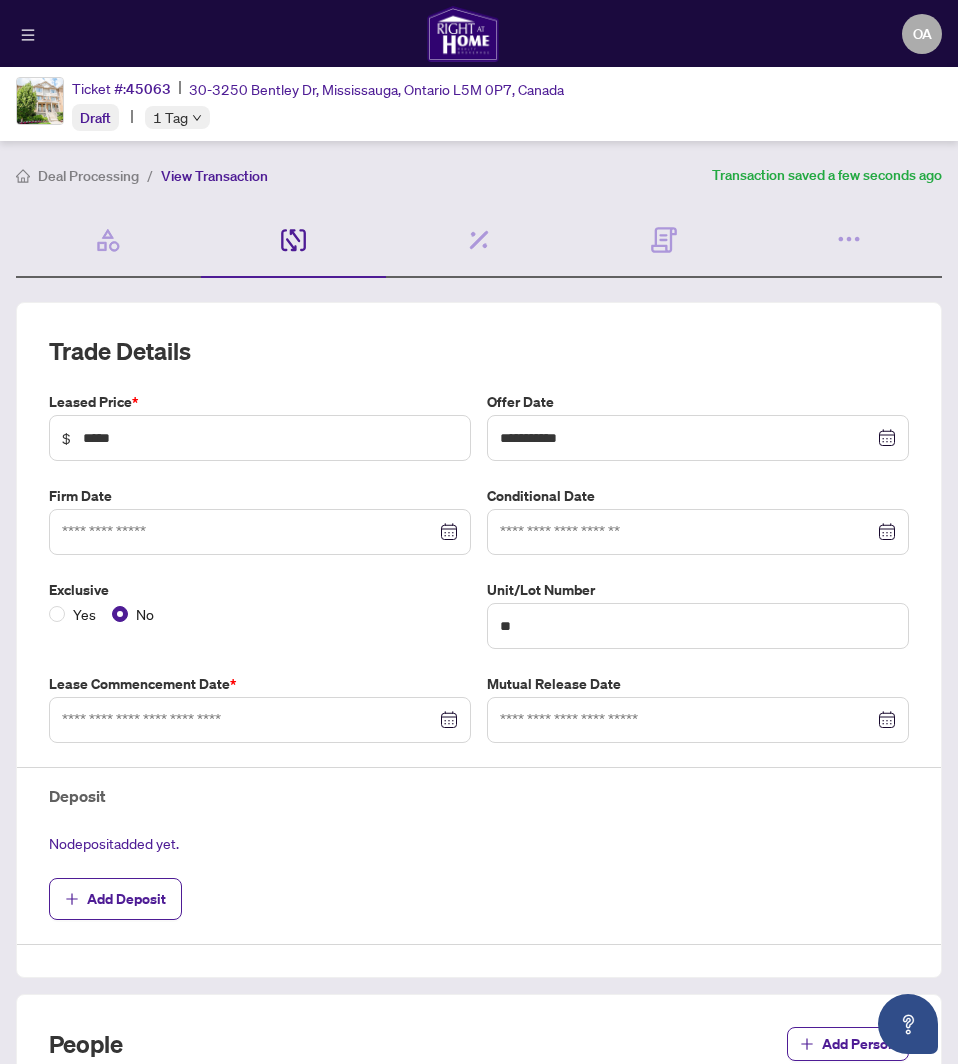 click at bounding box center [260, 720] 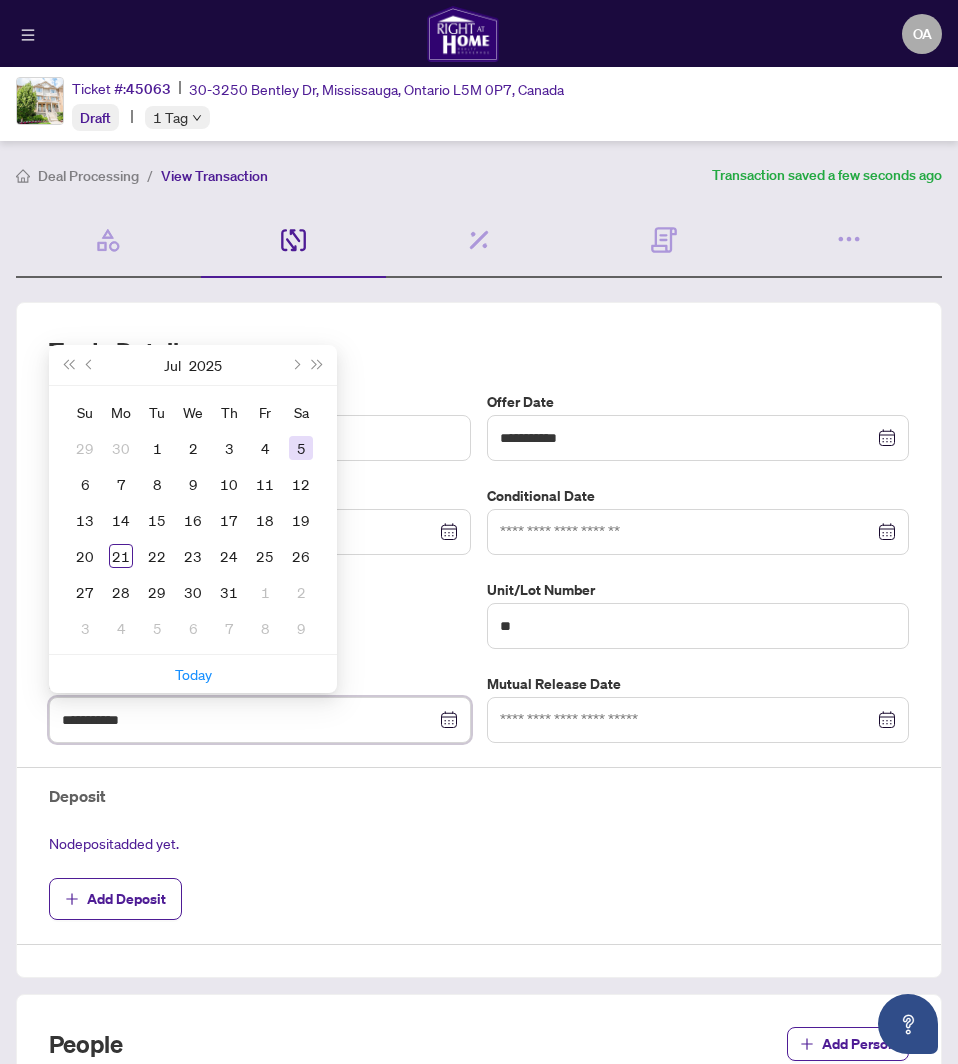 type on "**********" 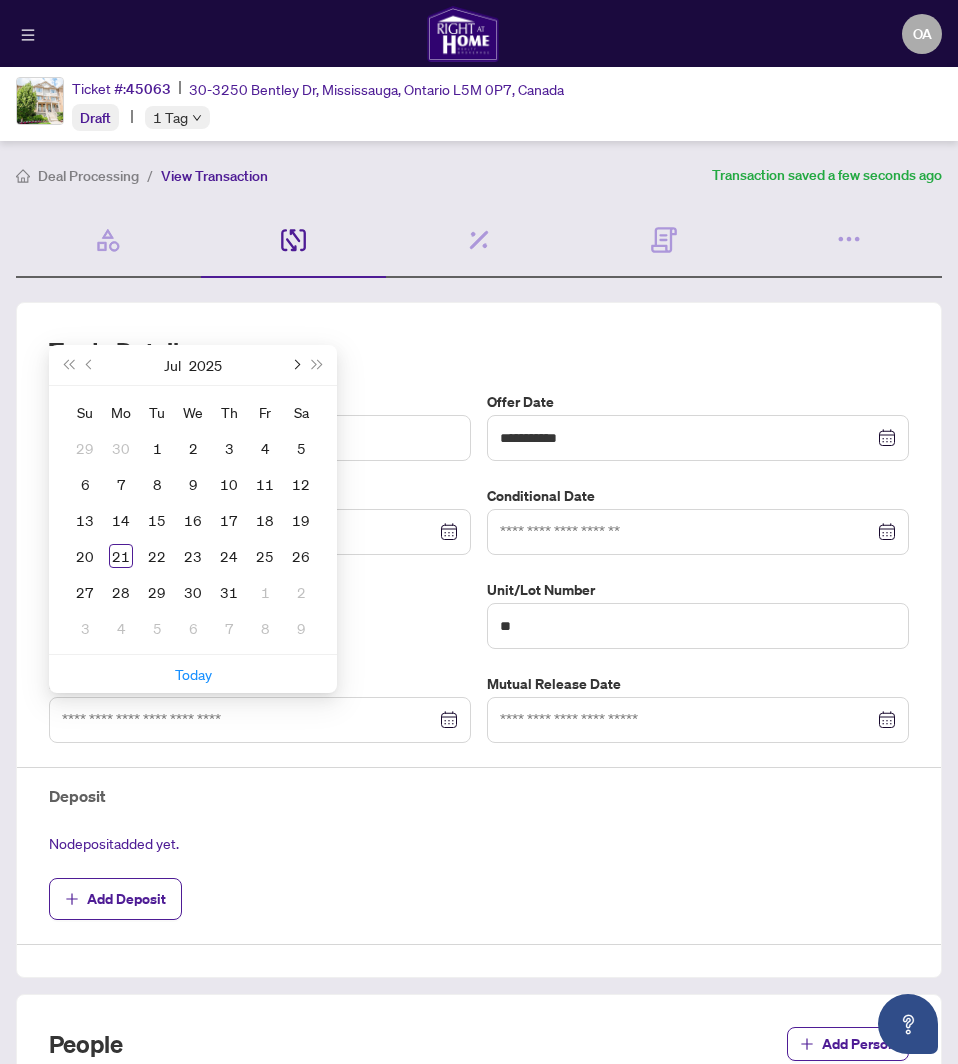 click at bounding box center [295, 365] 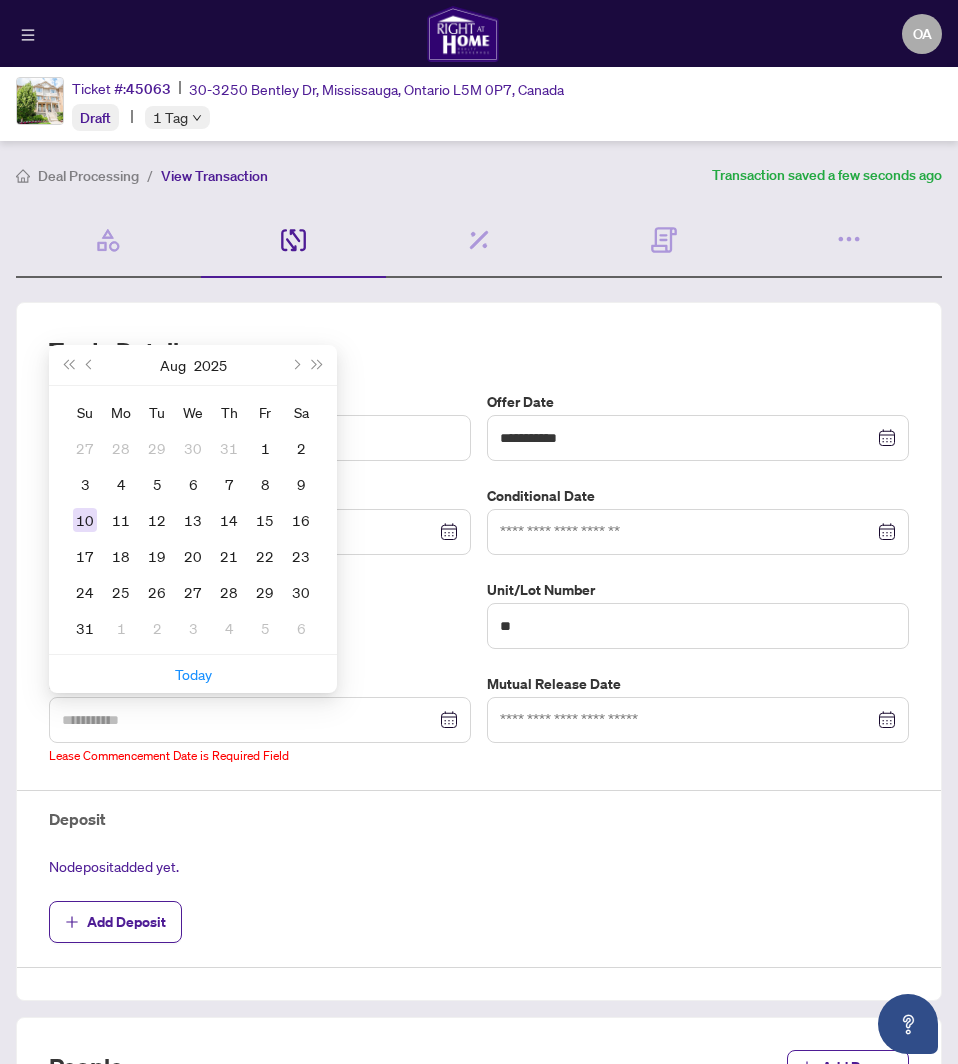 type on "**********" 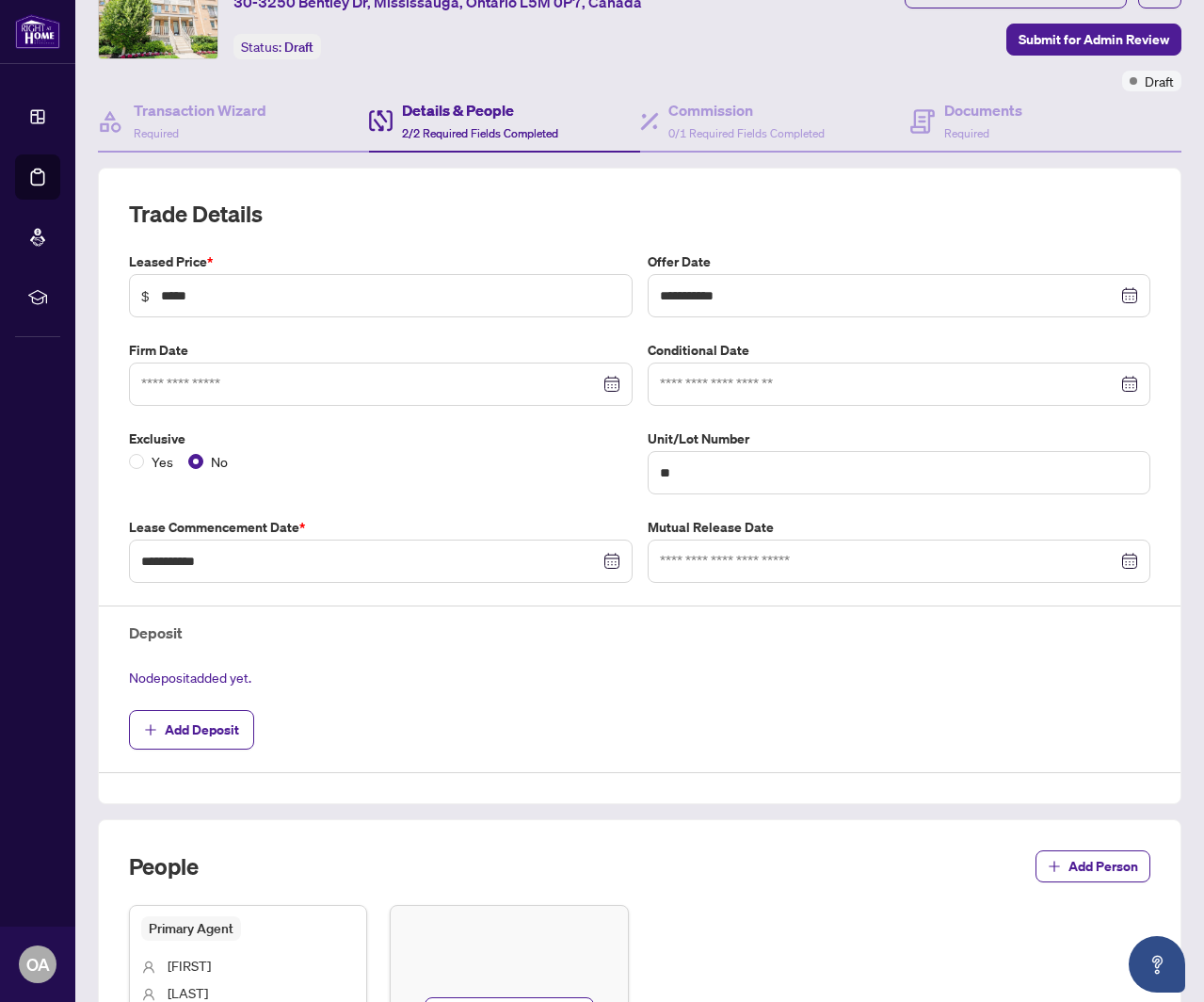scroll, scrollTop: 90, scrollLeft: 0, axis: vertical 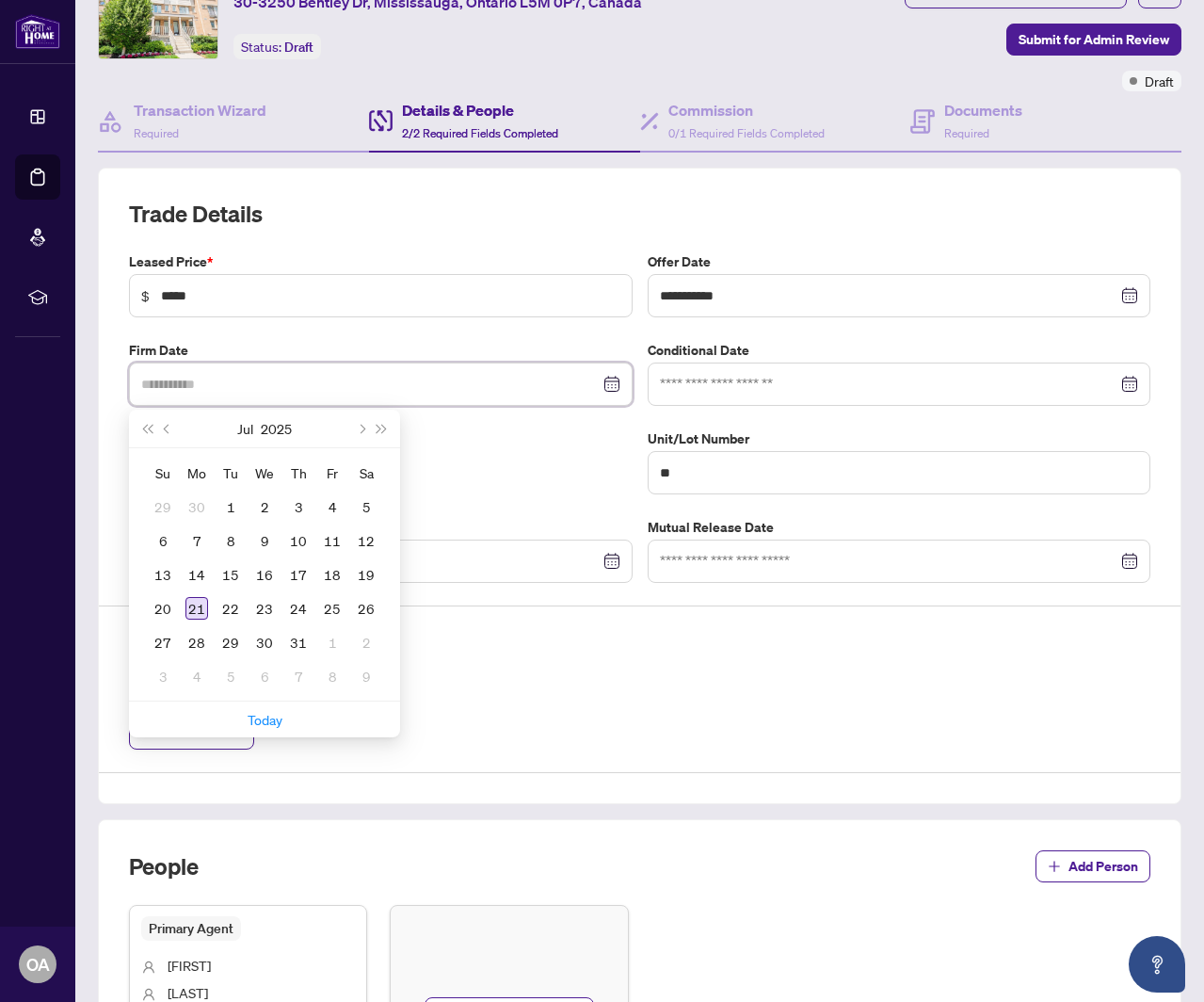 type on "**********" 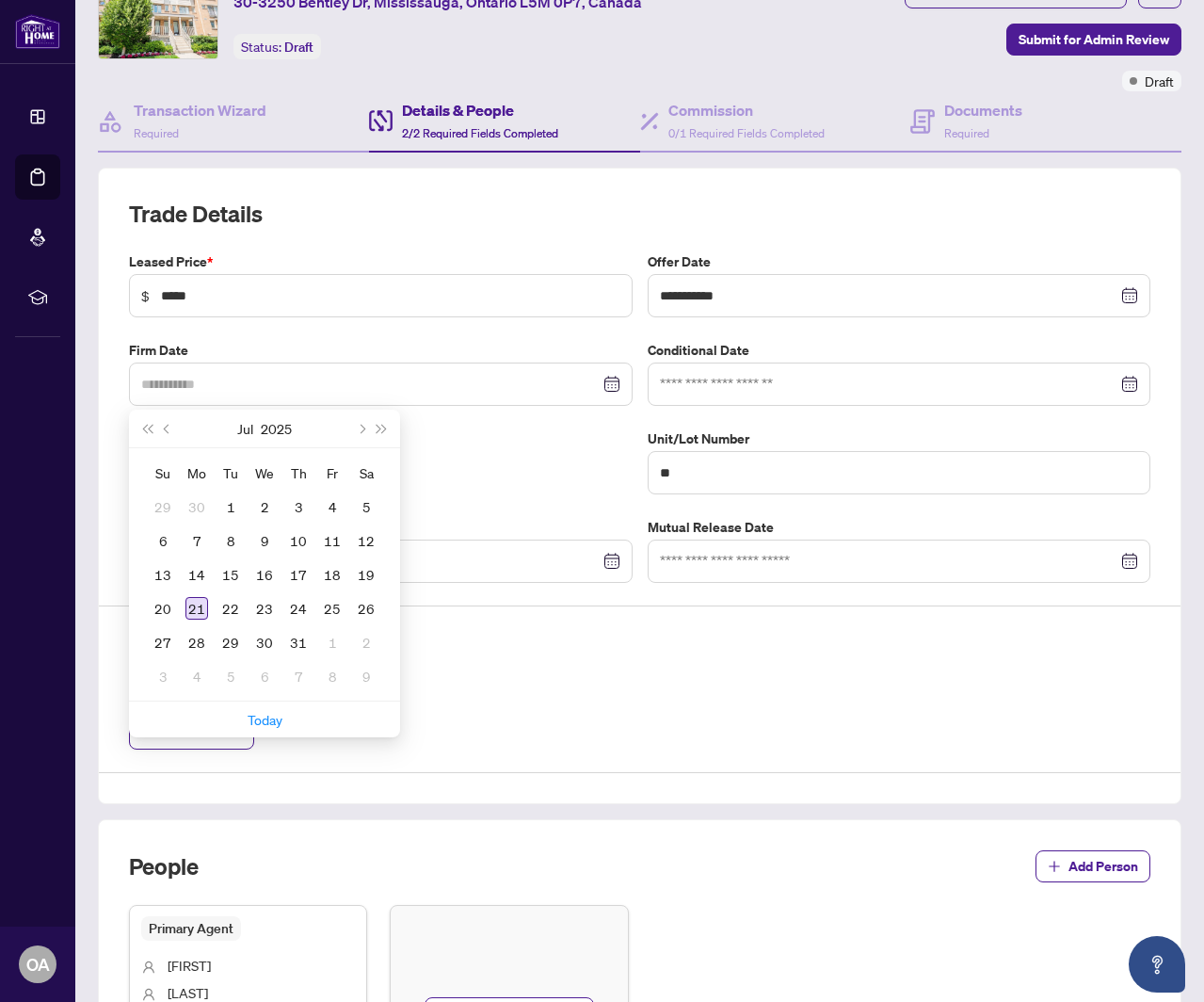 click on "21" at bounding box center (197, 608) 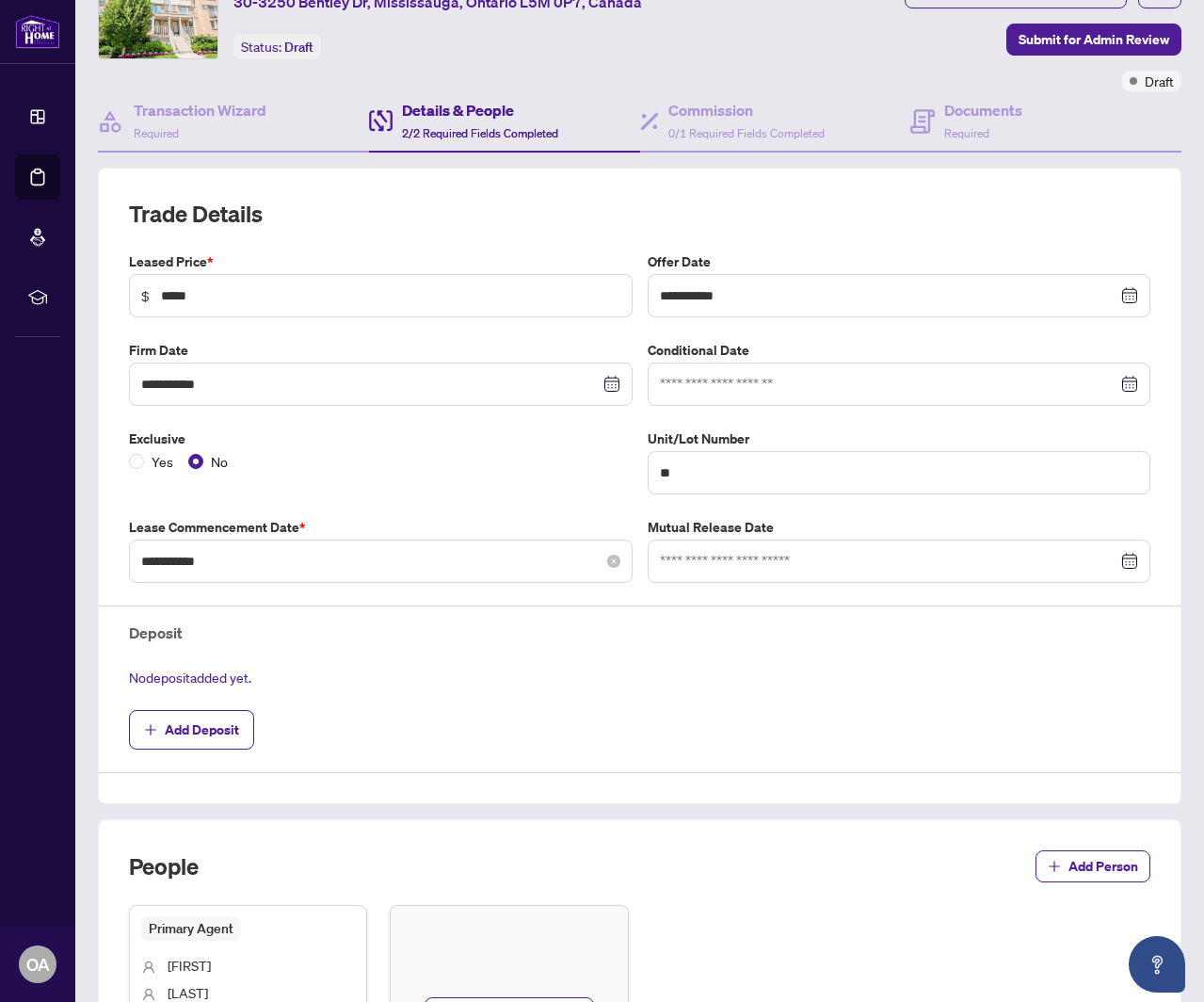 scroll, scrollTop: 396, scrollLeft: 0, axis: vertical 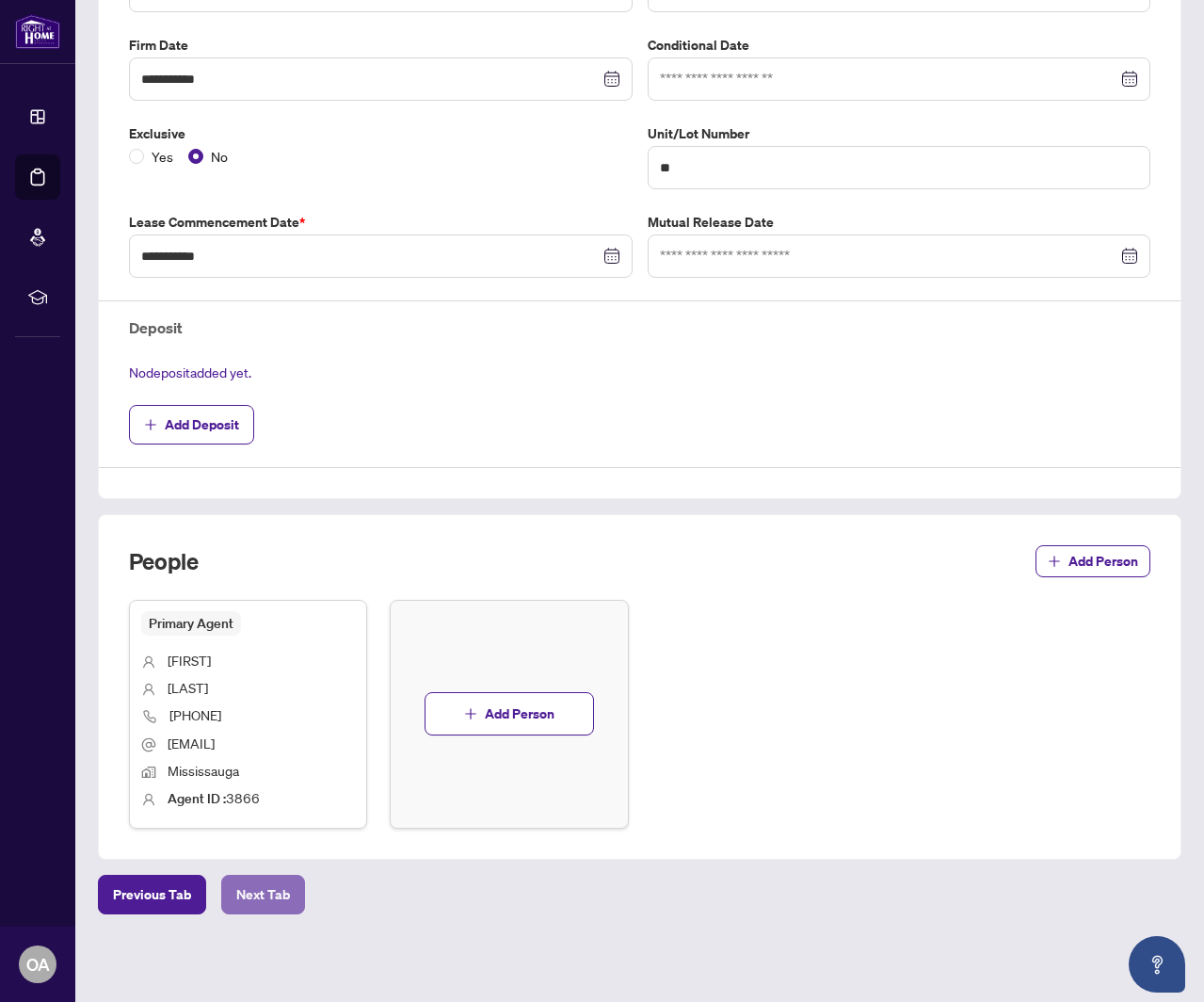 click on "Next Tab" at bounding box center (263, 895) 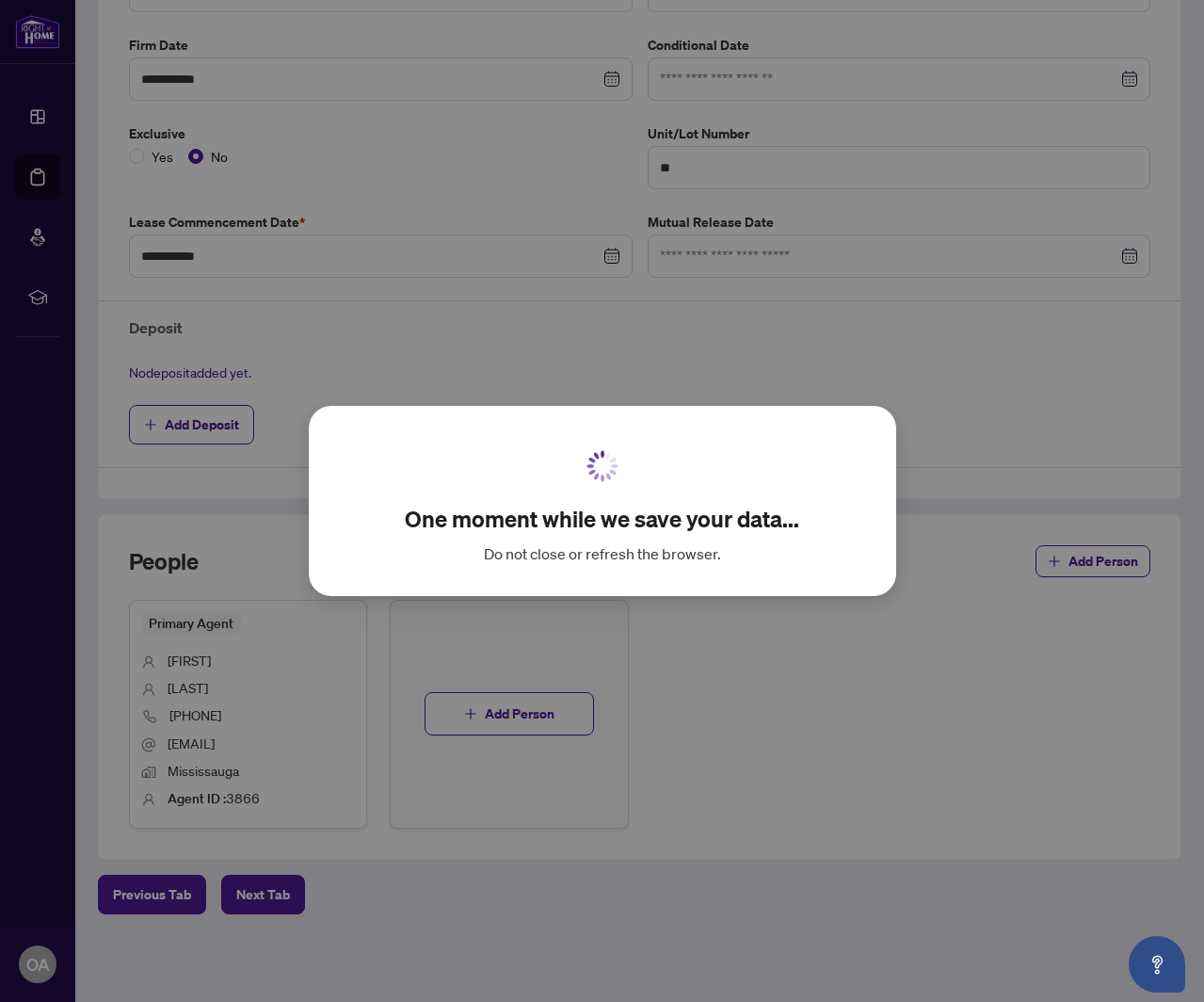 scroll, scrollTop: 0, scrollLeft: 0, axis: both 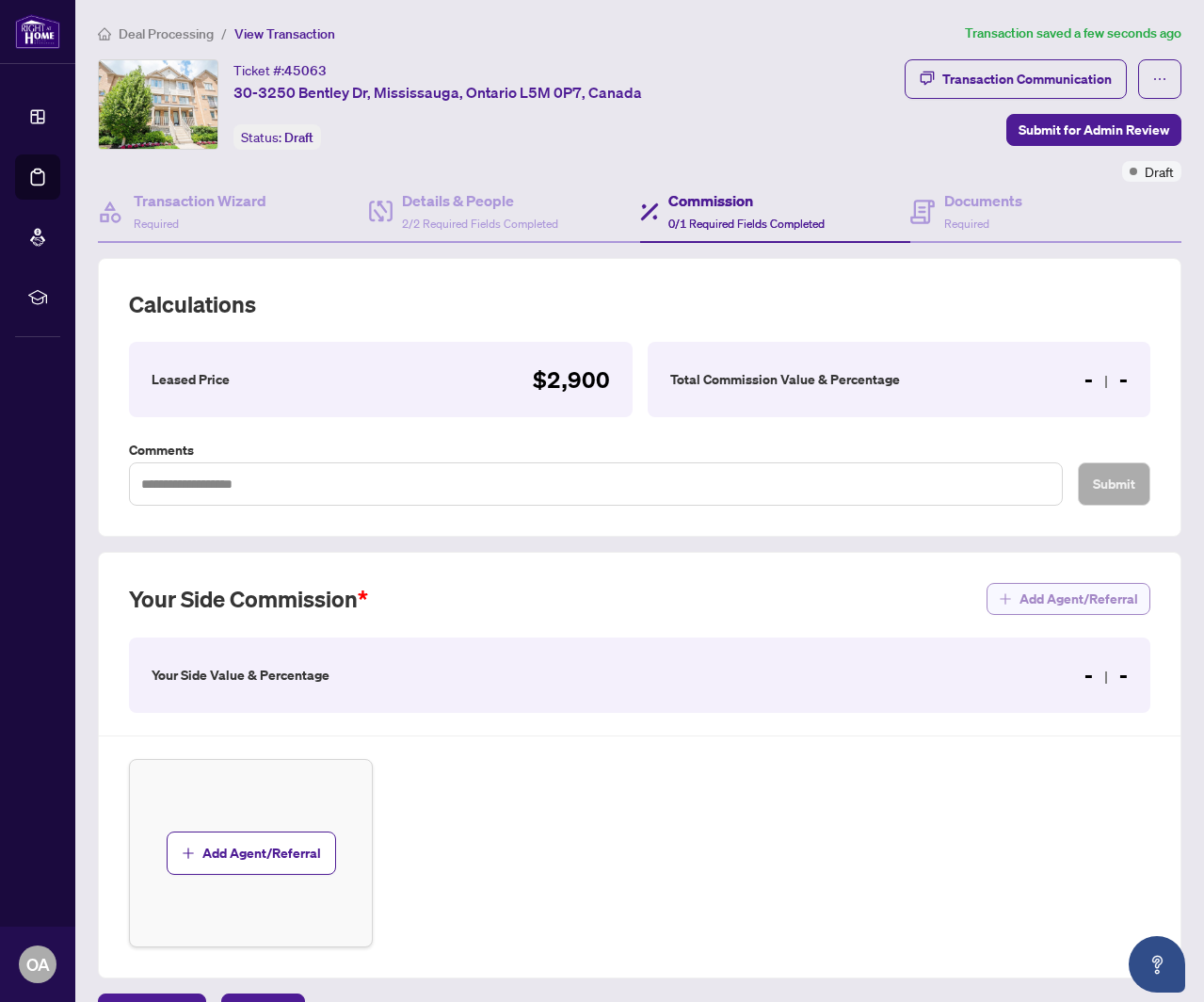 click on "Add Agent/Referral" at bounding box center (1079, 599) 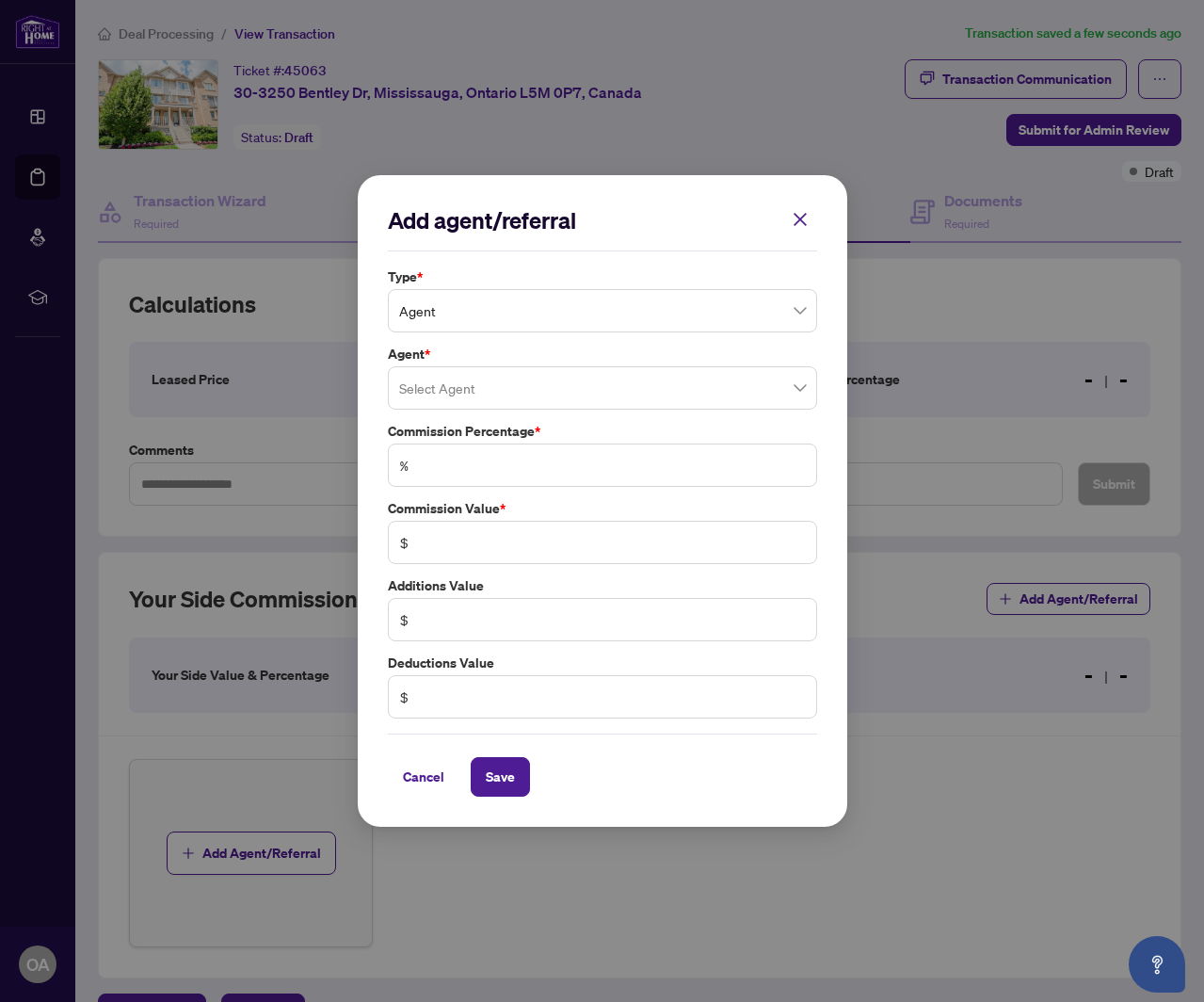 click at bounding box center (602, 388) 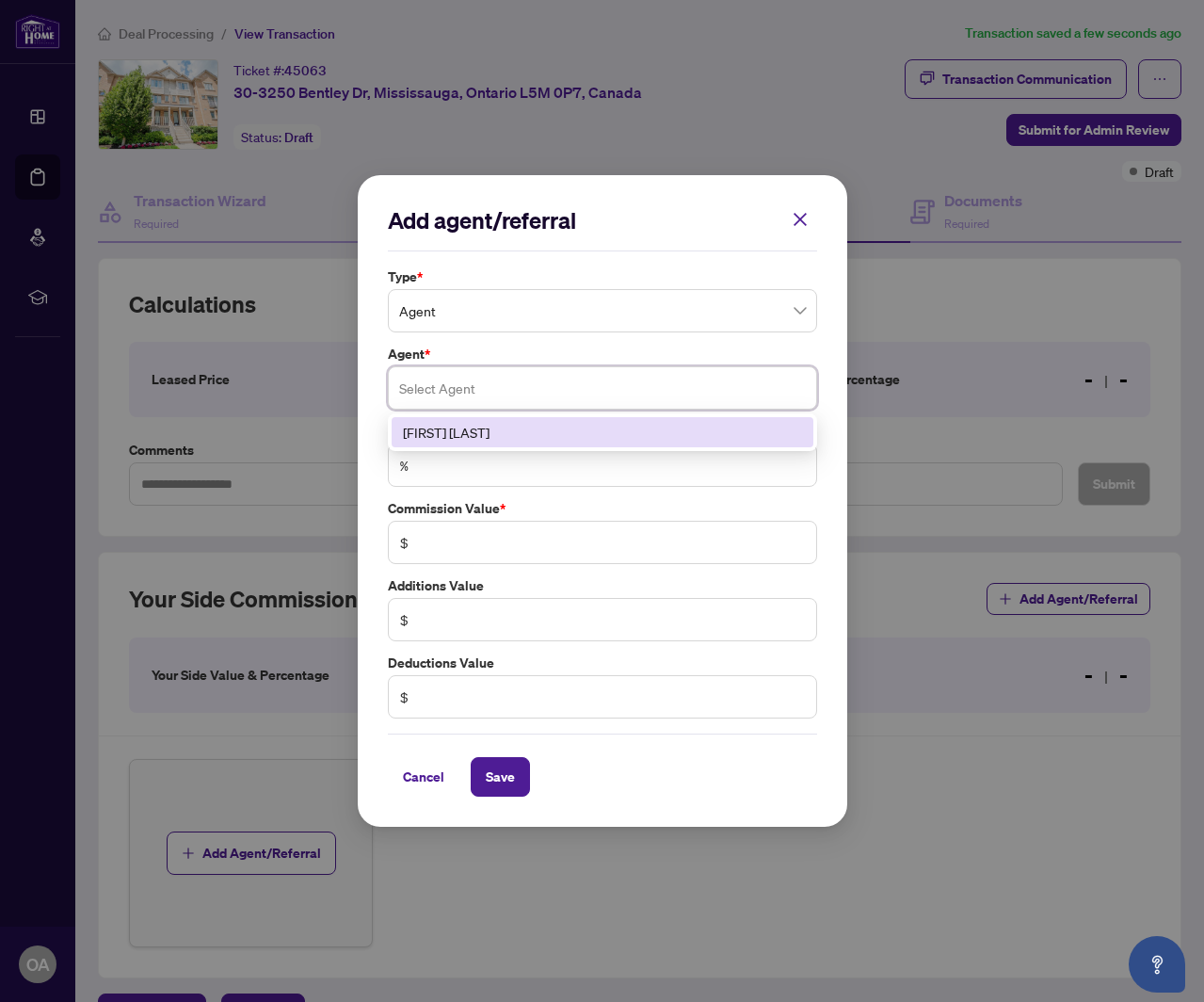 click on "[FIRST] [LAST]" at bounding box center (602, 432) 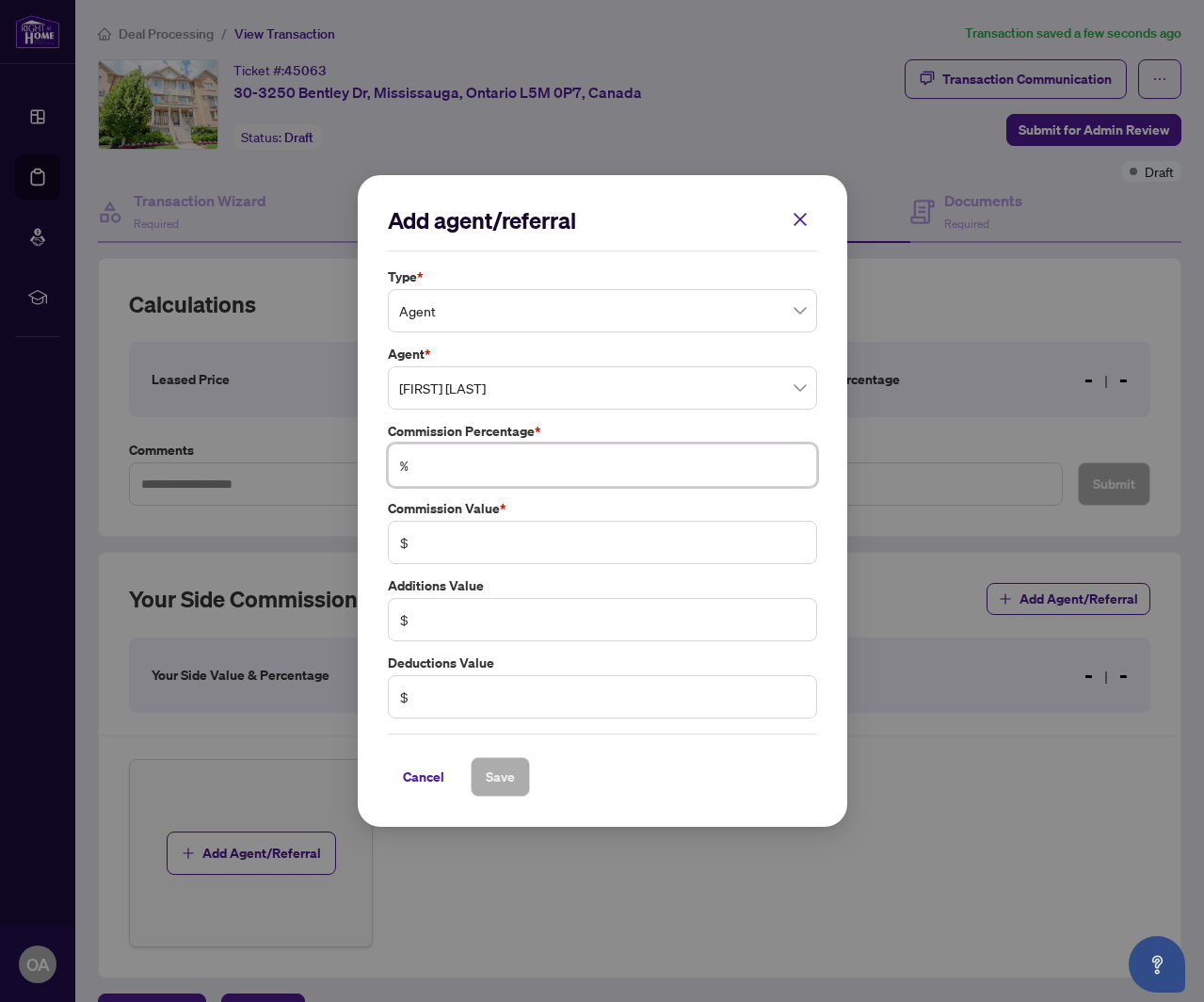 click at bounding box center (612, 465) 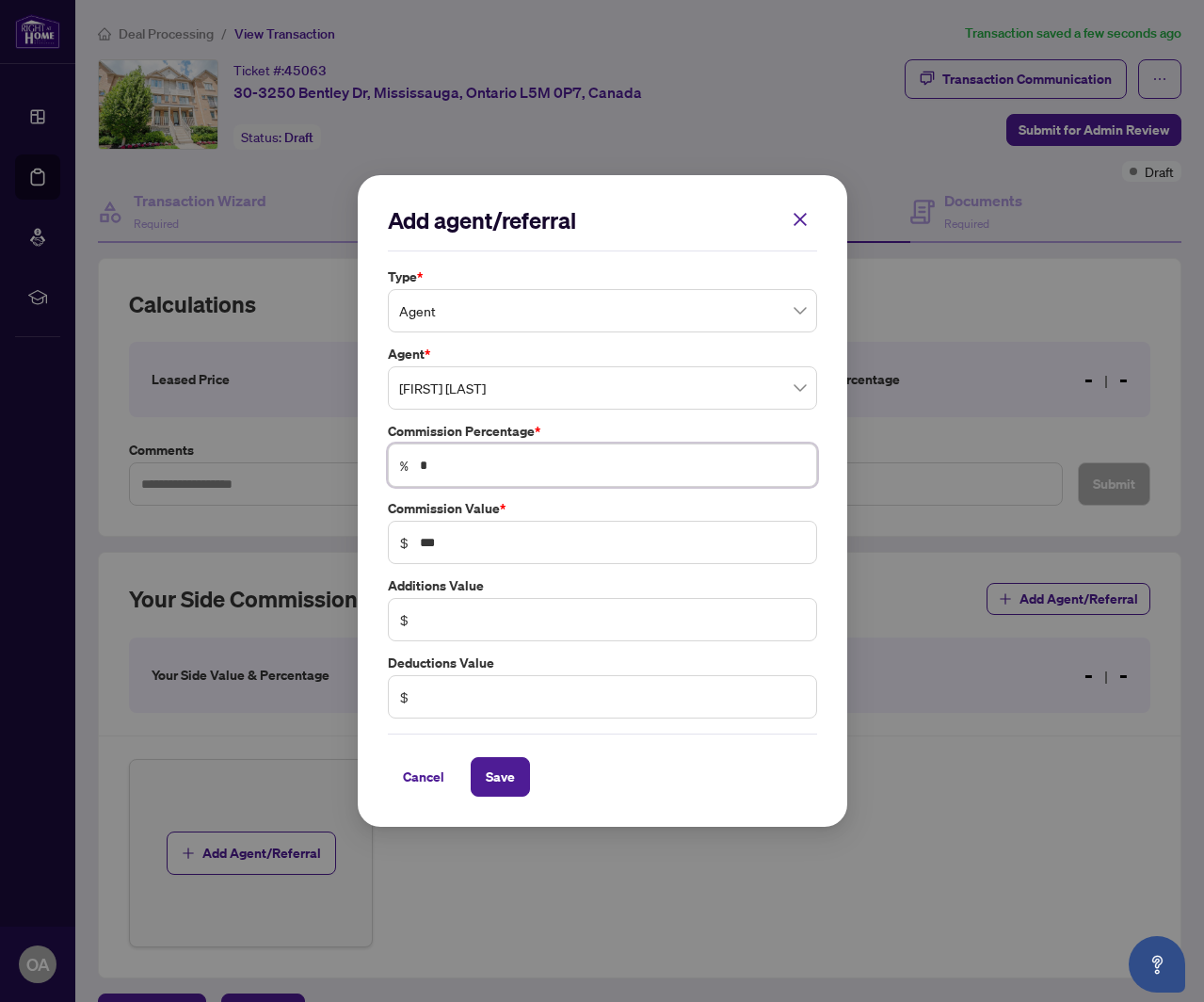 type on "**" 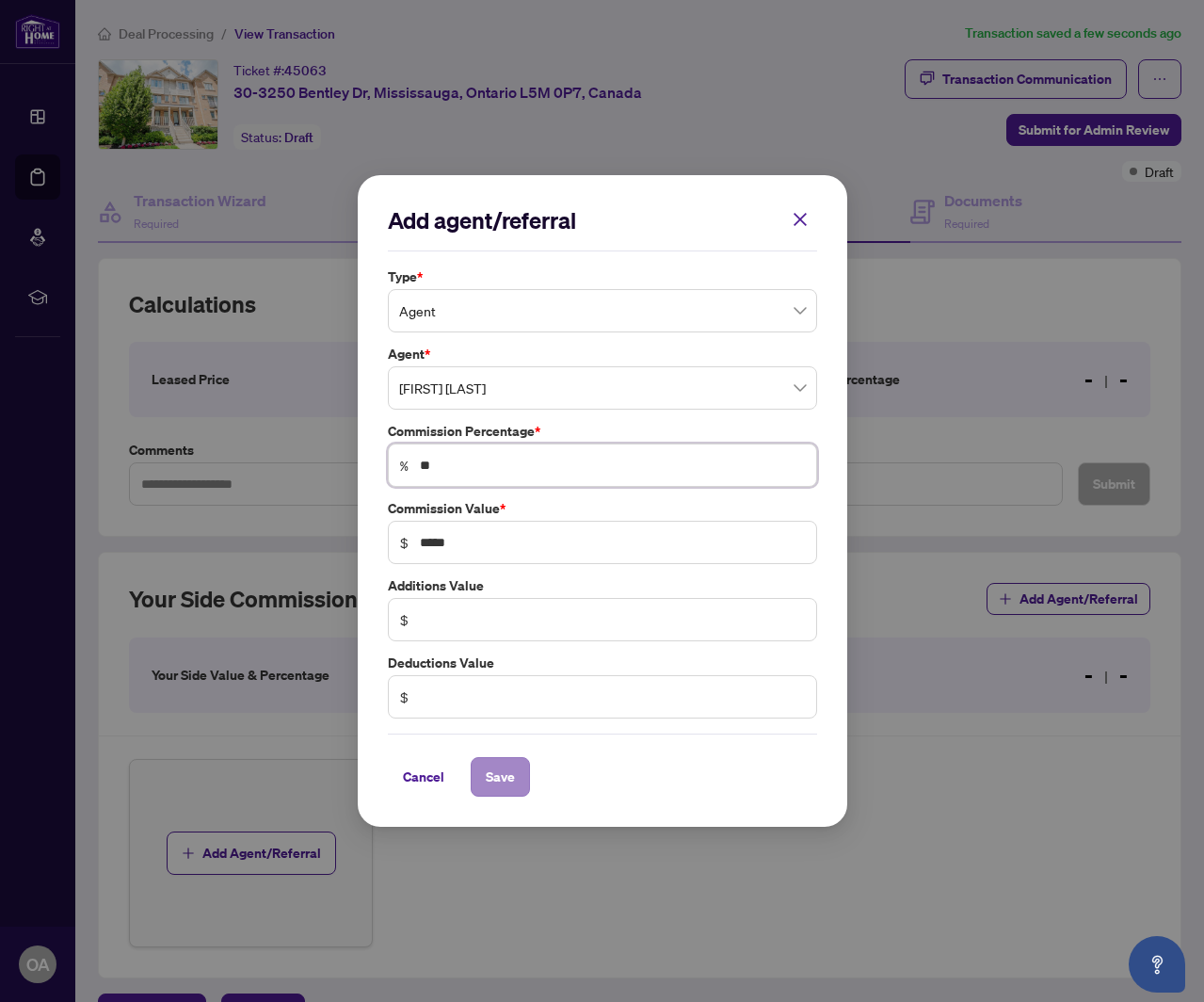 type on "**" 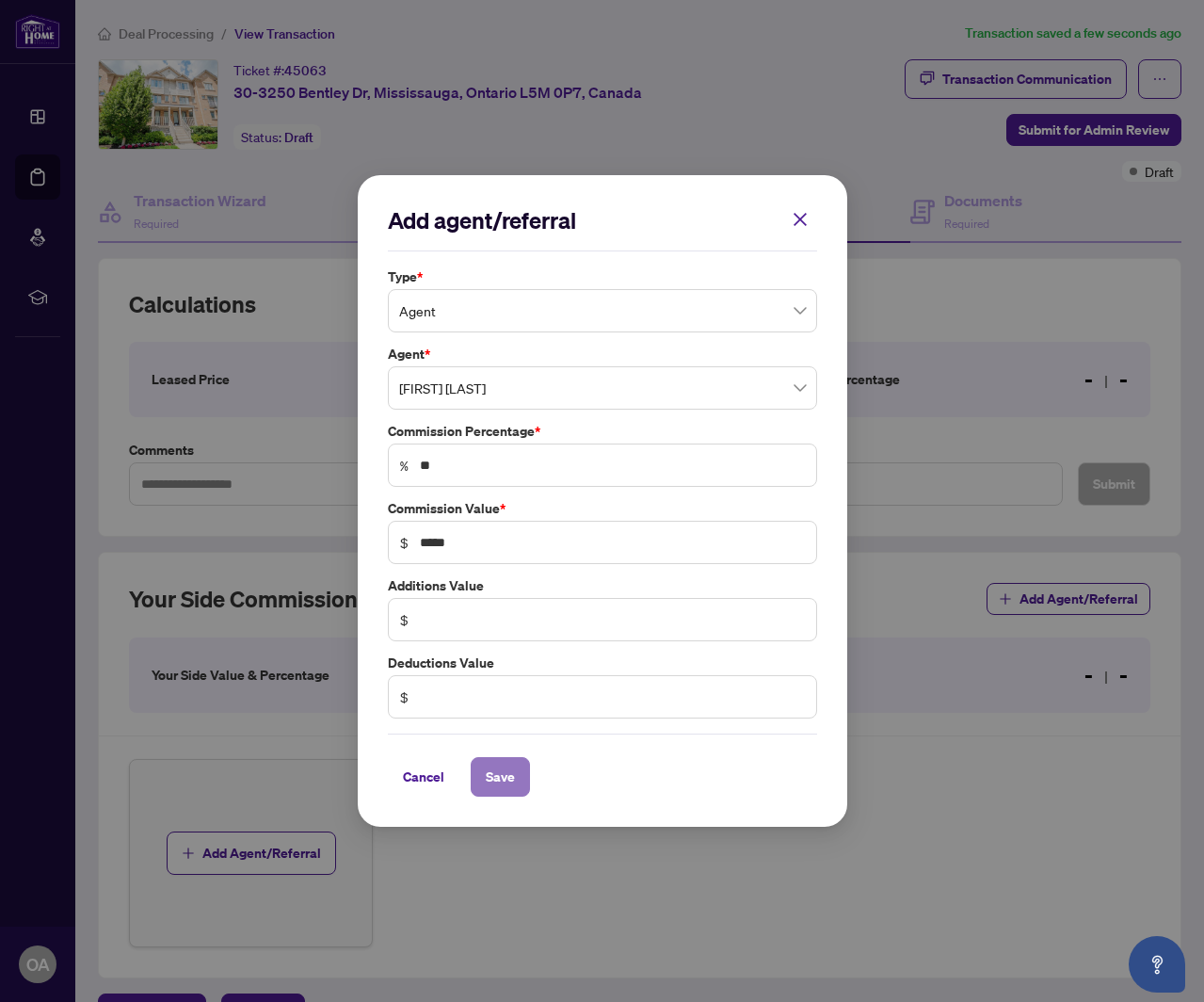 click on "Save" at bounding box center (500, 777) 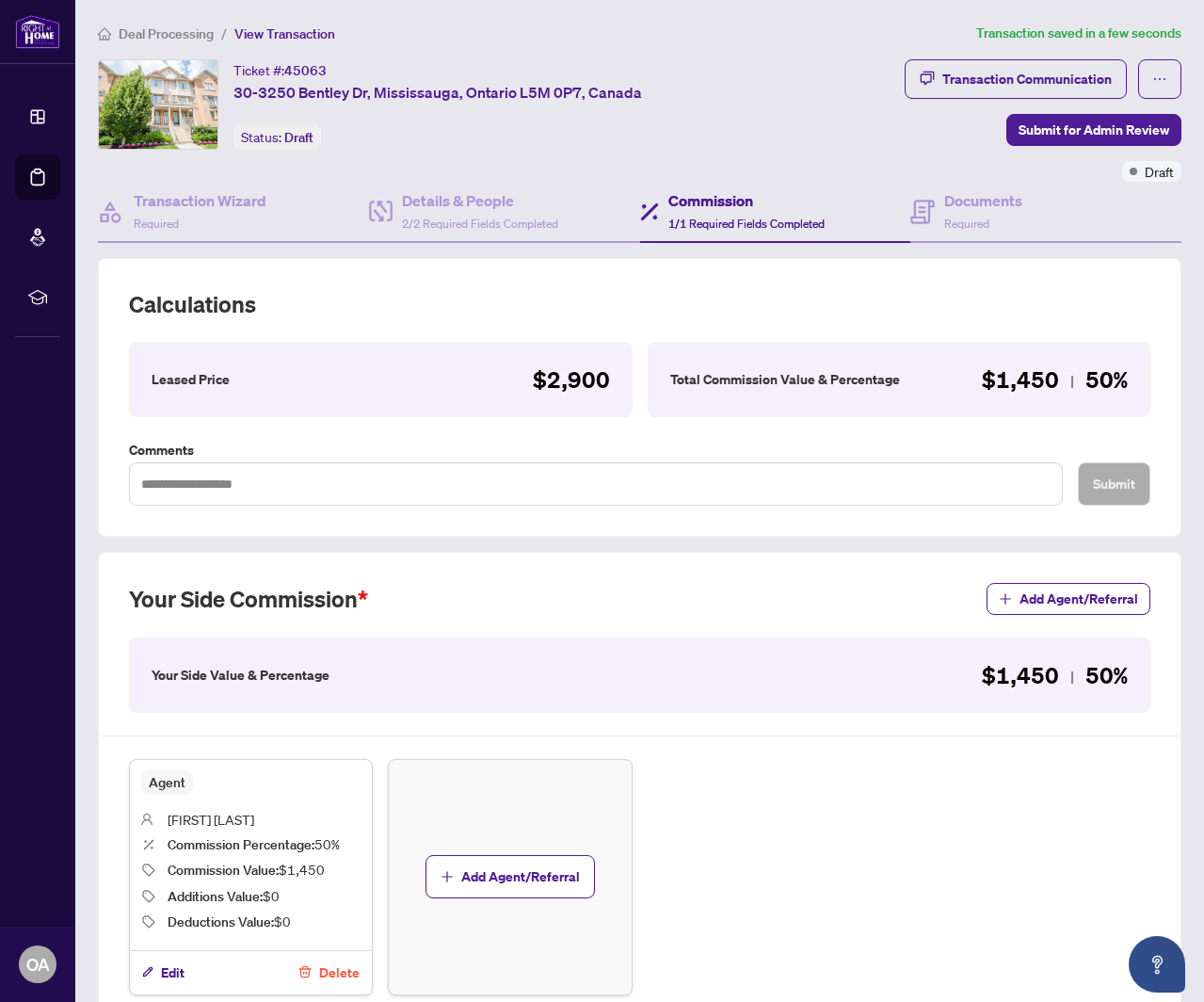 scroll, scrollTop: 162, scrollLeft: 0, axis: vertical 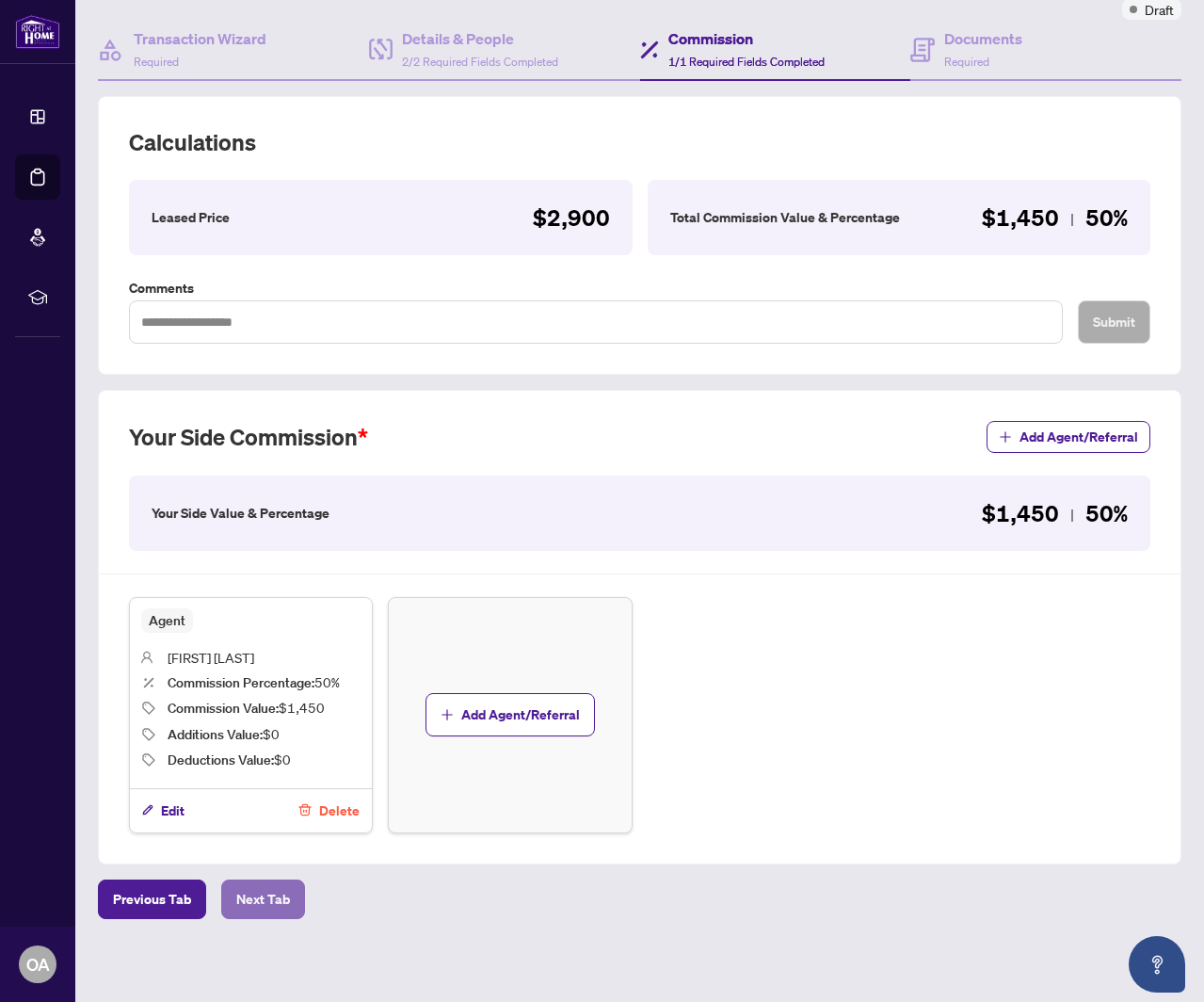 click on "Next Tab" at bounding box center (263, 899) 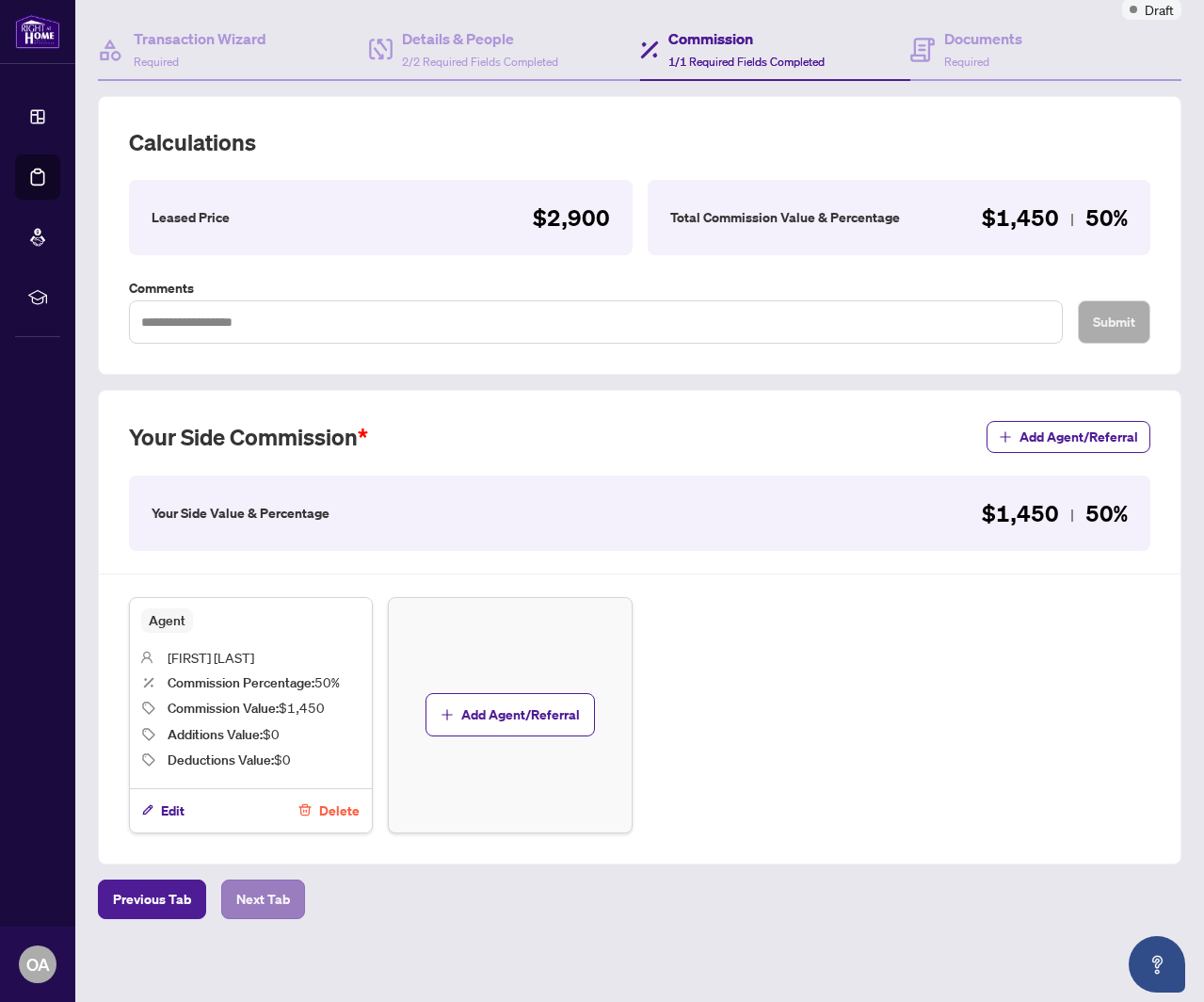 scroll, scrollTop: 0, scrollLeft: 0, axis: both 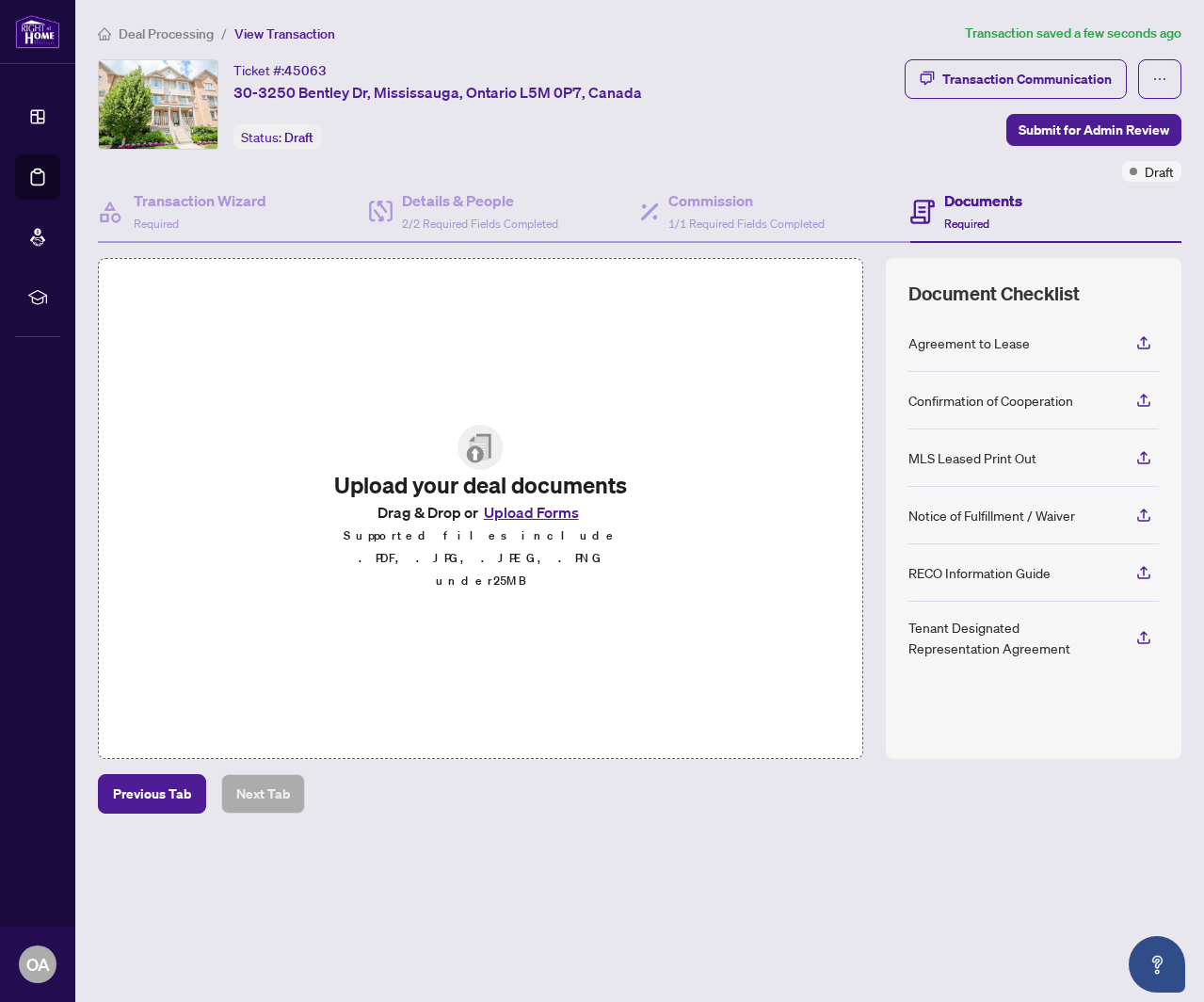 click on "Deal Processing / View Transaction Transaction saved a few seconds ago Ticket #: 45063 30-3250 Bentley Dr, Mississauga, Ontario L5M 0P7, Canada Status: Draft Transaction Communication Submit for Admin Review Draft Transaction Wizard Required Details & People 2/2 Required Fields Completed Commission 1/1 Required Fields Completed Documents Required Upload your deal documents Drag & Drop or Upload Forms Supported files include .PDF, .JPG, .JPEG, .PNG under 25 MB Document Checklist Agreement to Lease Confirmation of Cooperation MLS Leased Print Out Notice of Fulfillment / Waiver RECO Information Guide Tenant Designated Representation Agreement Previous Tab Next Tab" at bounding box center (639, 501) 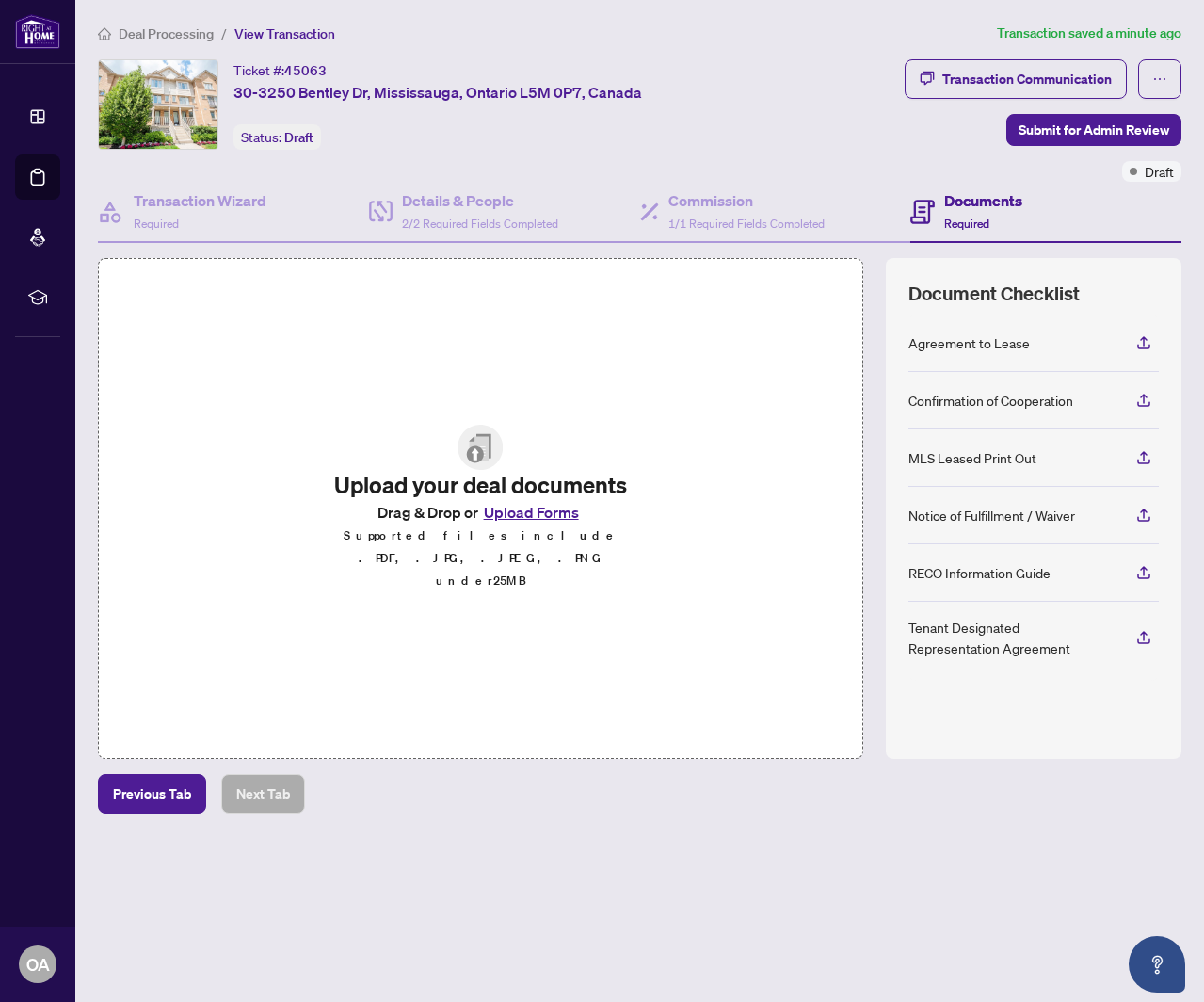 click on "Upload your deal documents" at bounding box center [481, 485] 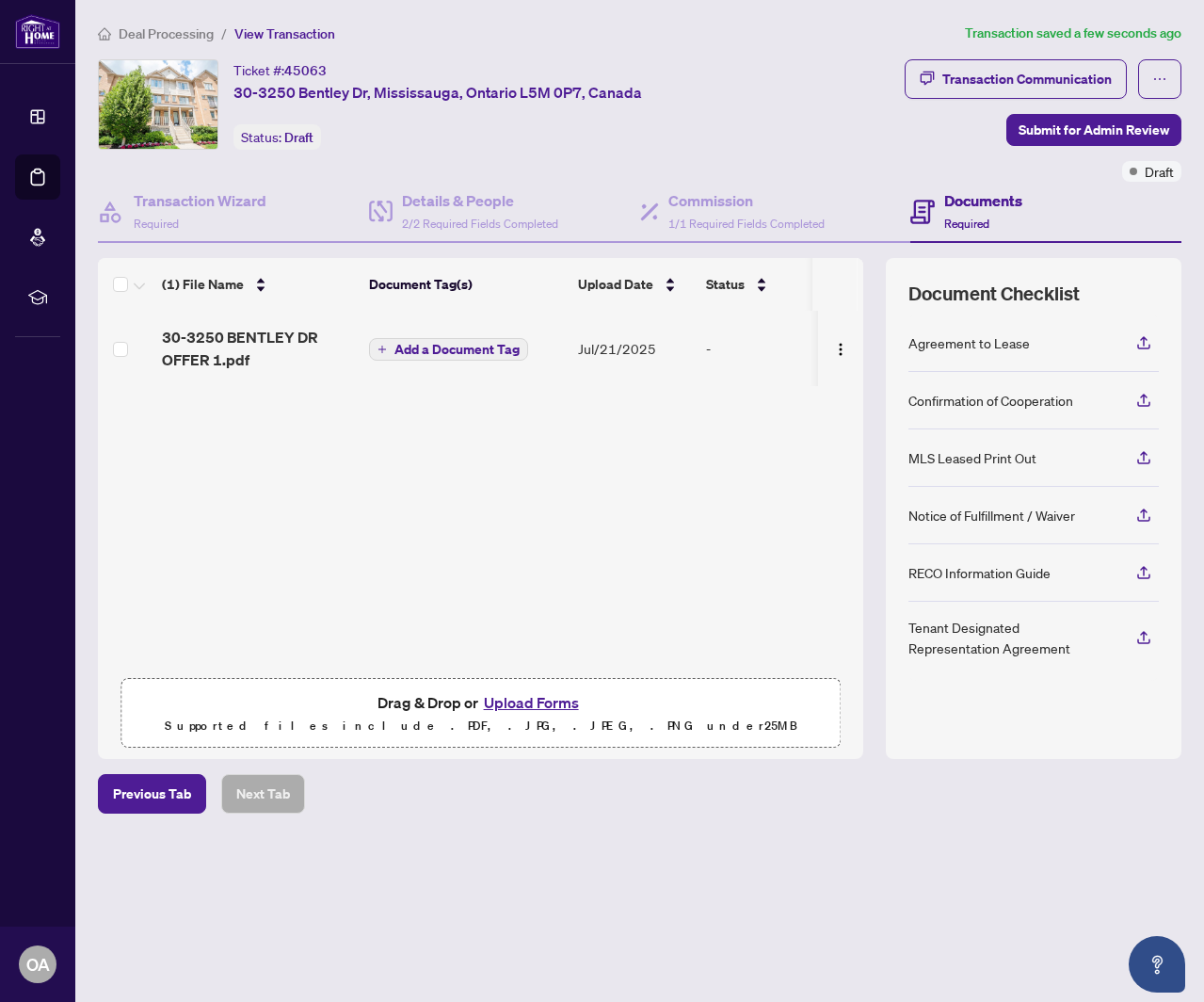 click on "Add a Document Tag" at bounding box center (457, 349) 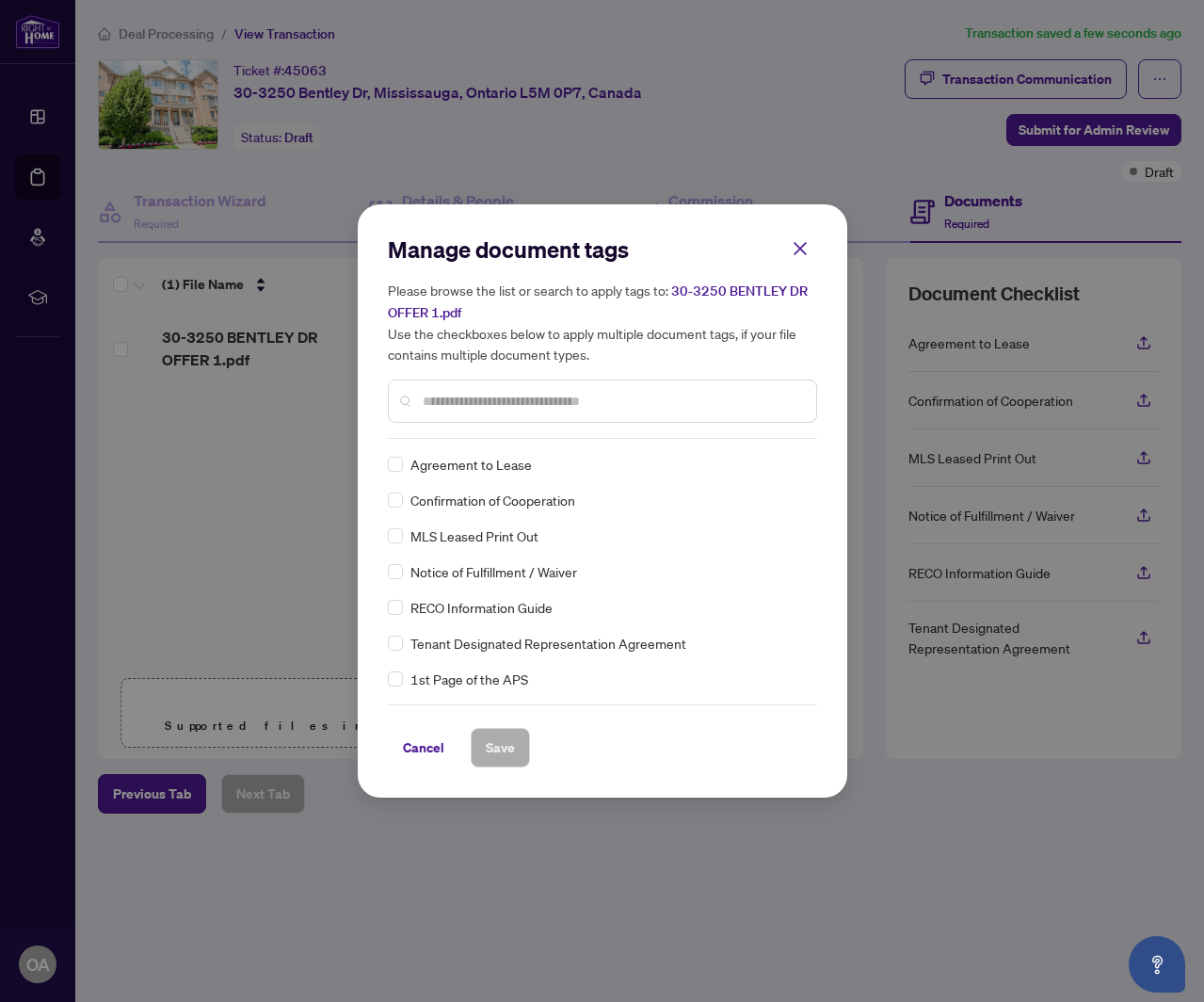 click at bounding box center (612, 401) 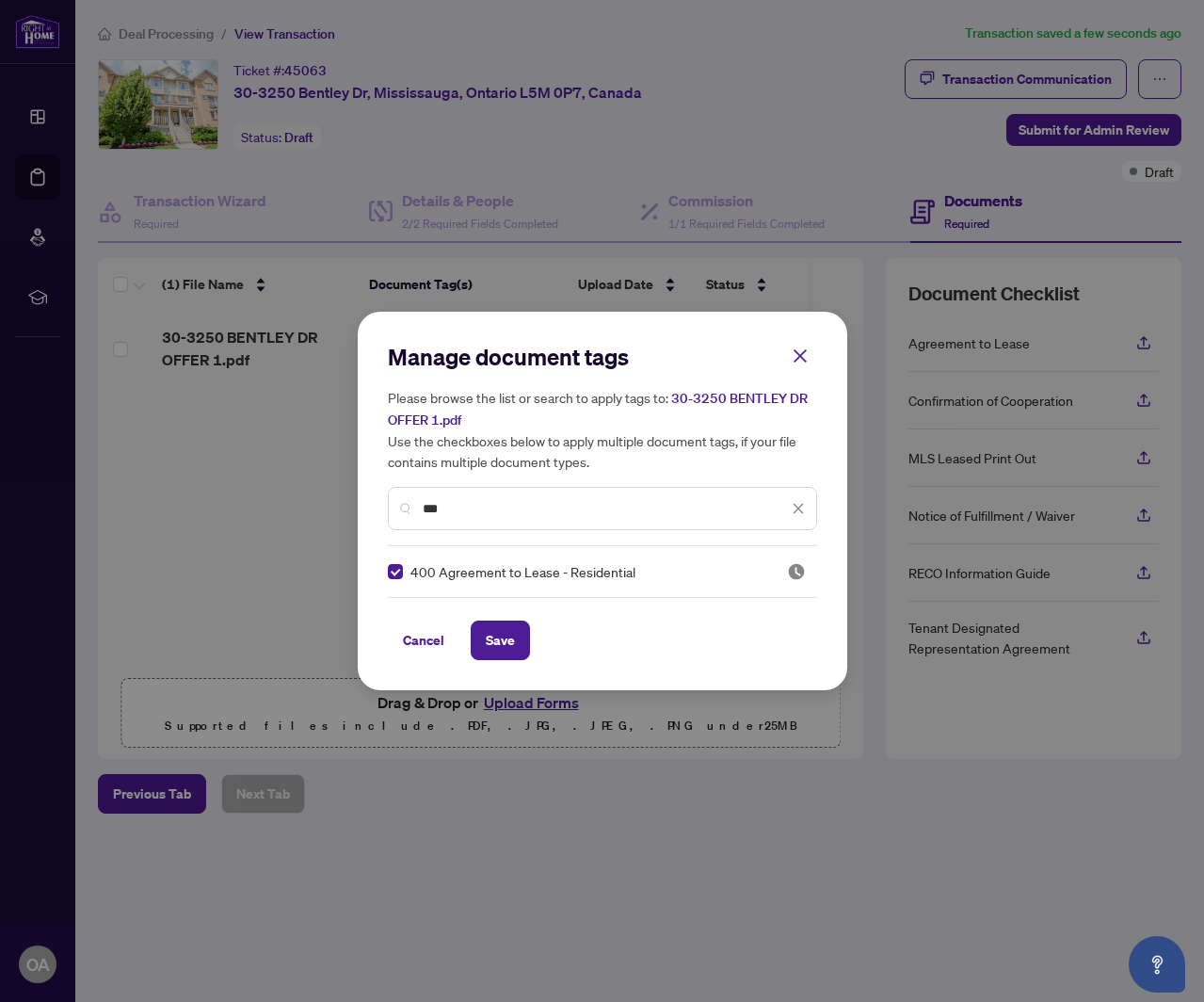click on "***" at bounding box center [605, 509] 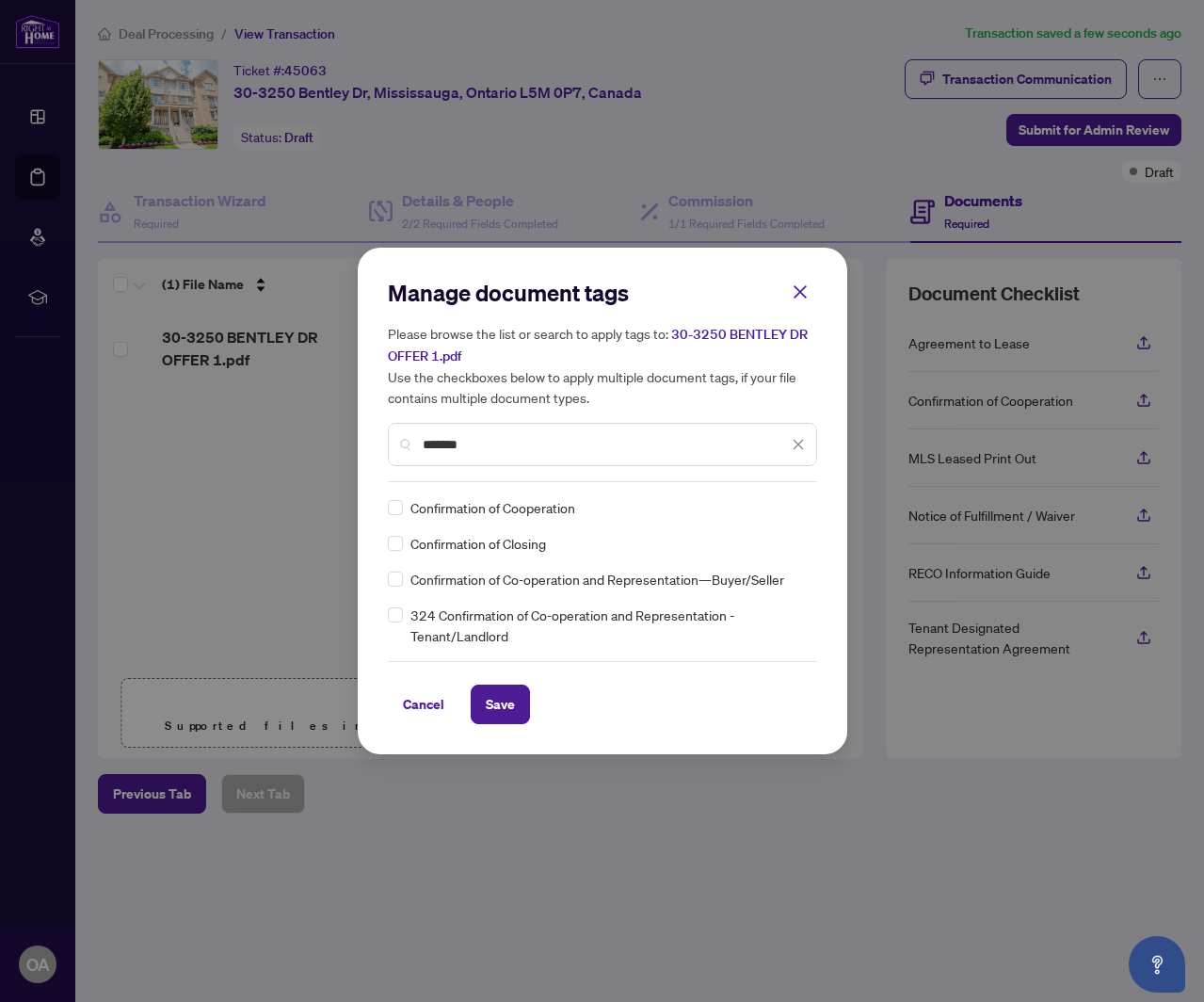 type on "*******" 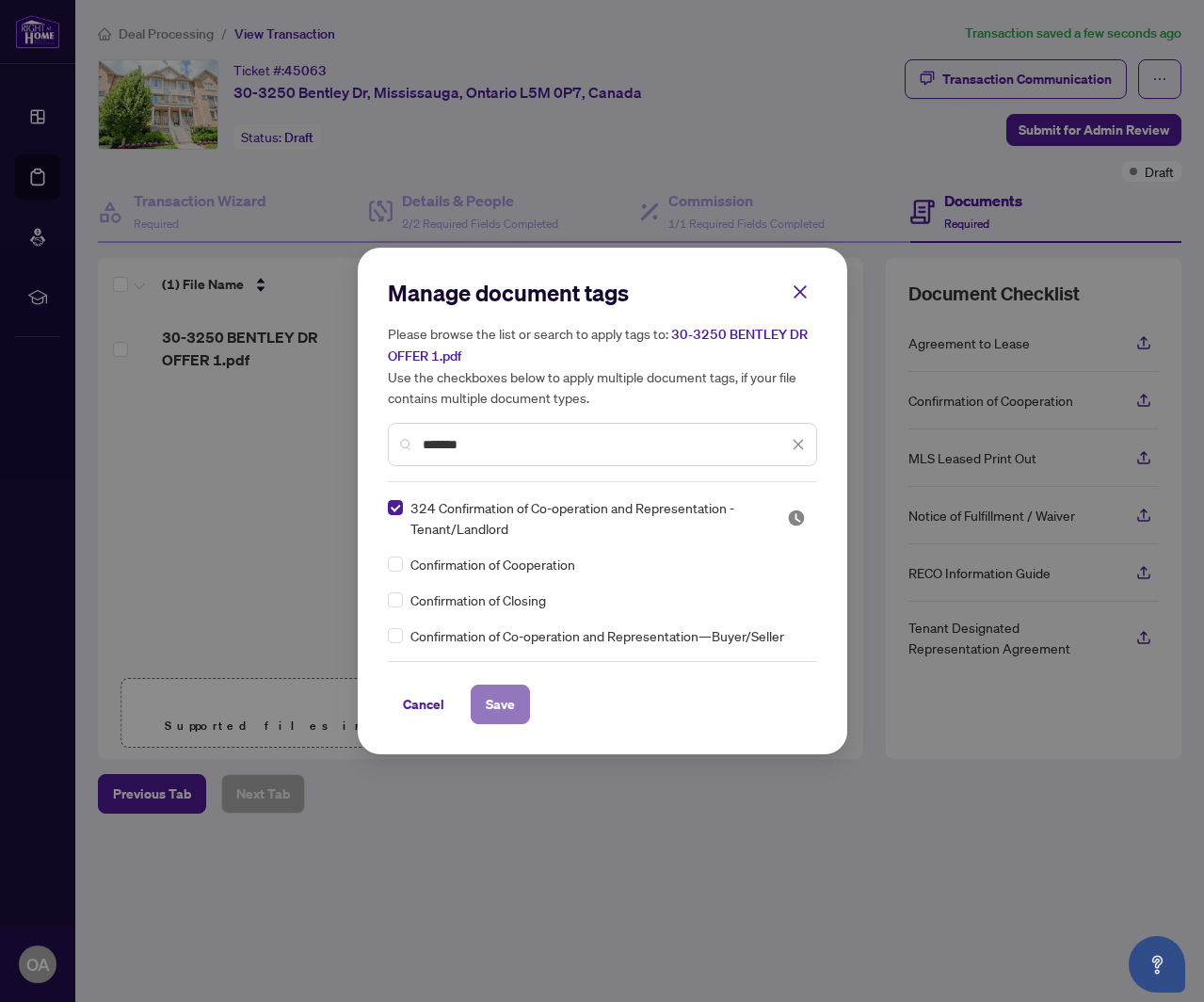 click on "Save" at bounding box center [500, 704] 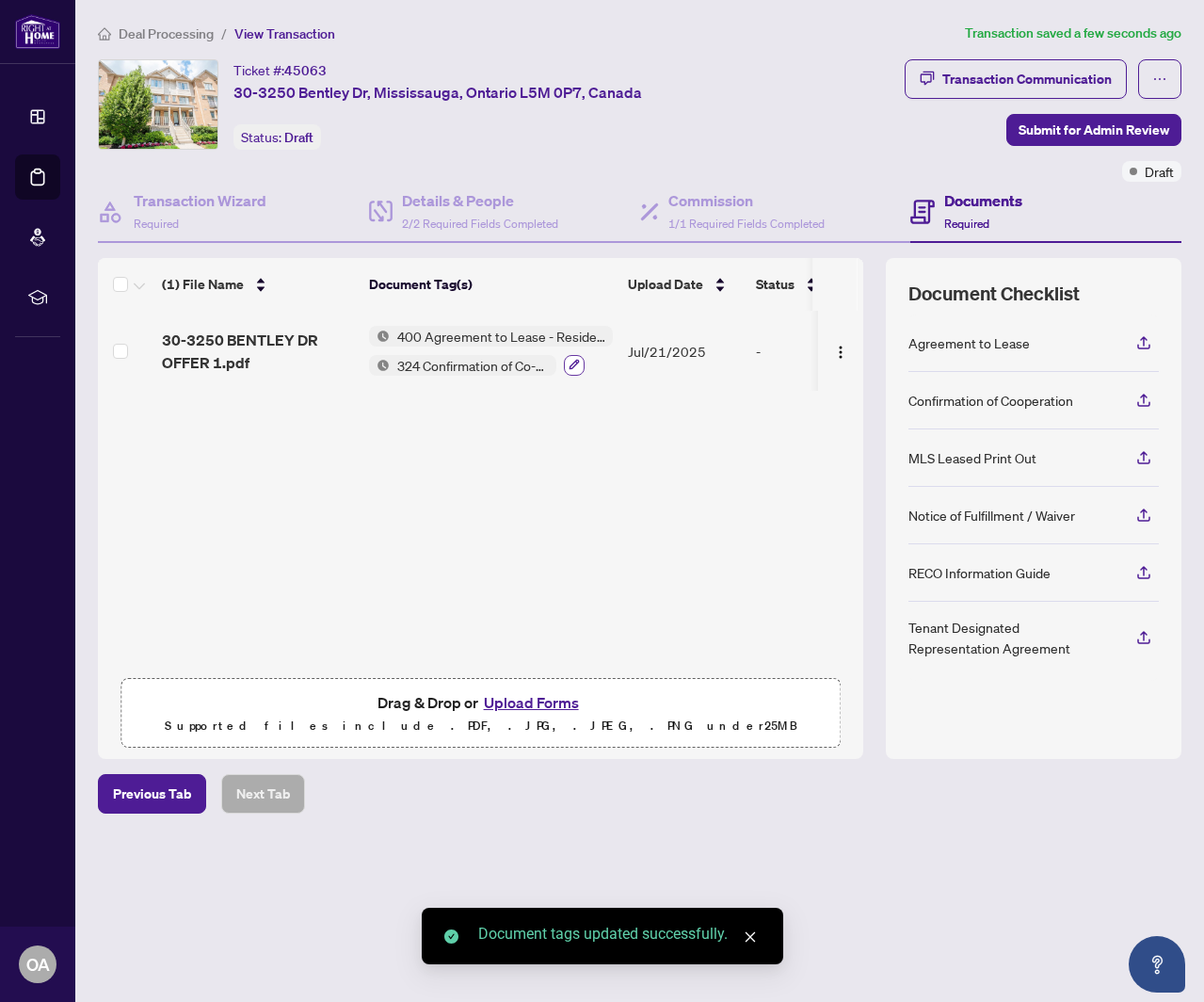 click 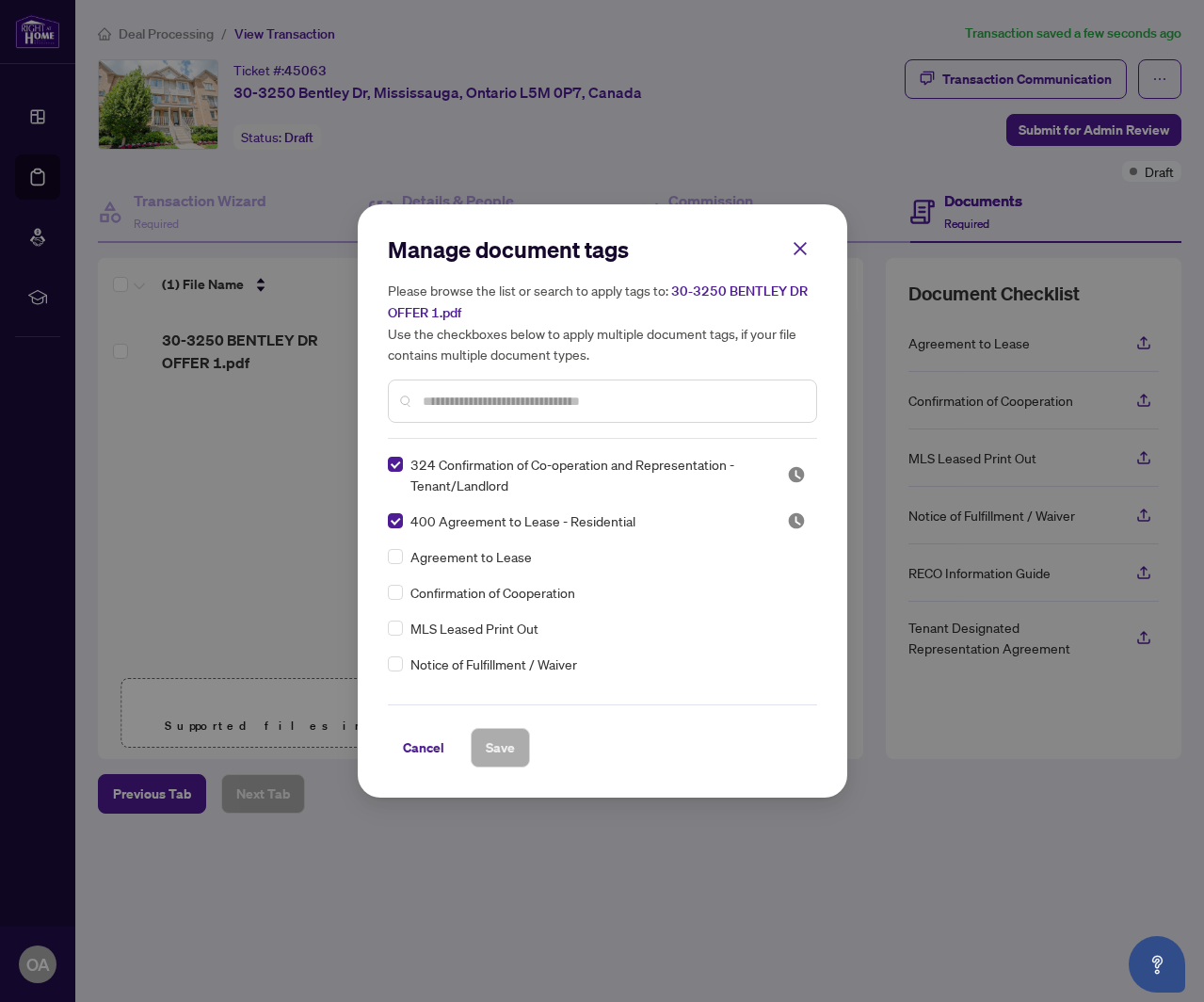 click on "Manage document tags Please browse the list or search to apply tags to:   30-3250 BENTLEY DR OFFER 1.pdf   Use the checkboxes below to apply multiple document tags, if your file contains multiple document types.   324 Confirmation of Co-operation and Representation - Tenant/Landlord 400 Agreement to Lease - Residential Agreement to Lease Confirmation of Cooperation MLS Leased Print Out Notice of Fulfillment / Waiver RECO Information Guide Tenant Designated Representation Agreement 1st Page of the APS Advance Paperwork Agent Correspondence Agreement of Assignment of Purchase and Sale Agreement of Purchase and Sale Agreement to Cooperate /Broker Referral Articles of Incorporation Back to Vendor Letter Belongs to Another Transaction Builder's Consent Buyer Designated Representation Agreement Buyer Designated Representation Agreement Buyers Lawyer Information Certificate of Estate Trustee(s) Client Refused to Sign Closing Date Change Co-op Brokerage Commission Statement Co-op EFT Co-operating Indemnity Agreement" at bounding box center [602, 501] 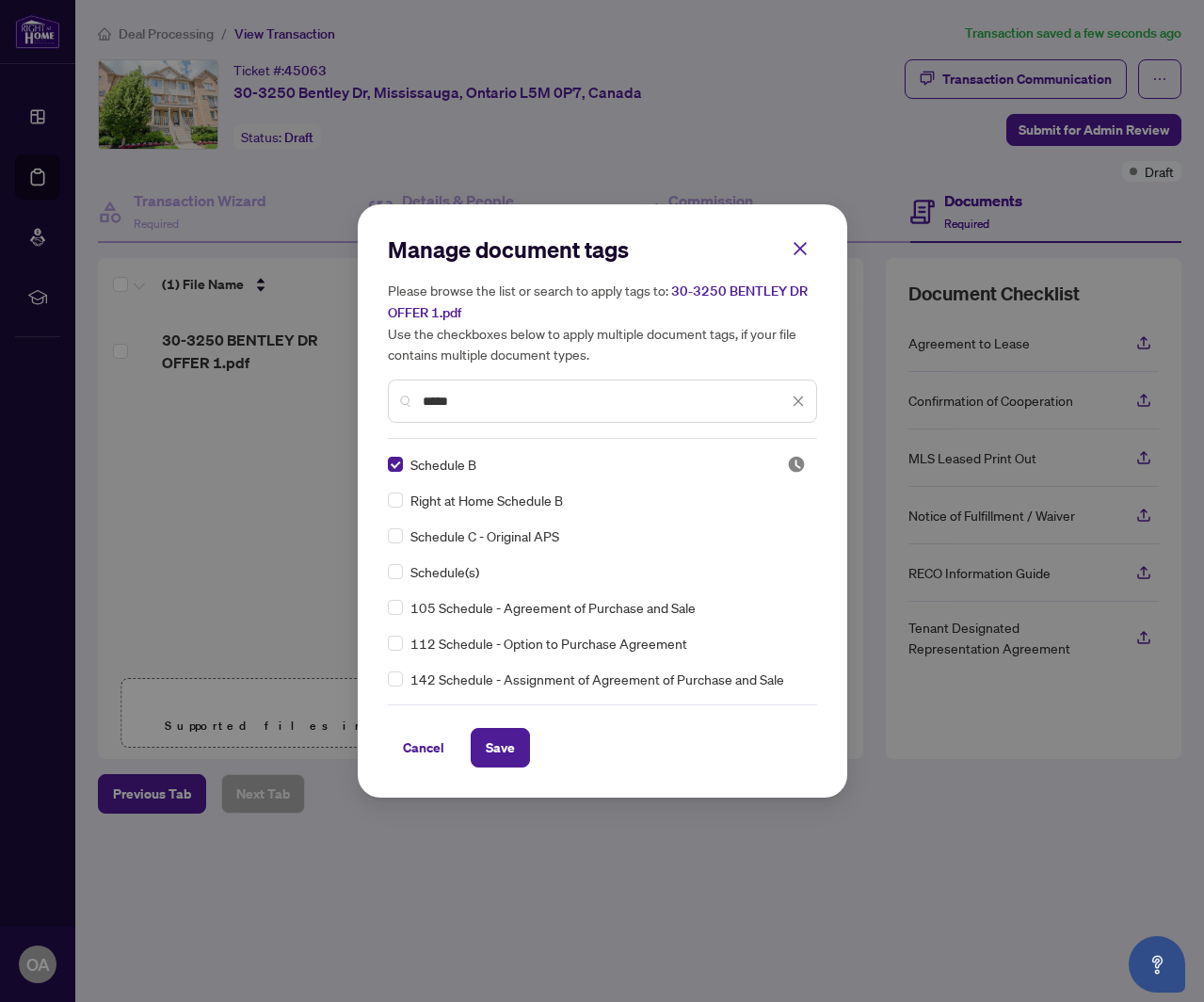 click on "*****" at bounding box center [605, 401] 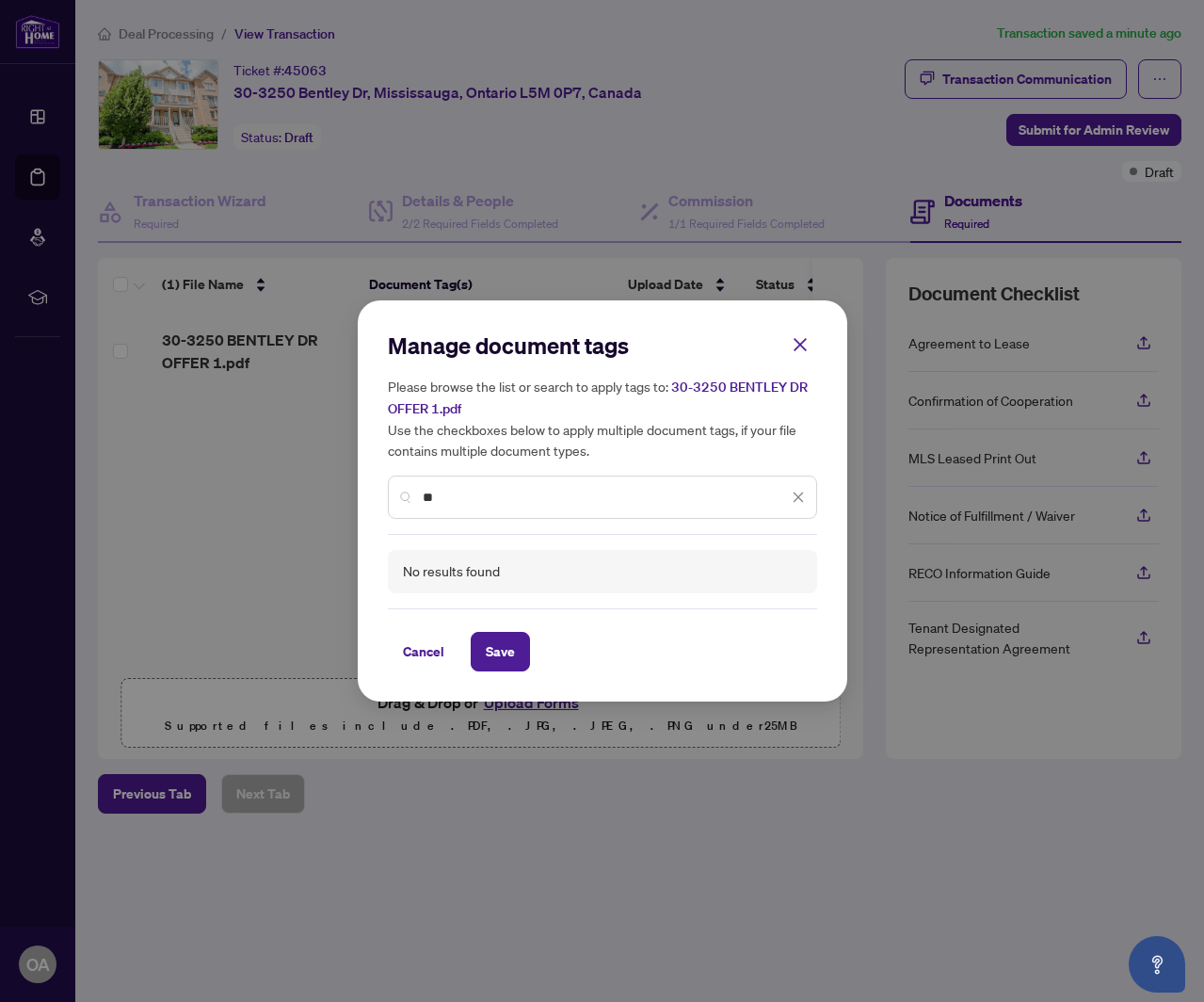 type on "*" 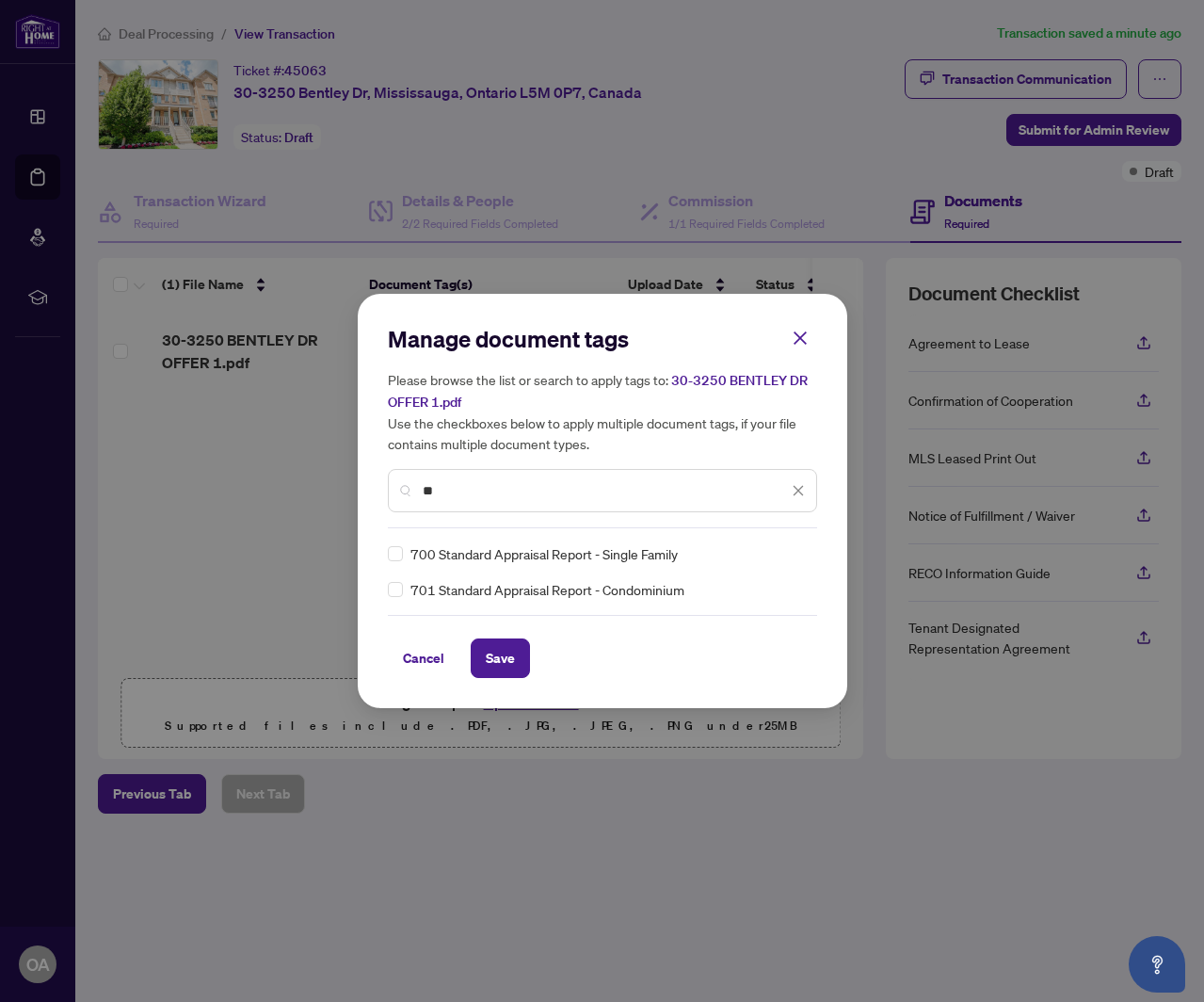 type on "*" 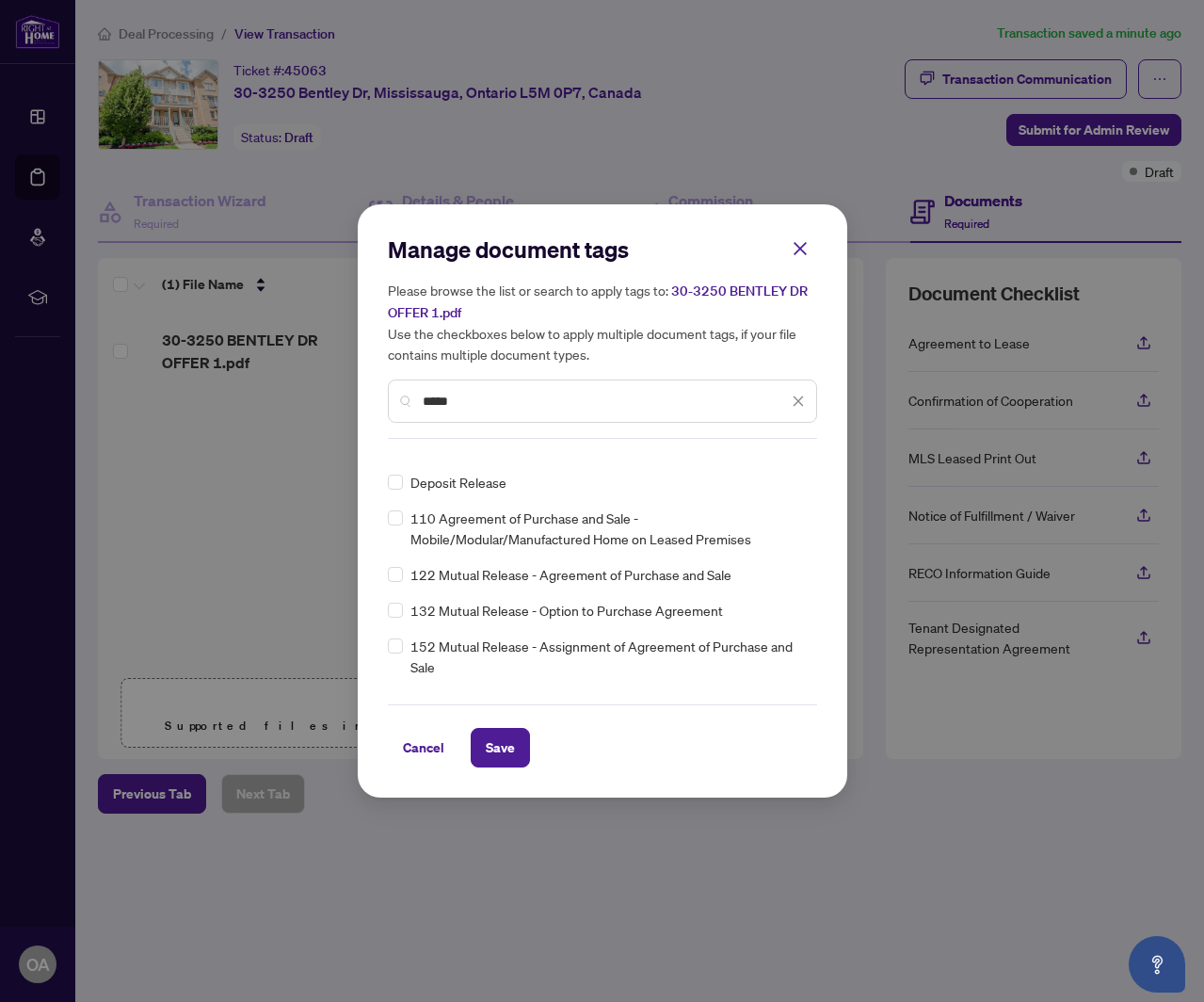 scroll, scrollTop: 0, scrollLeft: 0, axis: both 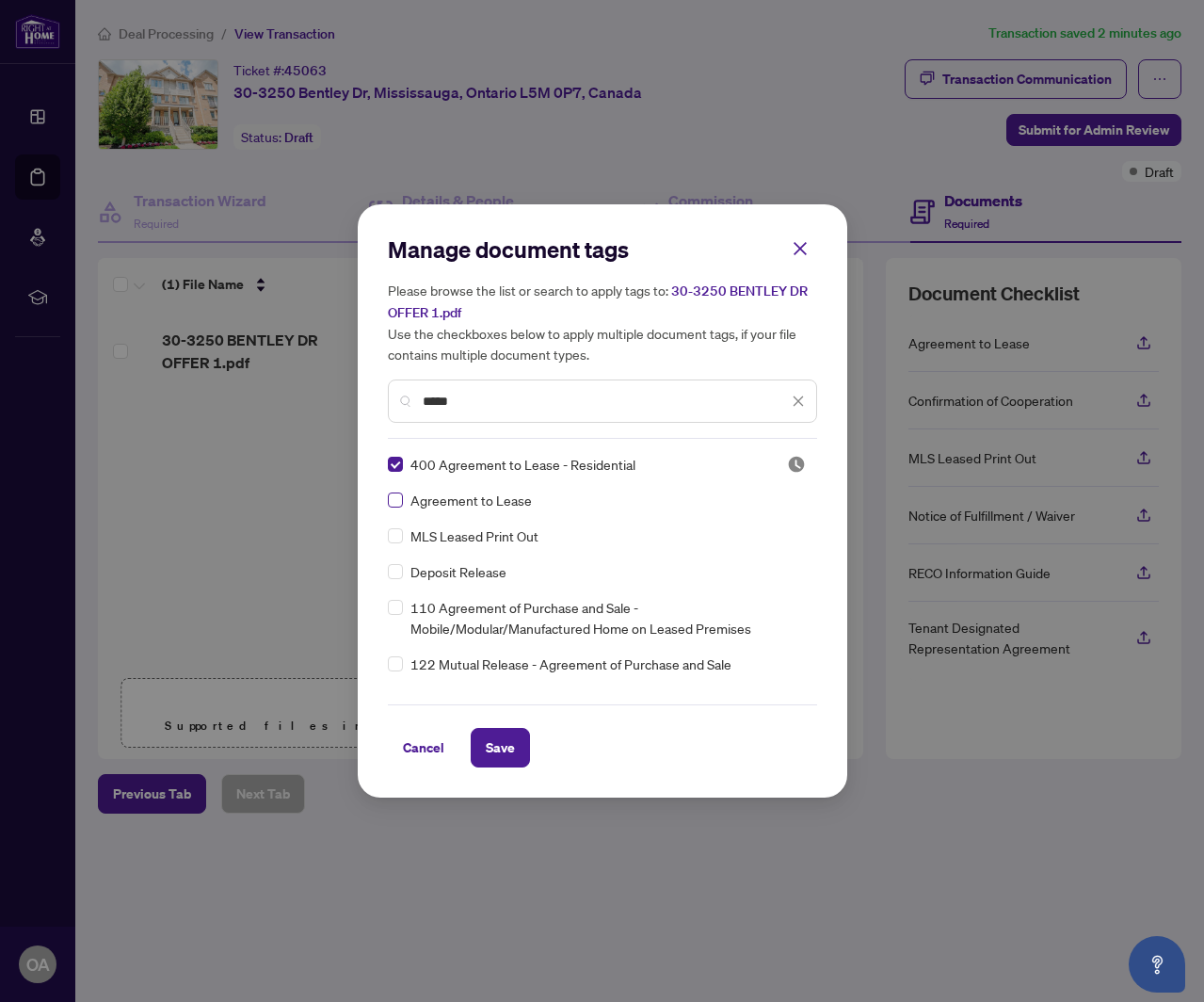 type on "*****" 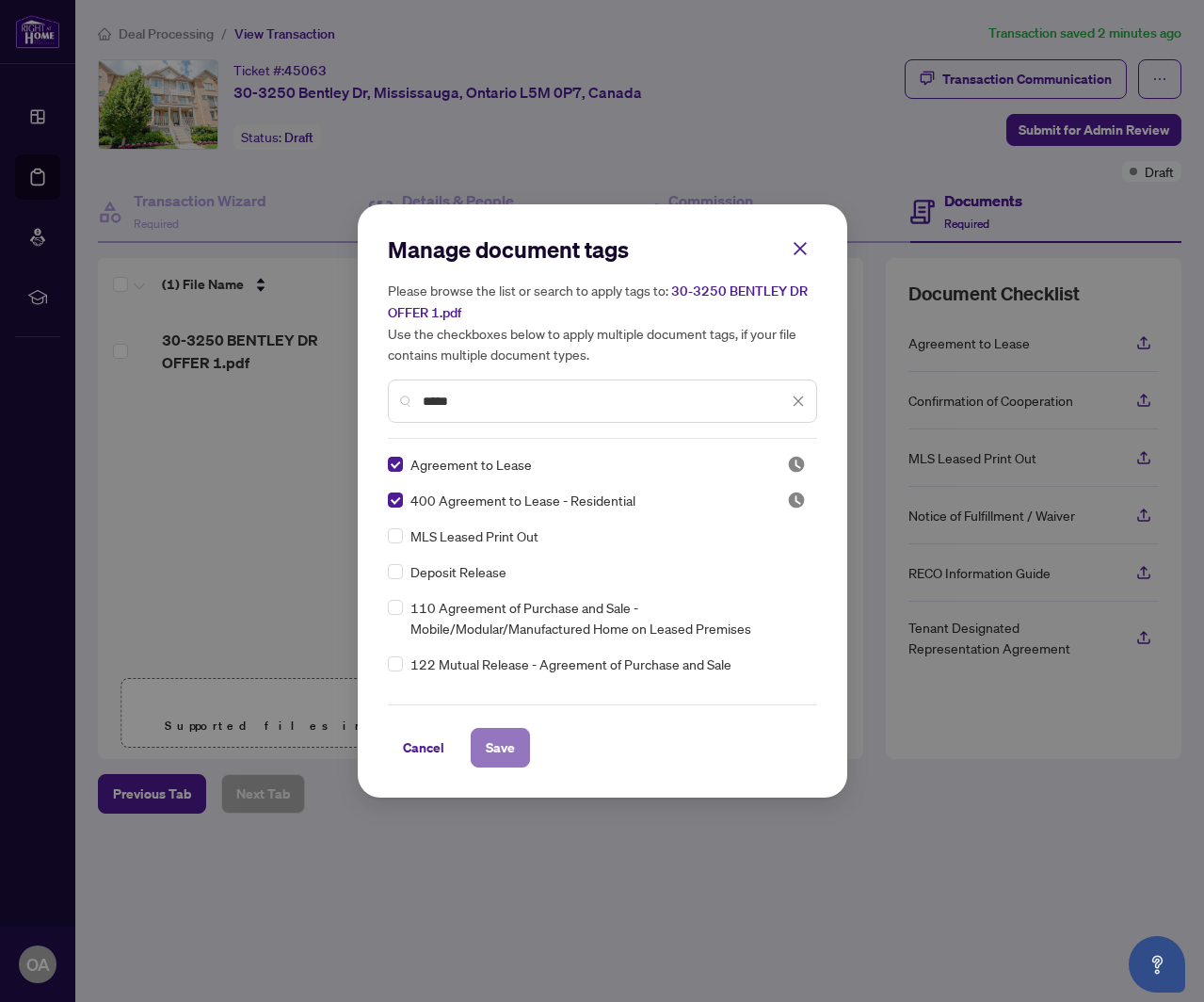 click on "Save" at bounding box center (500, 748) 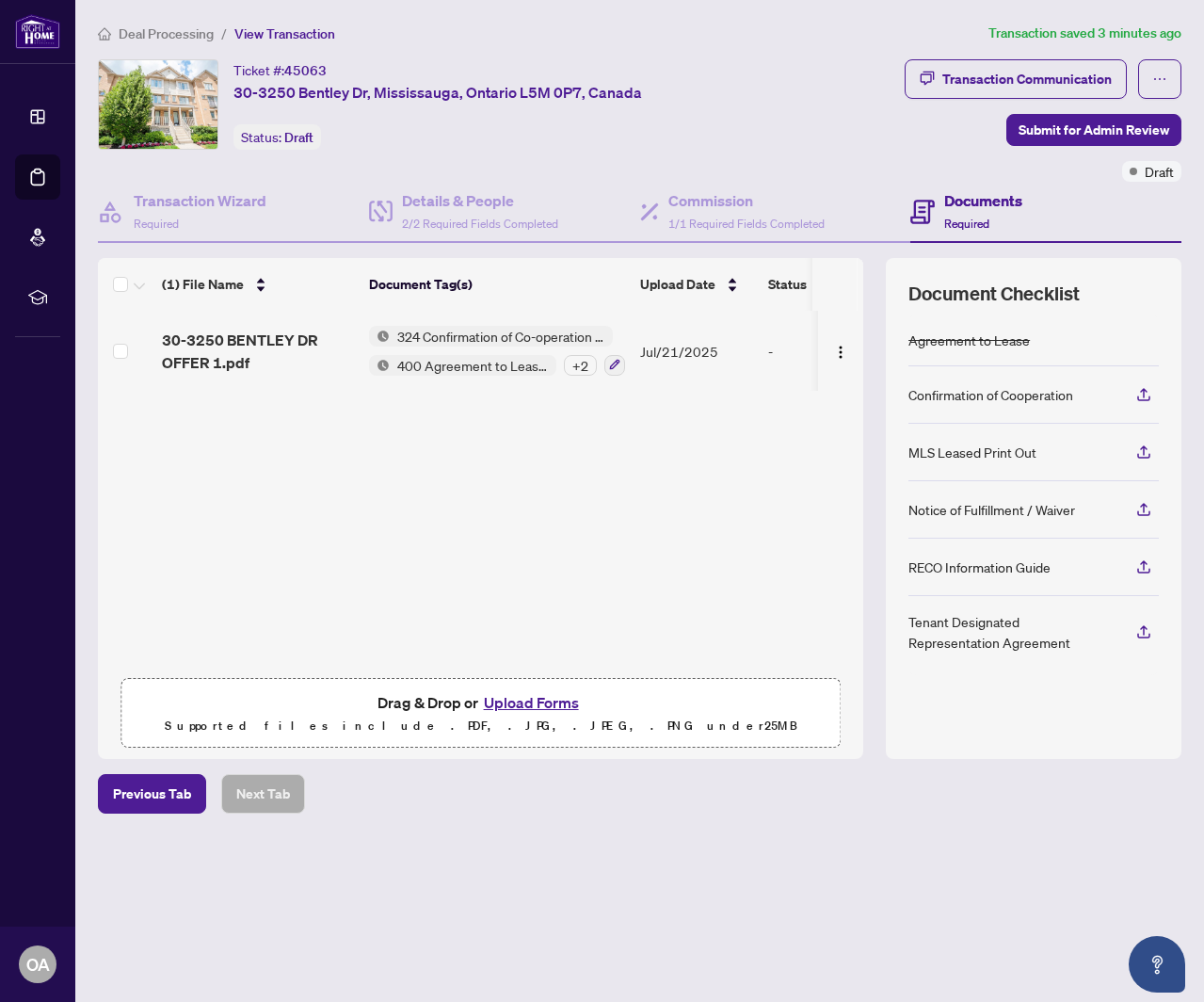 click on "Transaction Communication Submit for Admin Review Draft" at bounding box center [980, 121] 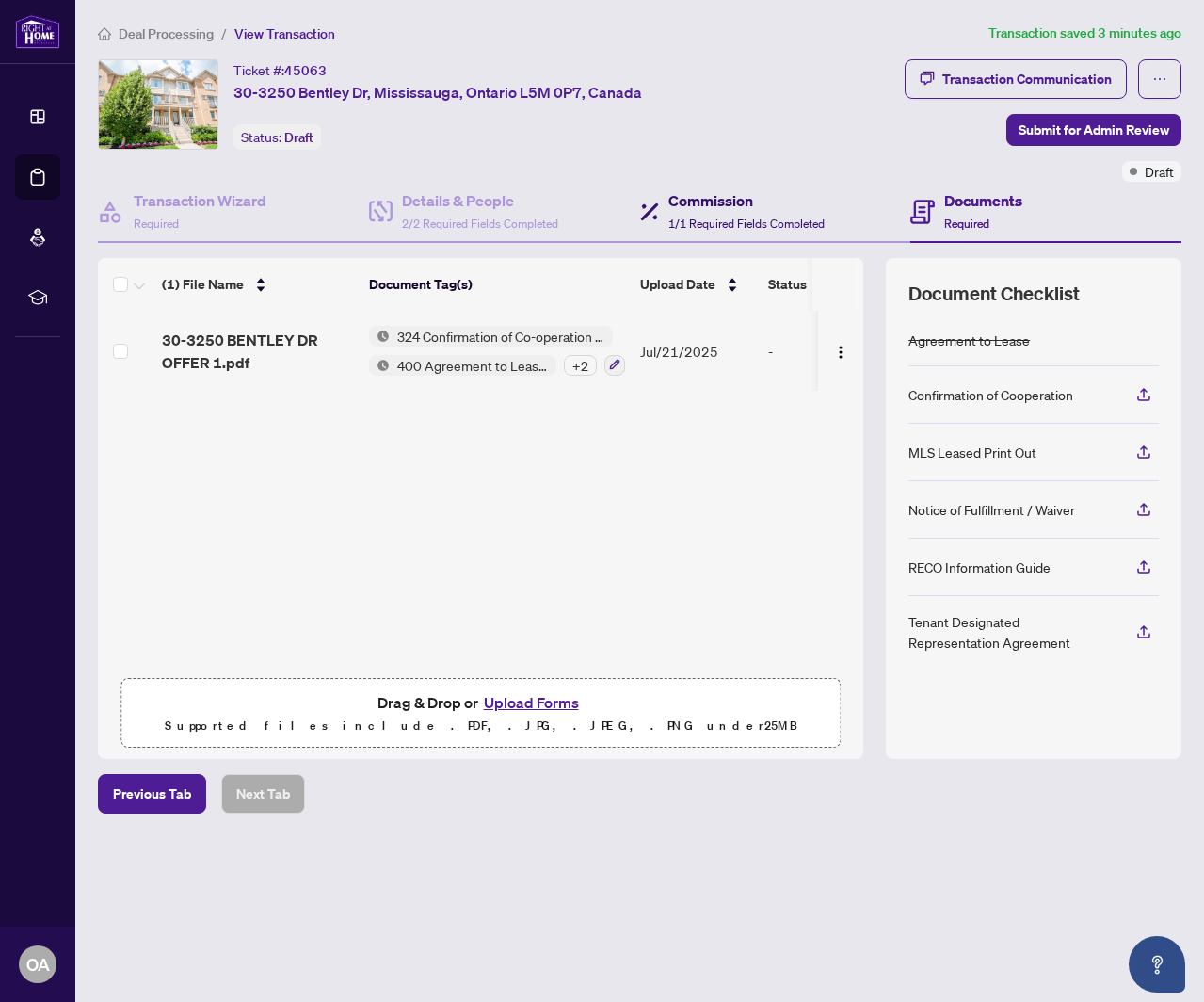 click on "Commission" at bounding box center [746, 201] 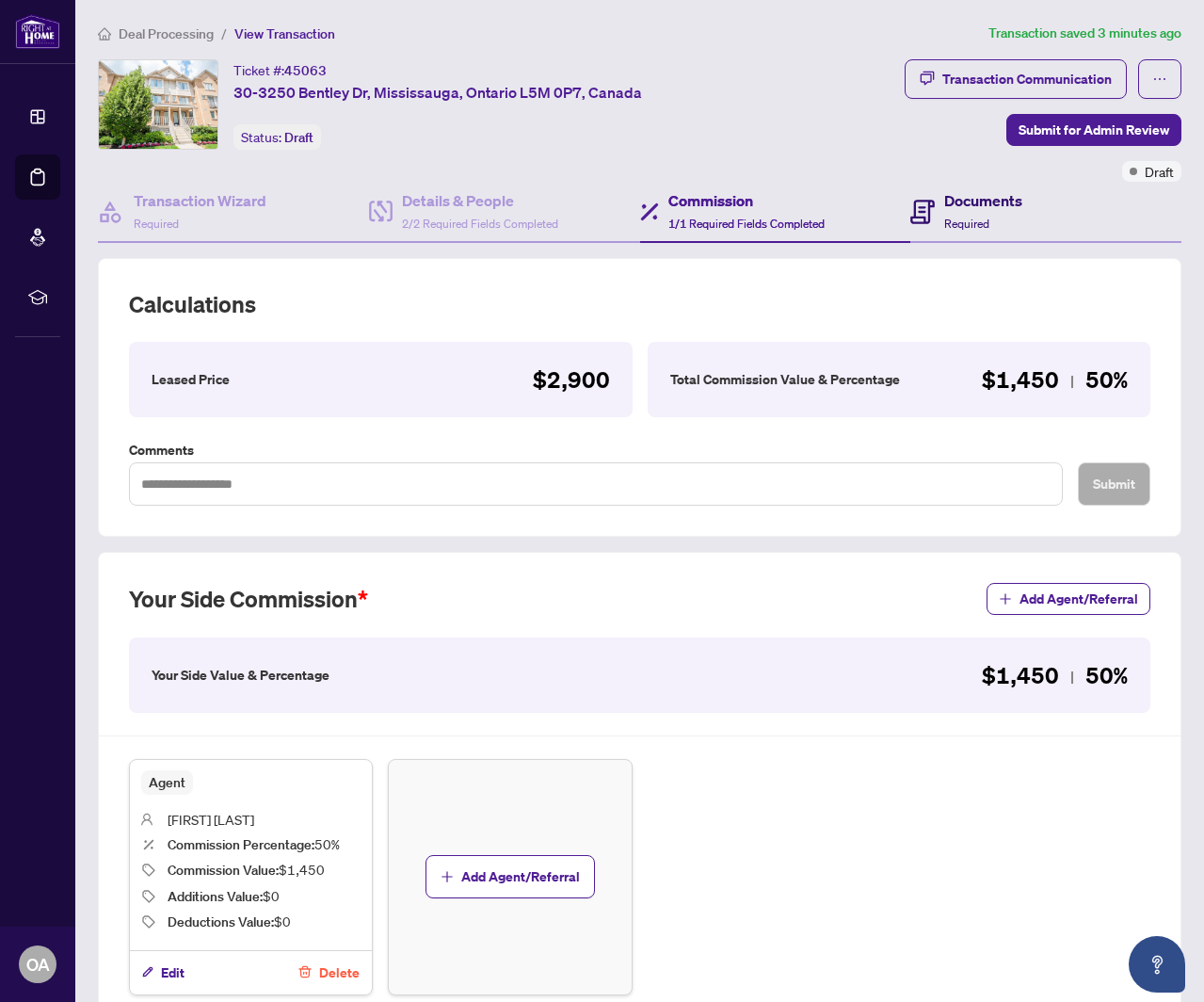 click on "Required" at bounding box center [967, 223] 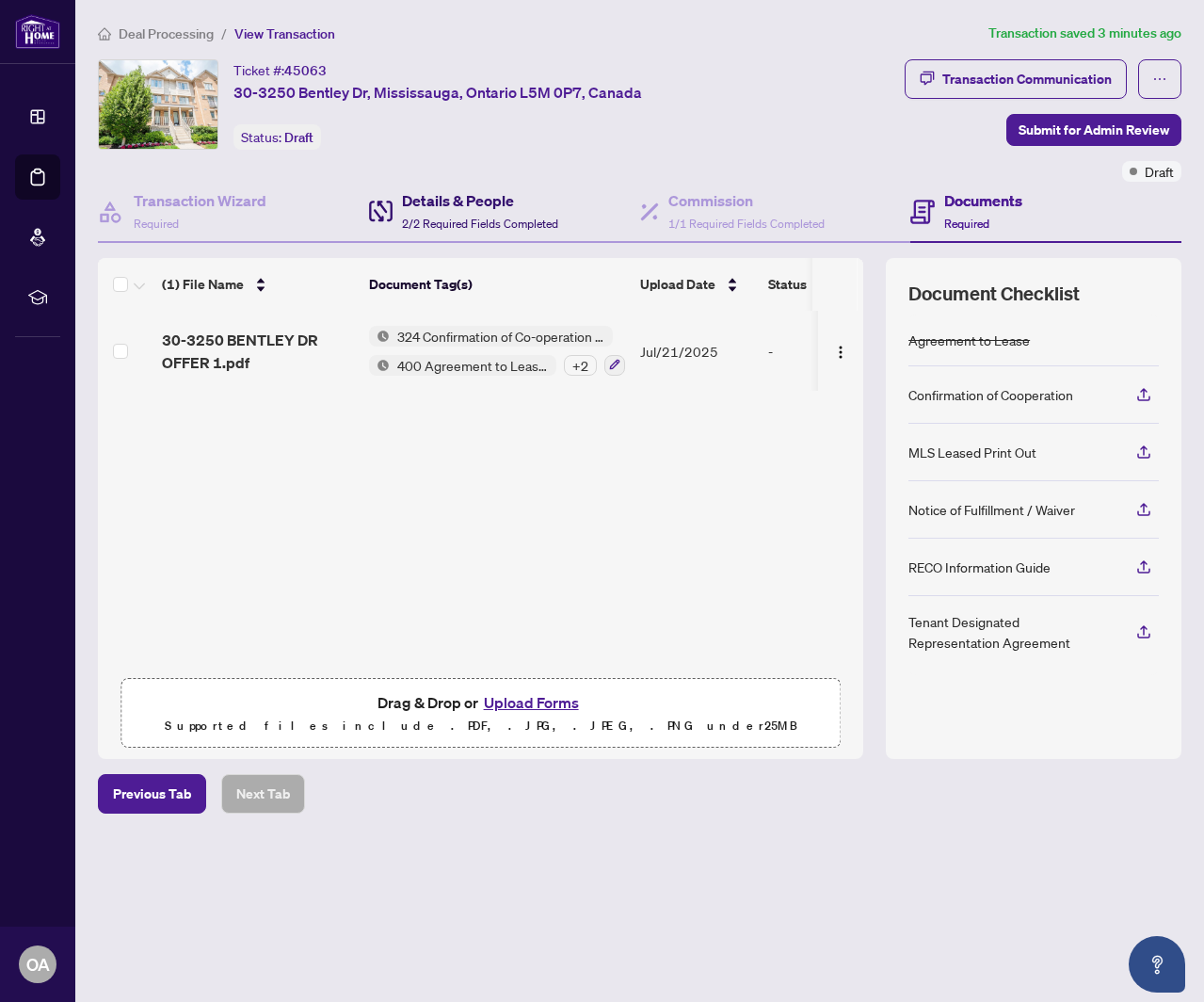 click on "Details & People" at bounding box center [480, 201] 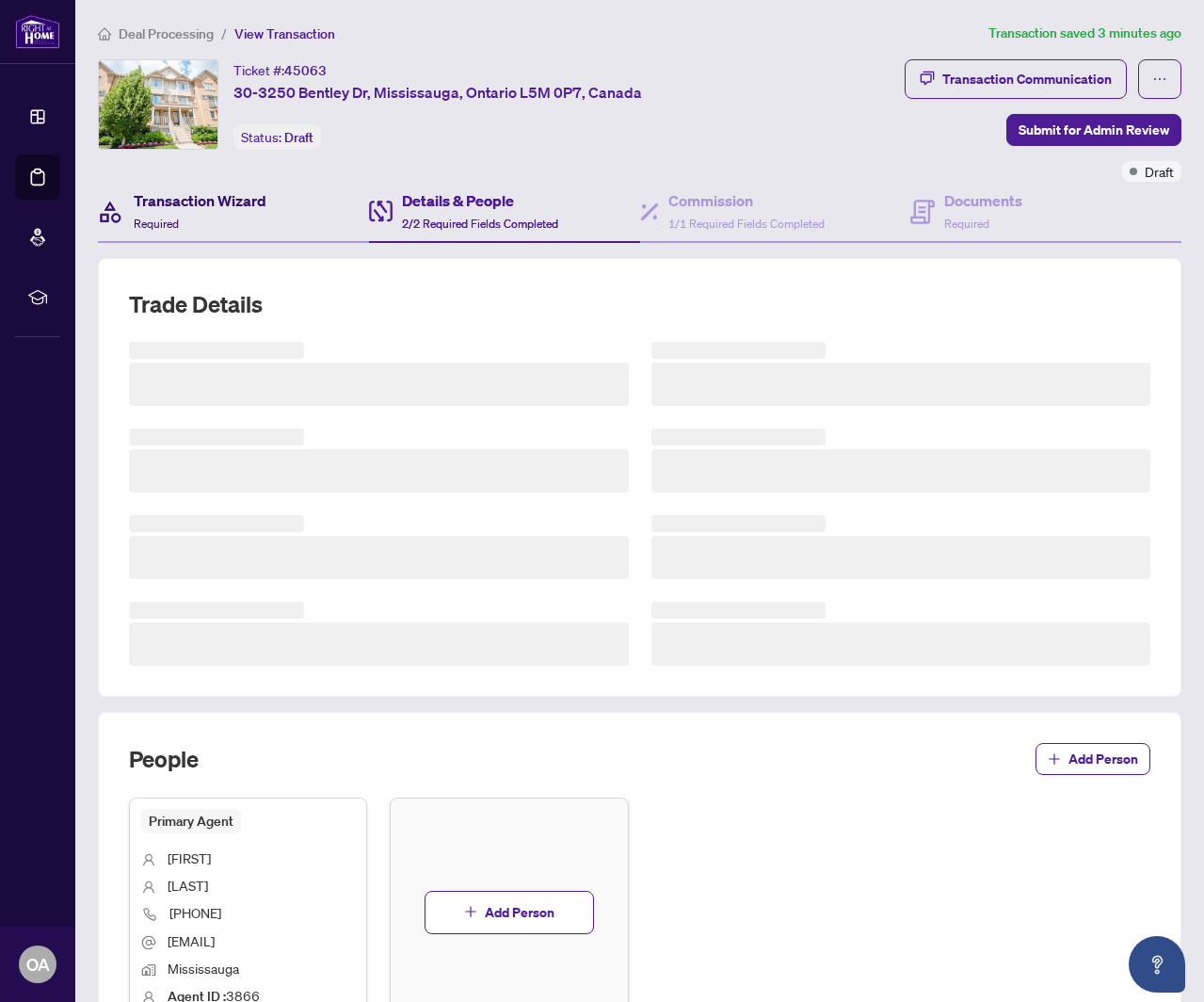 click on "Transaction Wizard Required" at bounding box center [200, 211] 